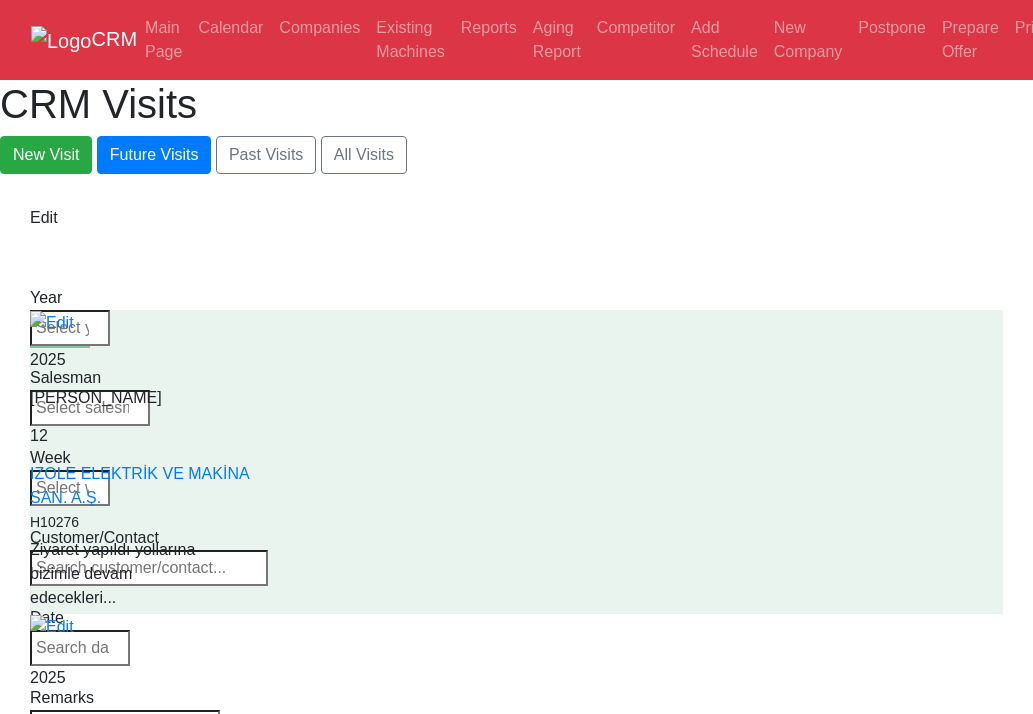 select on "50" 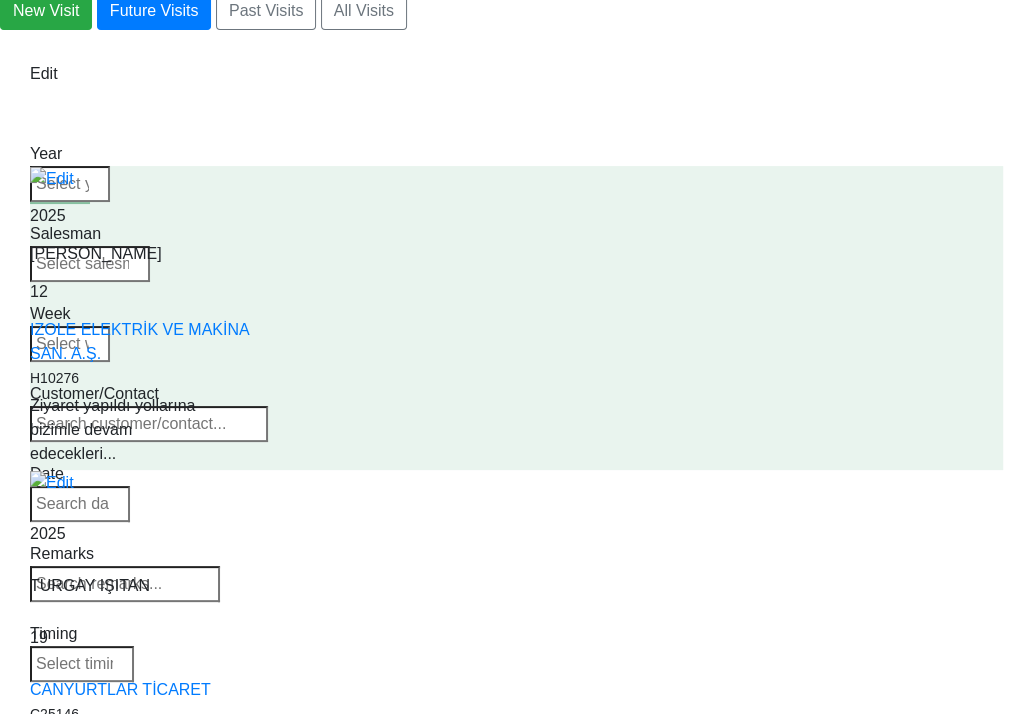 scroll, scrollTop: 0, scrollLeft: 0, axis: both 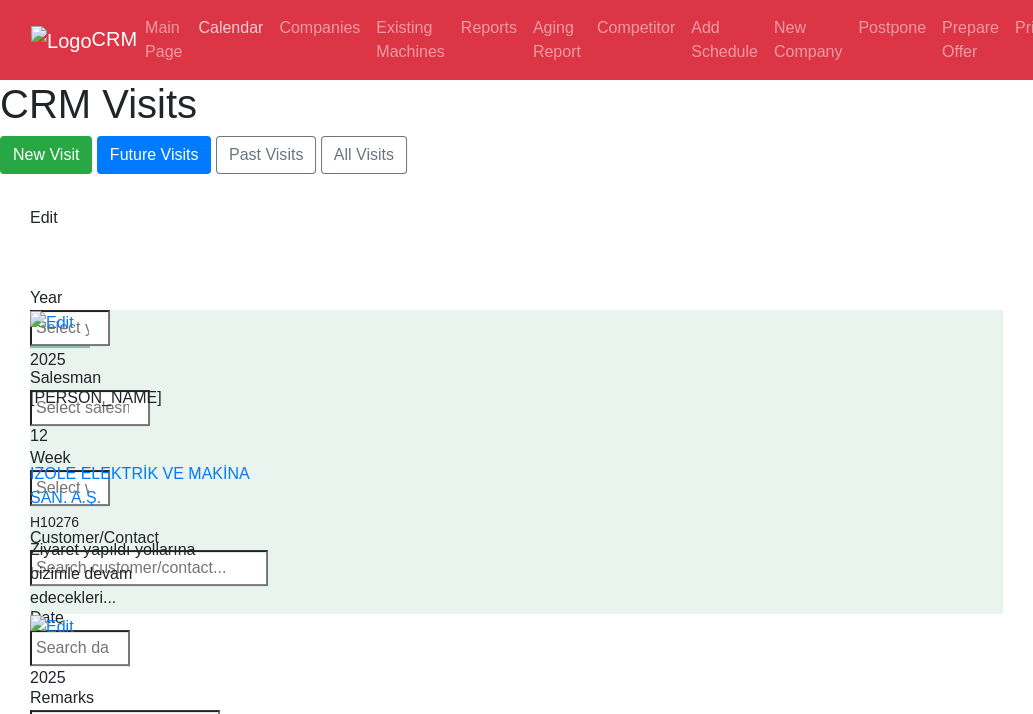 click on "Calendar" at bounding box center (230, 28) 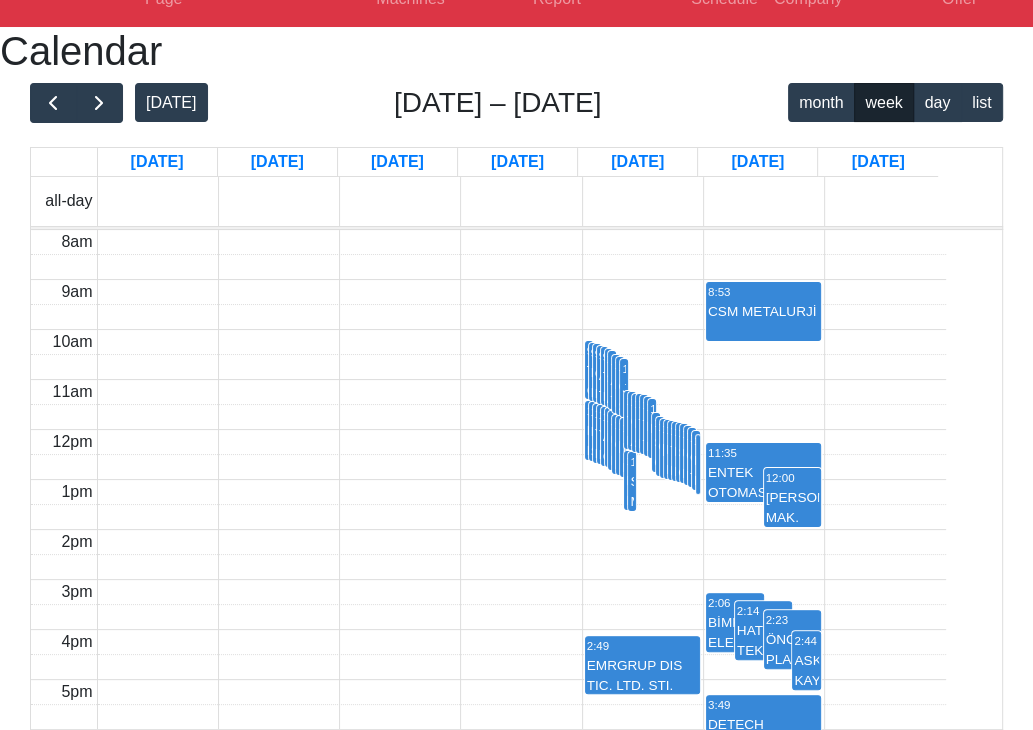 scroll, scrollTop: 302, scrollLeft: 0, axis: vertical 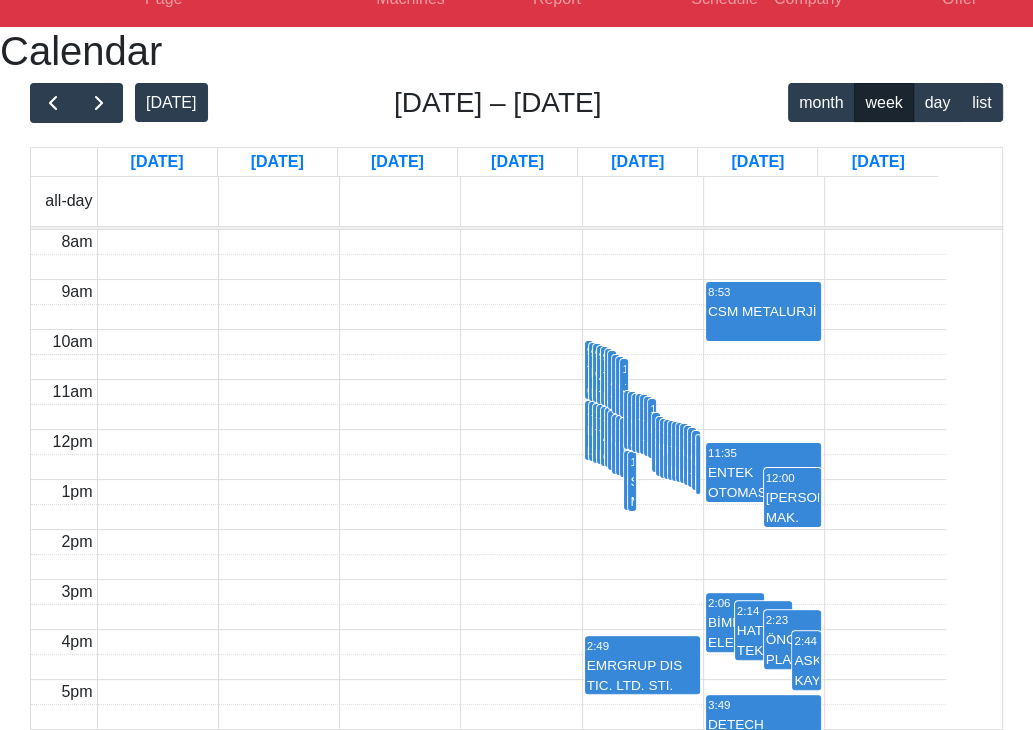 click on "11:15 ŞERİFLER OTOMOTİV" at bounding box center [680, 452] 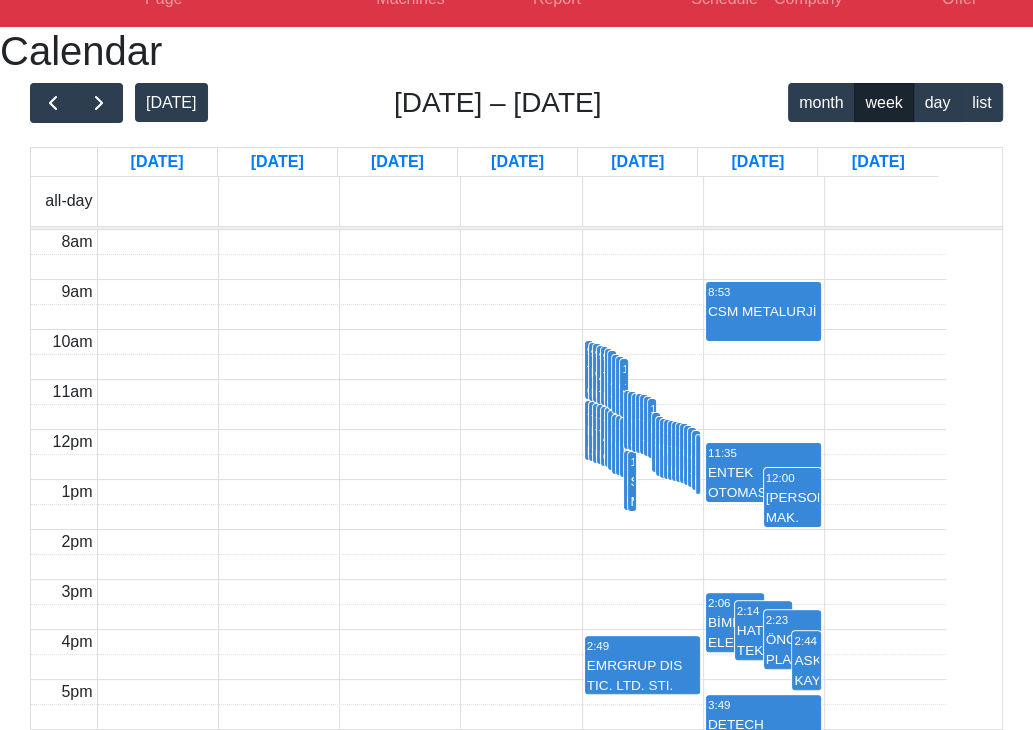 click on "9:55 CABİR HAVACILIK" at bounding box center (597, 373) 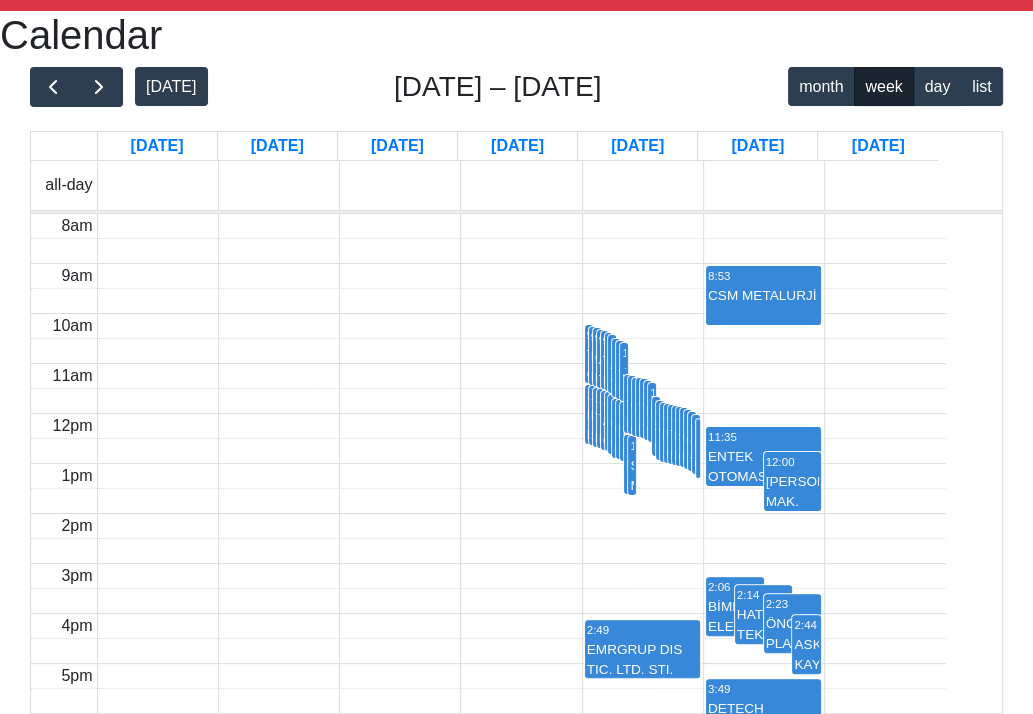 scroll, scrollTop: 318, scrollLeft: 0, axis: vertical 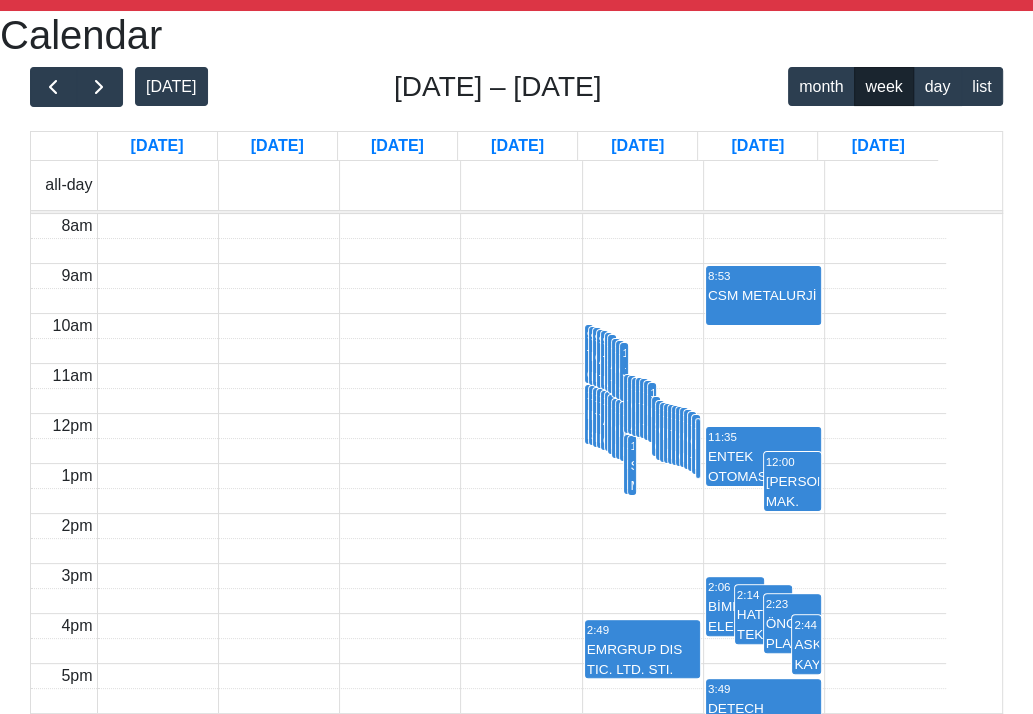 click on "2:23 ÖNCÜ PLASTİK KALIP SAN. TİC. LTD. ŞTİ." at bounding box center [793, 623] 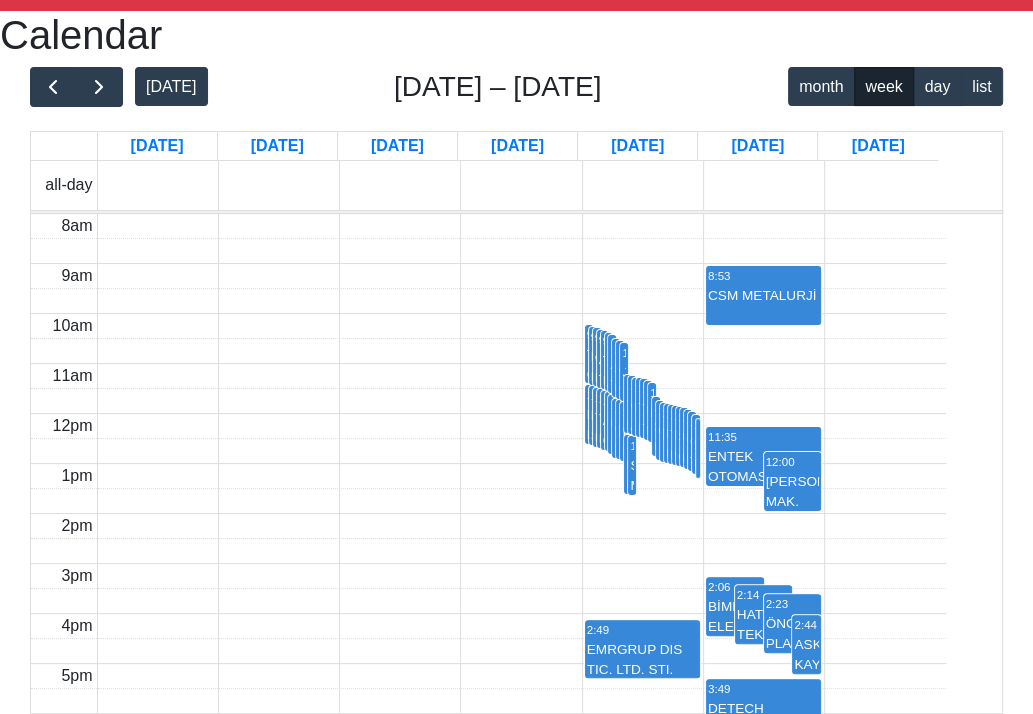 click on "EMRGRUP DIS TIC. LTD. STI." at bounding box center [642, 658] 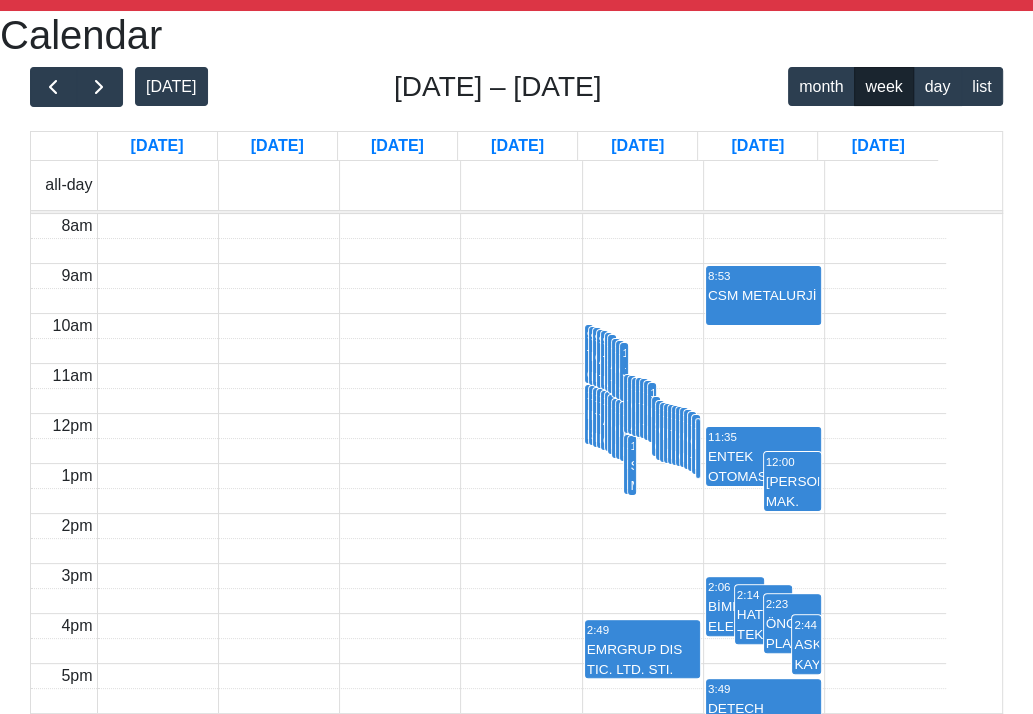 click on "ÖNCÜ PLASTİK KALIP SAN. TİC. LTD. ŞTİ." at bounding box center (793, 633) 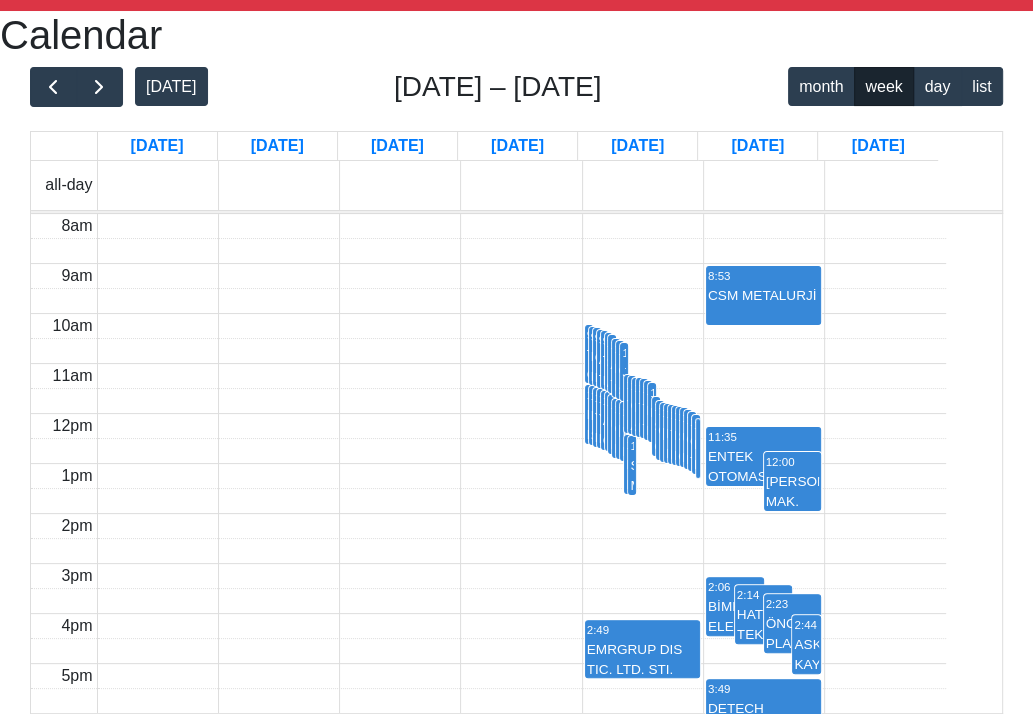 click on "11:13 TEMUR METAL" at bounding box center [672, 434] 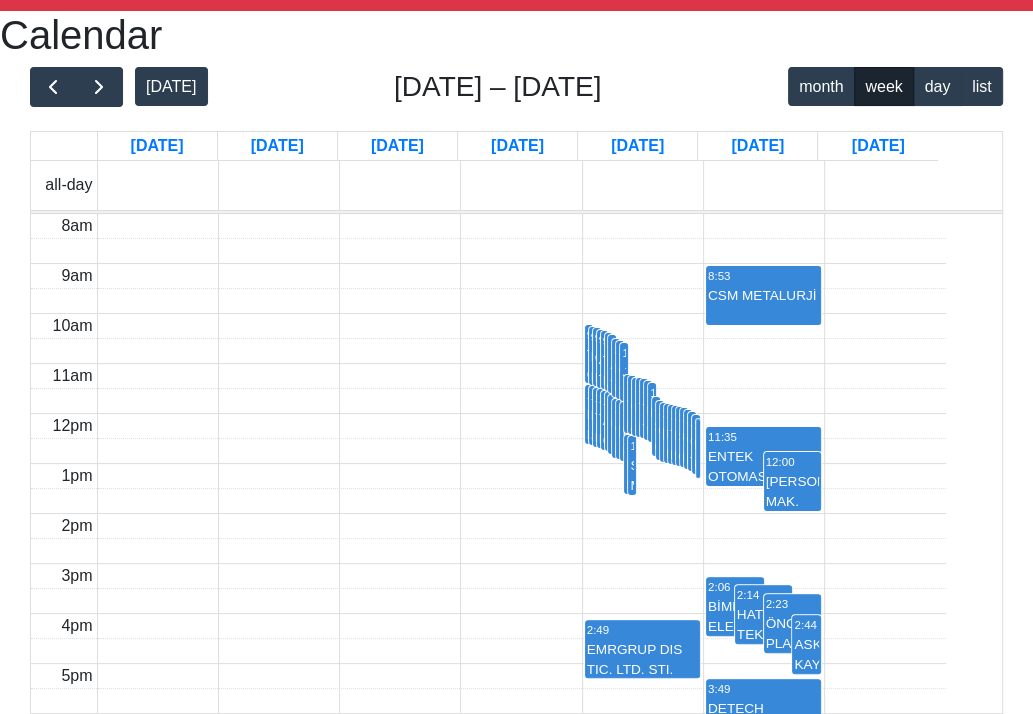 click on "11:44 SABANCI MAKİNA" at bounding box center (632, 465) 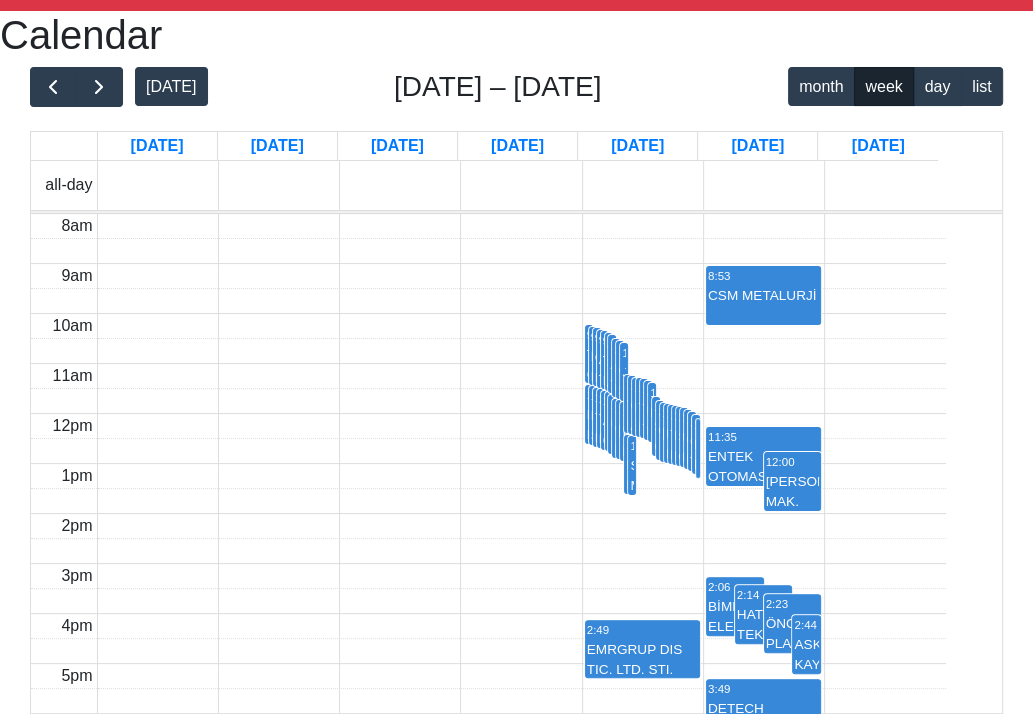click on "9:58 TT METAL [PERSON_NAME]" at bounding box center (605, 360) 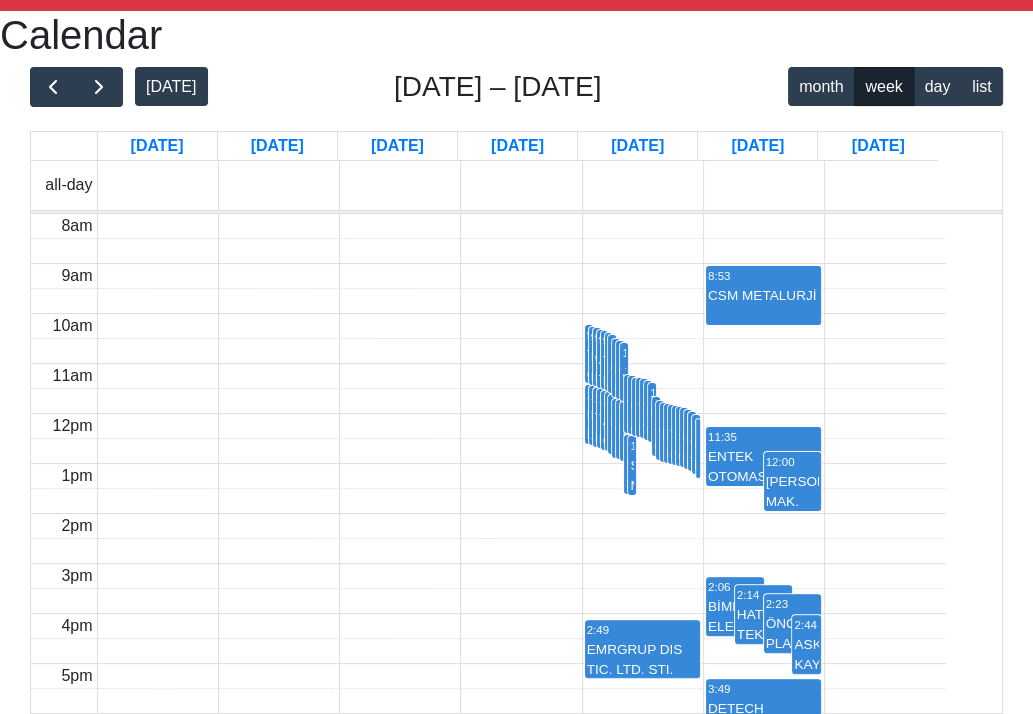 click on "11:14 HIZLAN MAKINA" at bounding box center [676, 435] 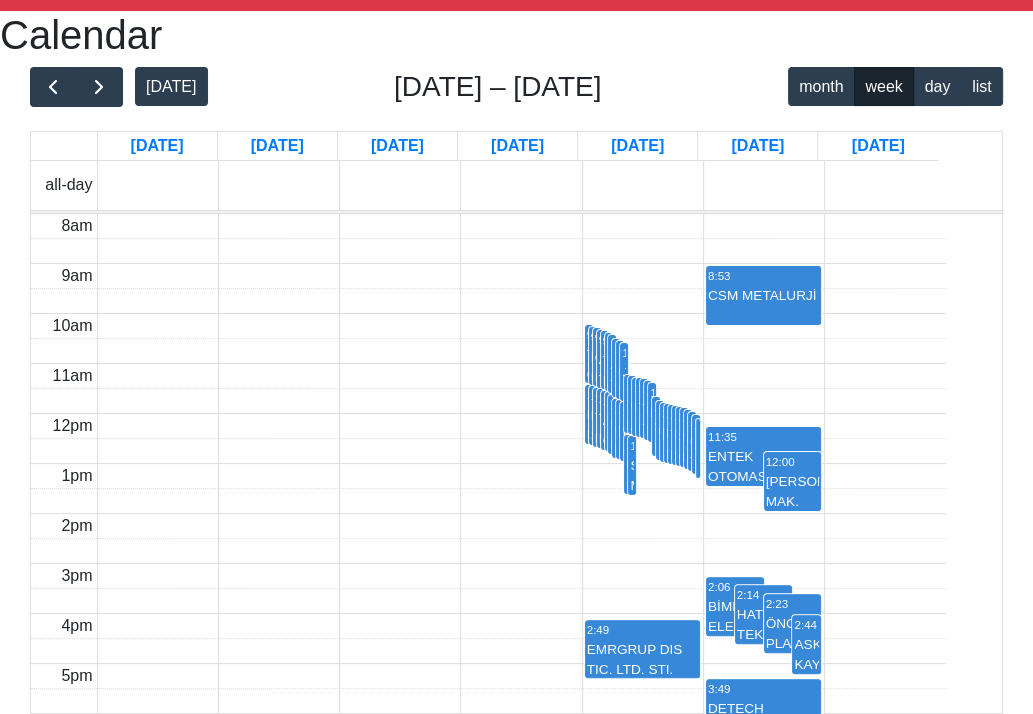click on "CSM METALURJİ" at bounding box center [763, 296] 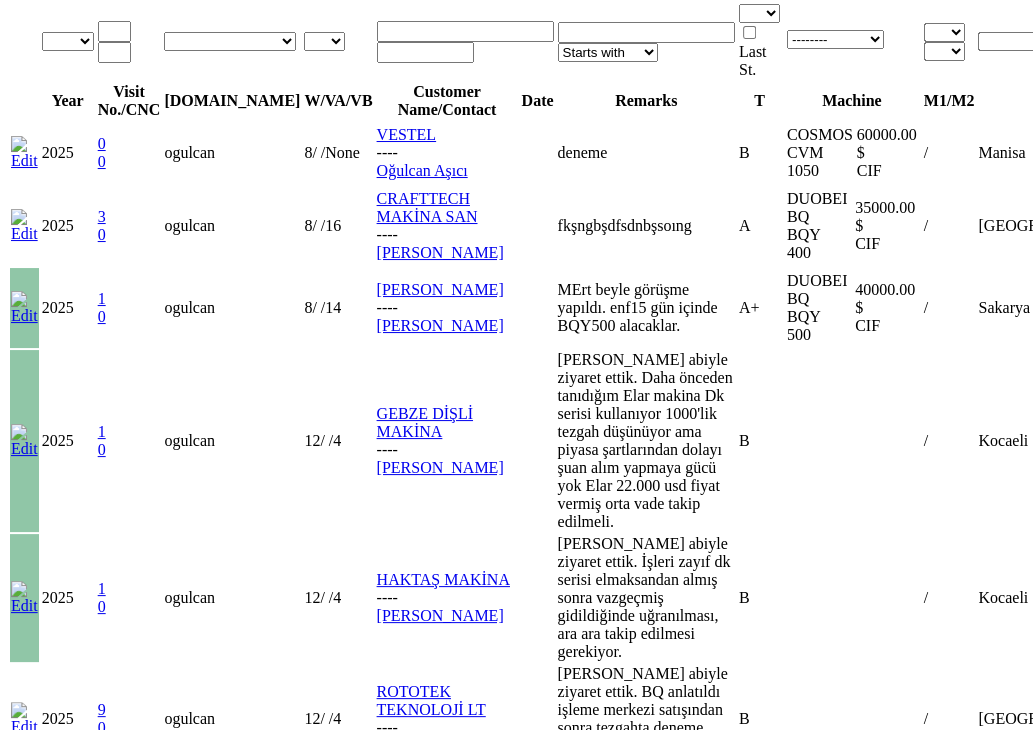 scroll, scrollTop: 0, scrollLeft: 0, axis: both 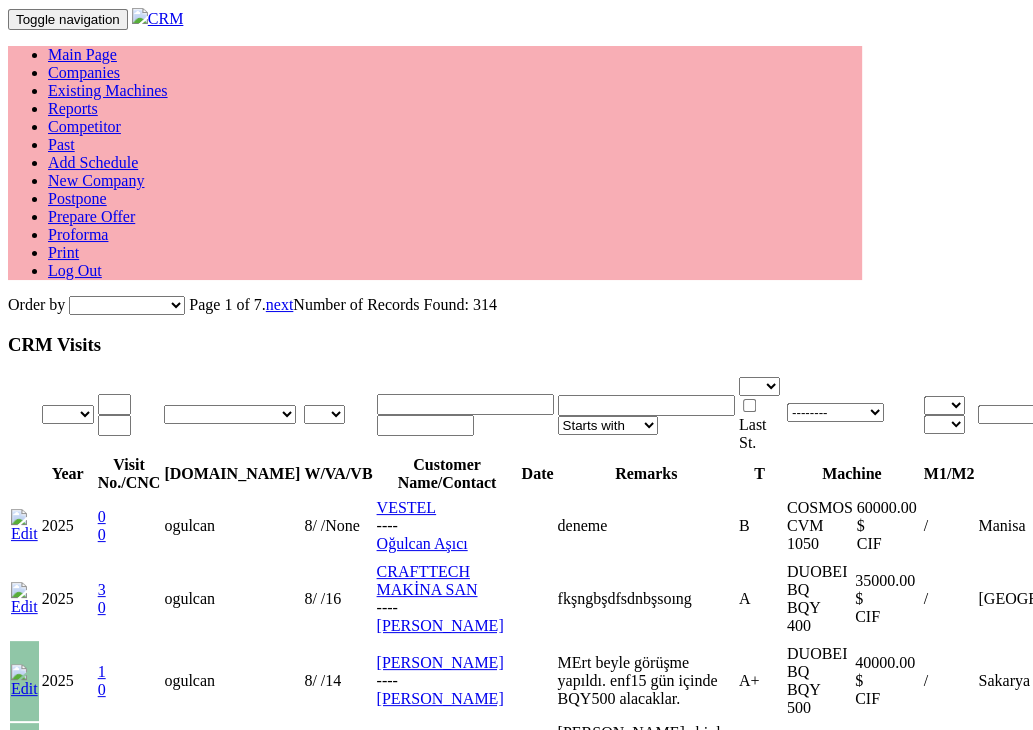 click on "Reports" at bounding box center (73, 108) 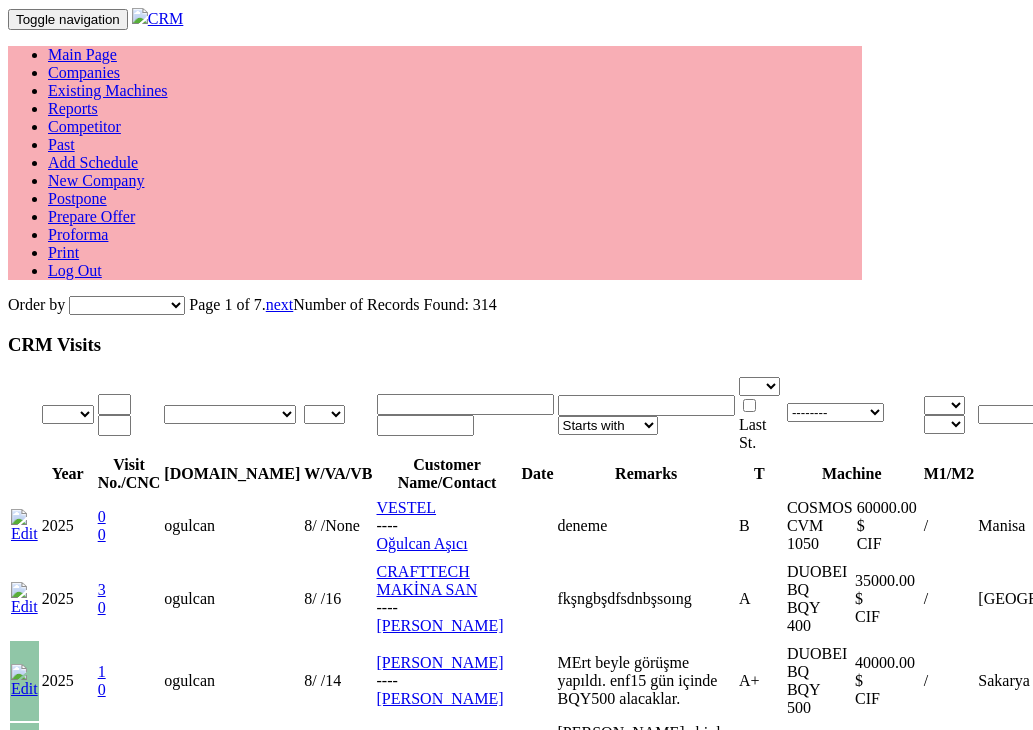 scroll, scrollTop: 0, scrollLeft: 0, axis: both 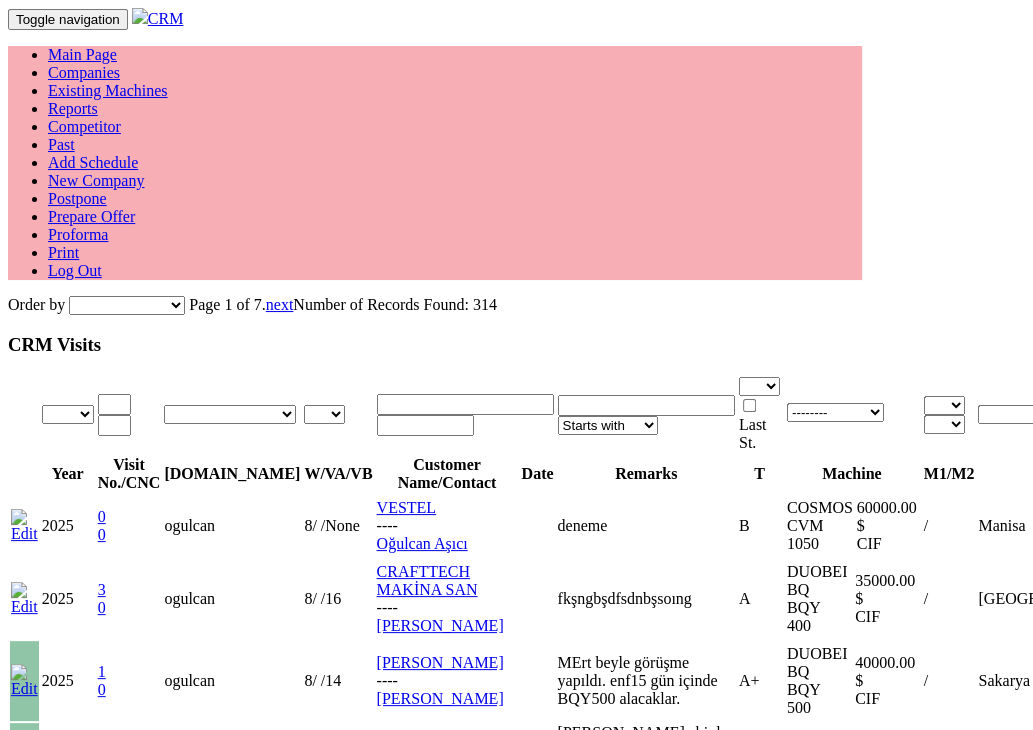 click on "Companies" at bounding box center [84, 72] 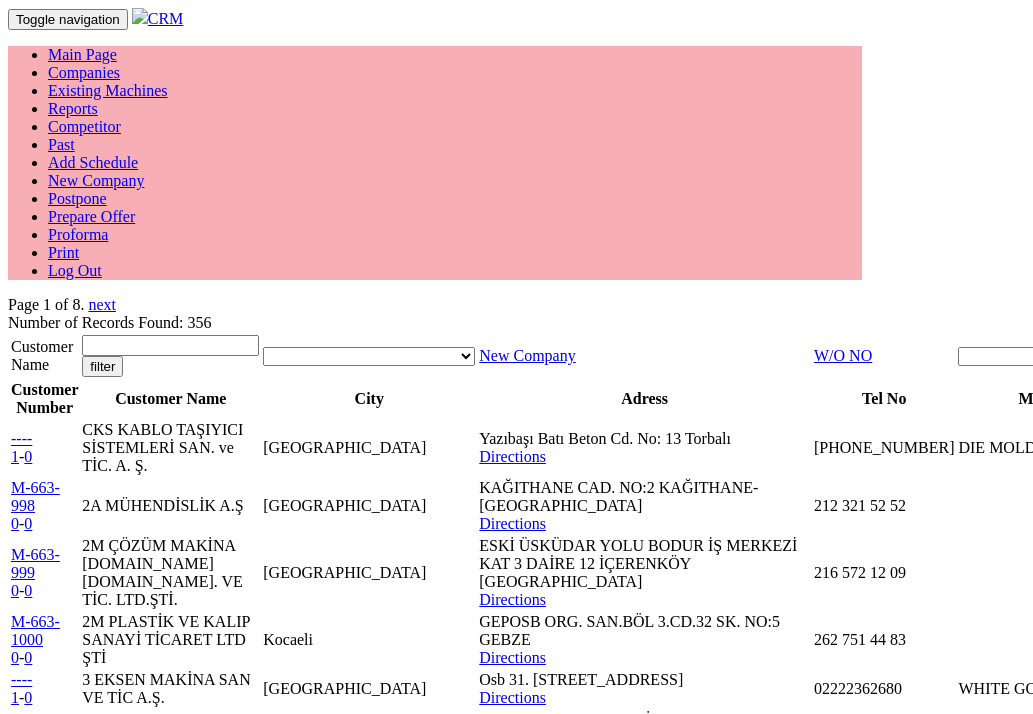scroll, scrollTop: 0, scrollLeft: 0, axis: both 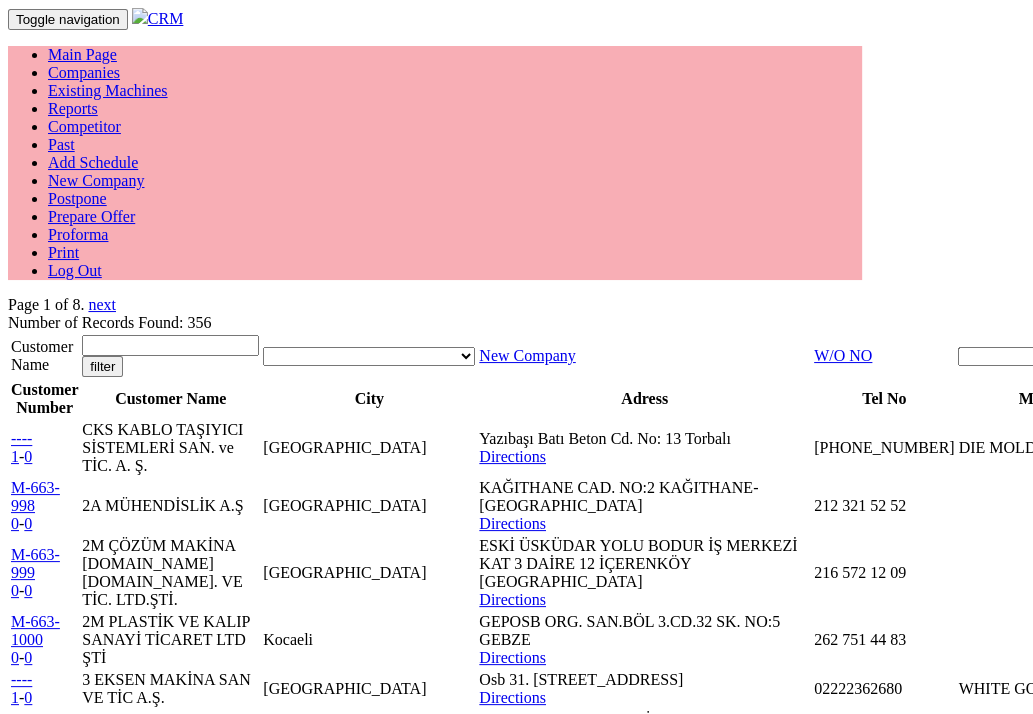 click on "Companies" at bounding box center (84, 72) 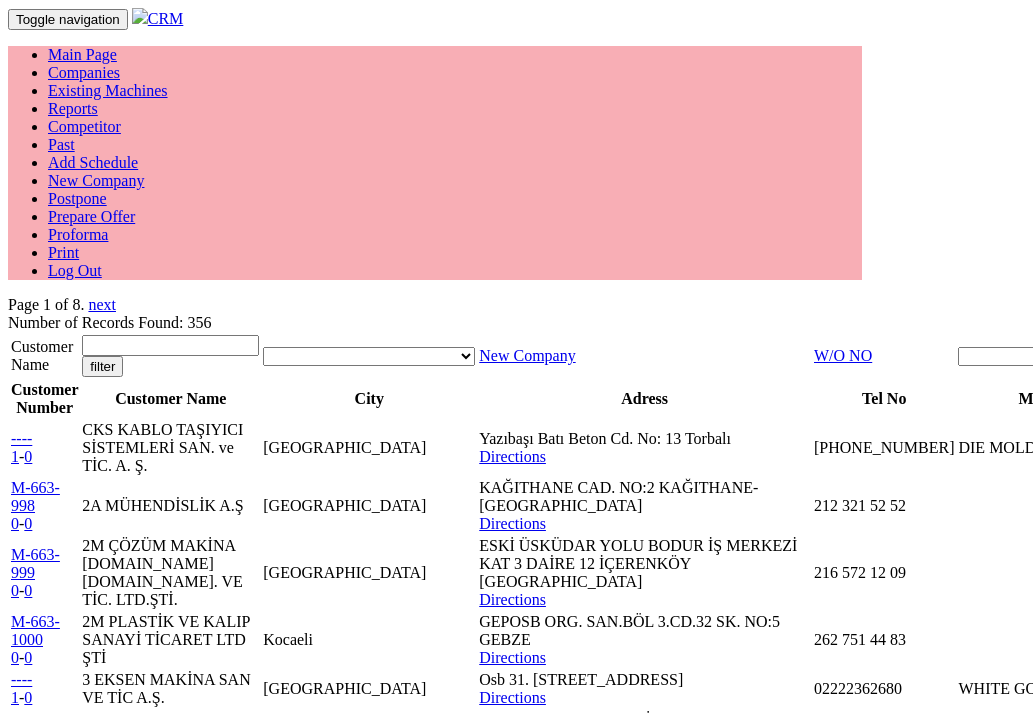 scroll, scrollTop: 0, scrollLeft: 0, axis: both 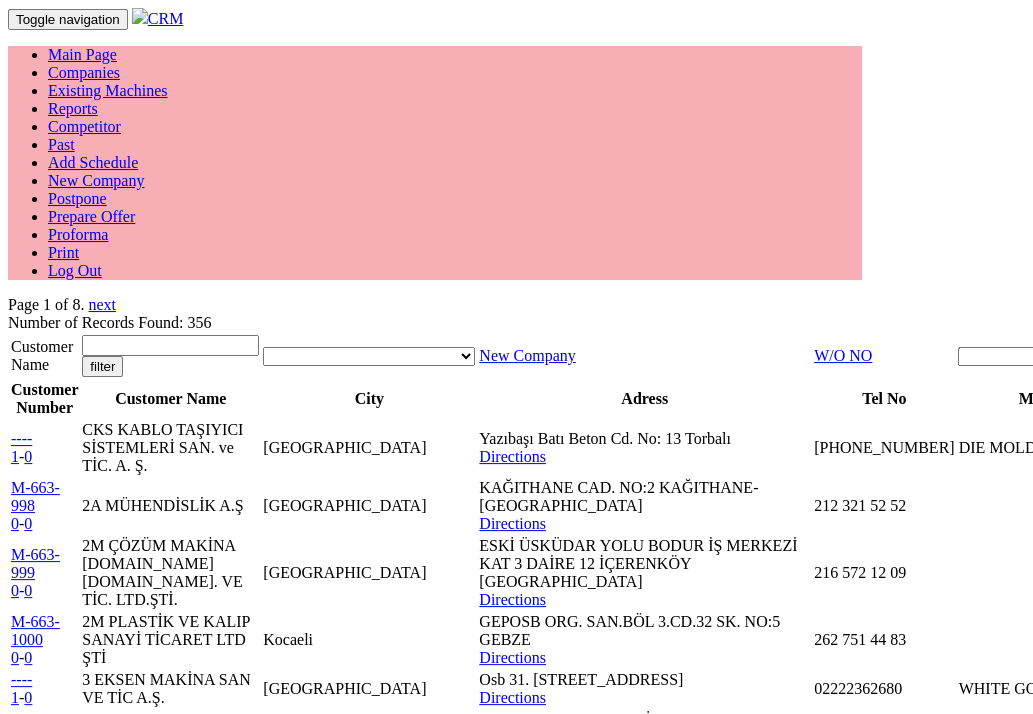 click on "Postpone" at bounding box center [77, 198] 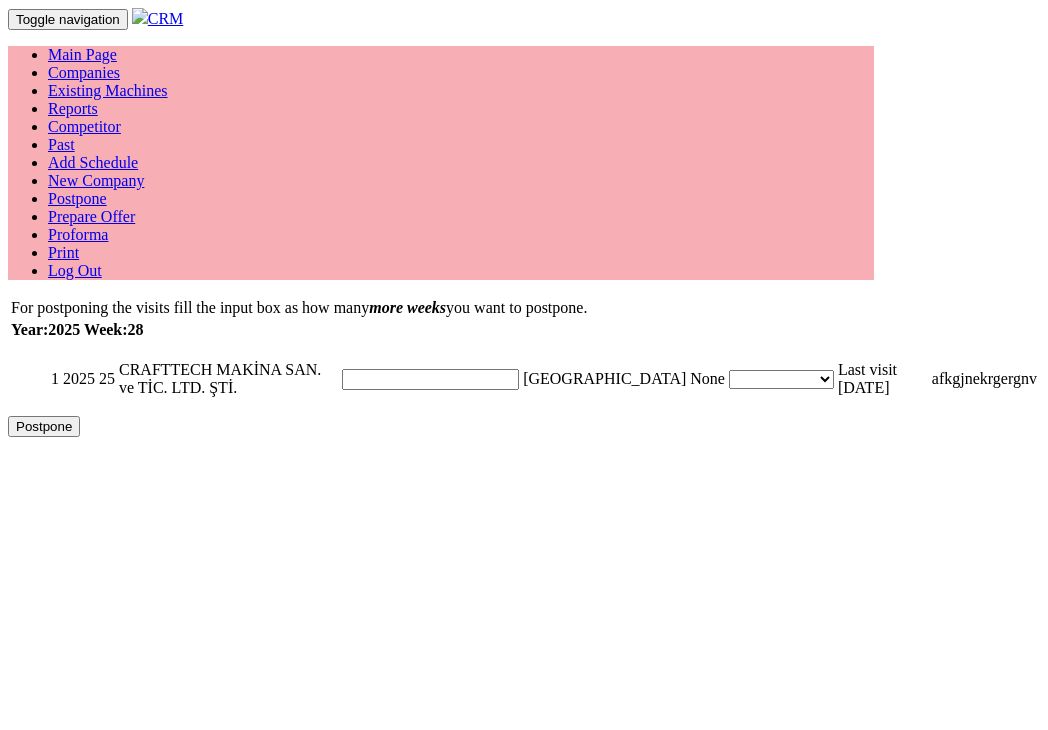 scroll, scrollTop: 0, scrollLeft: 0, axis: both 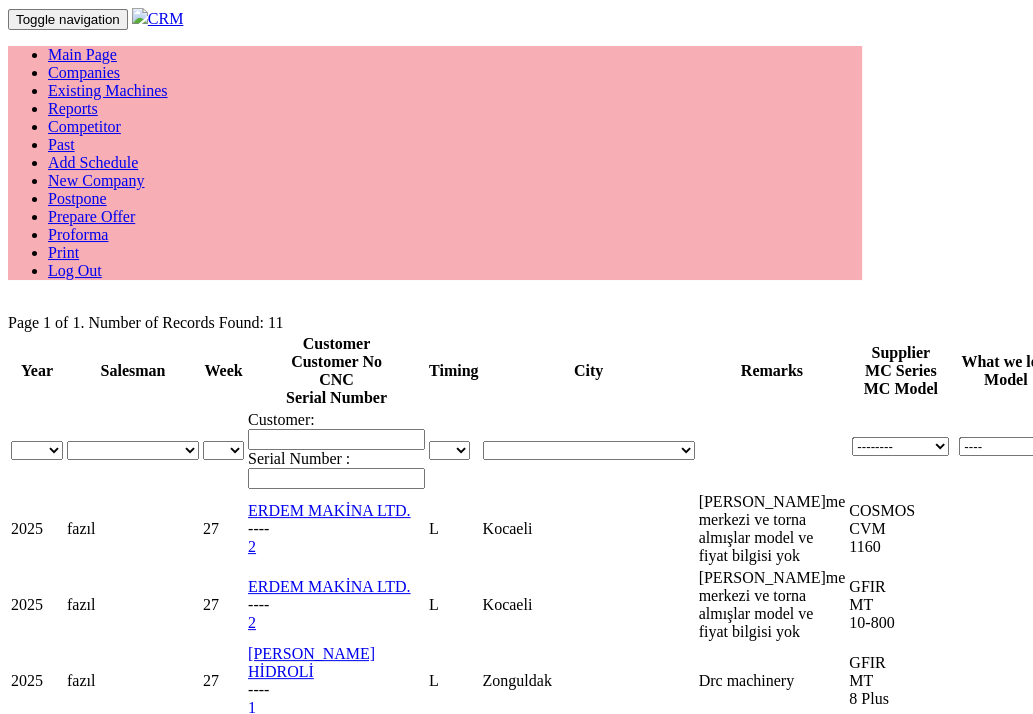 click on "Main Page" at bounding box center [82, 54] 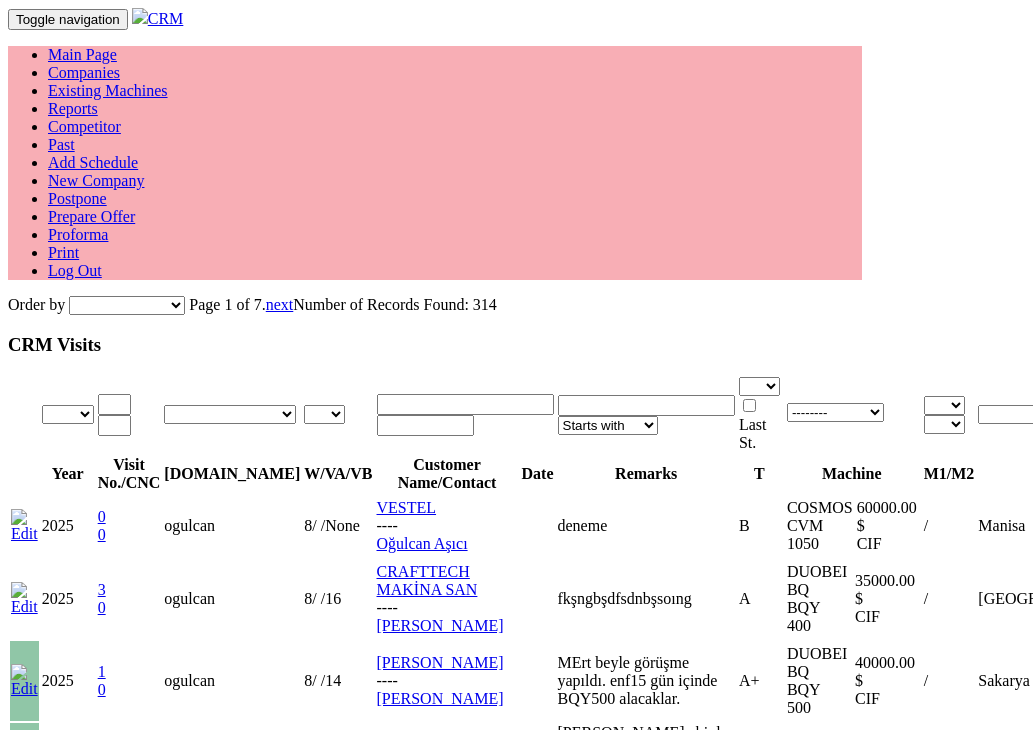 scroll, scrollTop: 0, scrollLeft: 0, axis: both 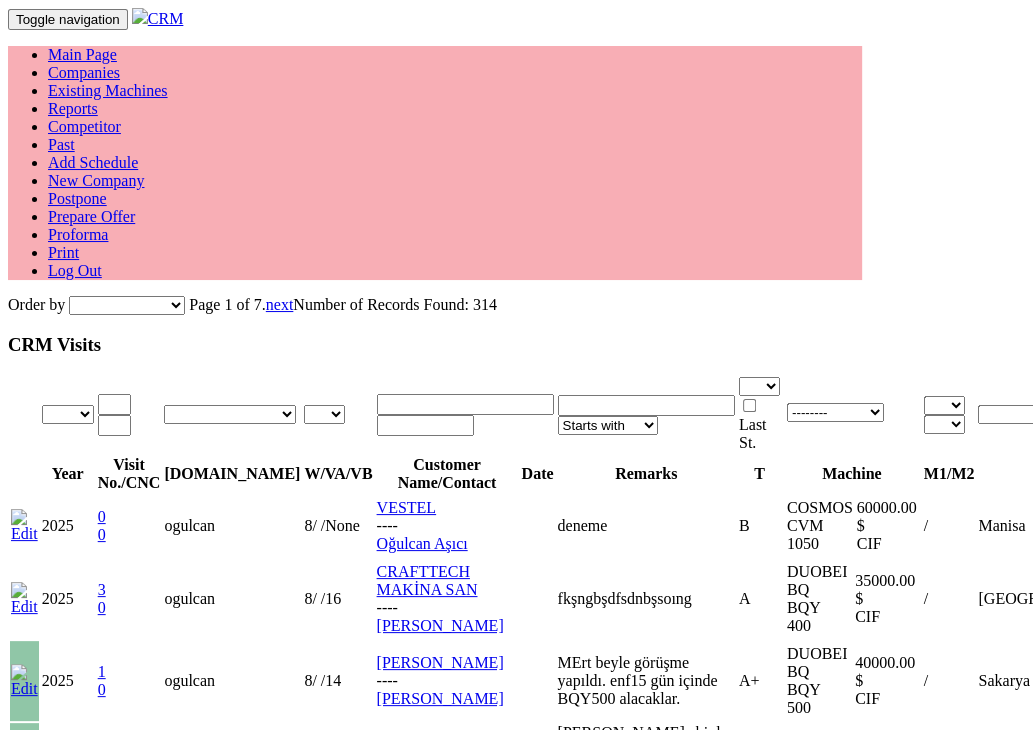 click on "Existing Machines" at bounding box center (108, 90) 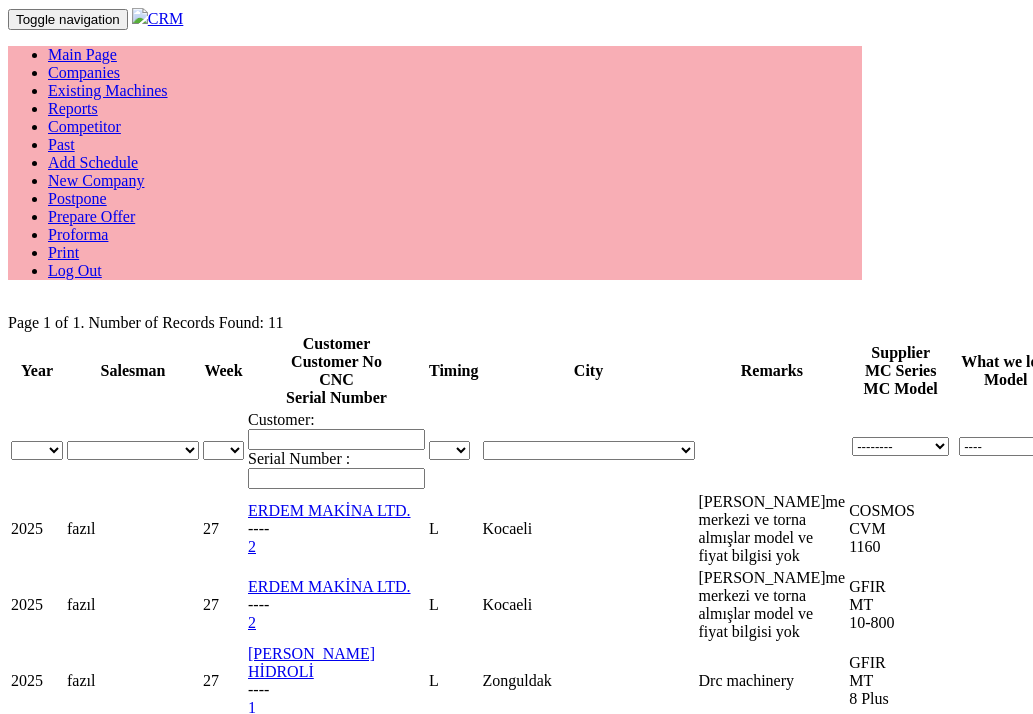 scroll, scrollTop: 0, scrollLeft: 0, axis: both 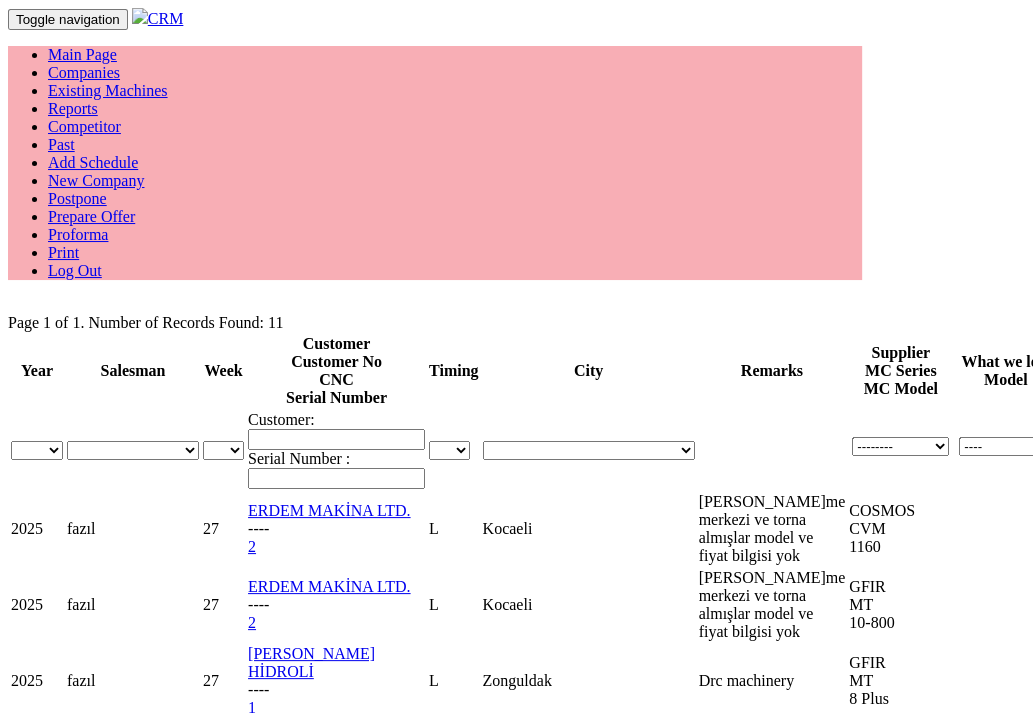 click on "Add Schedule" at bounding box center [93, 162] 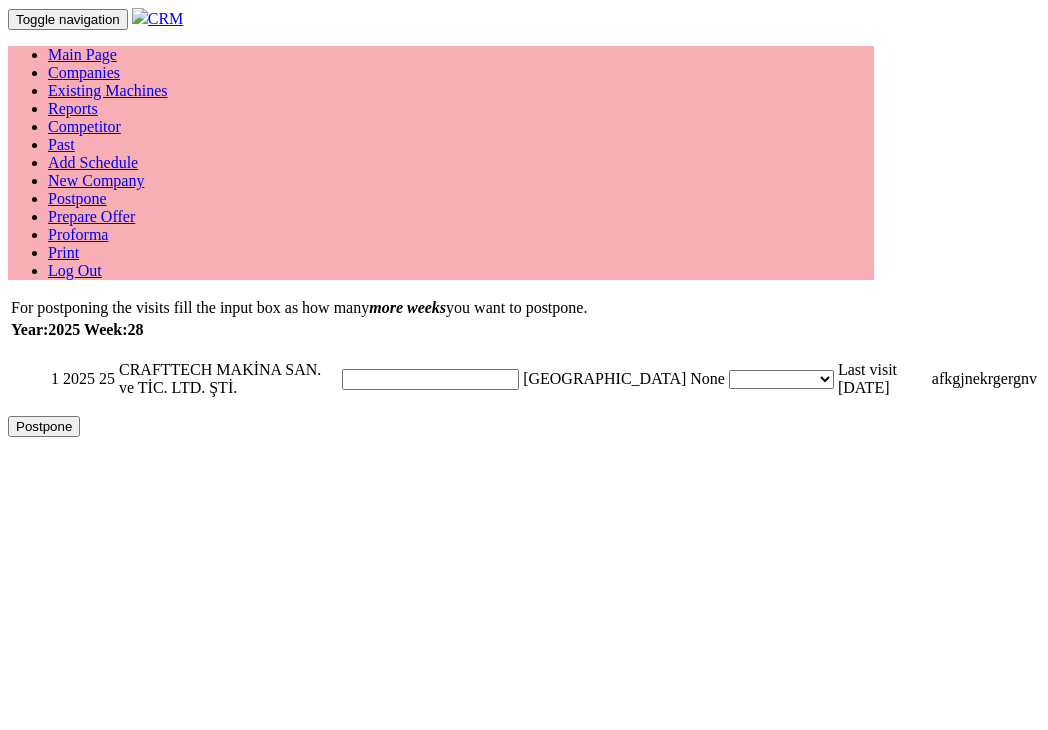 scroll, scrollTop: 0, scrollLeft: 0, axis: both 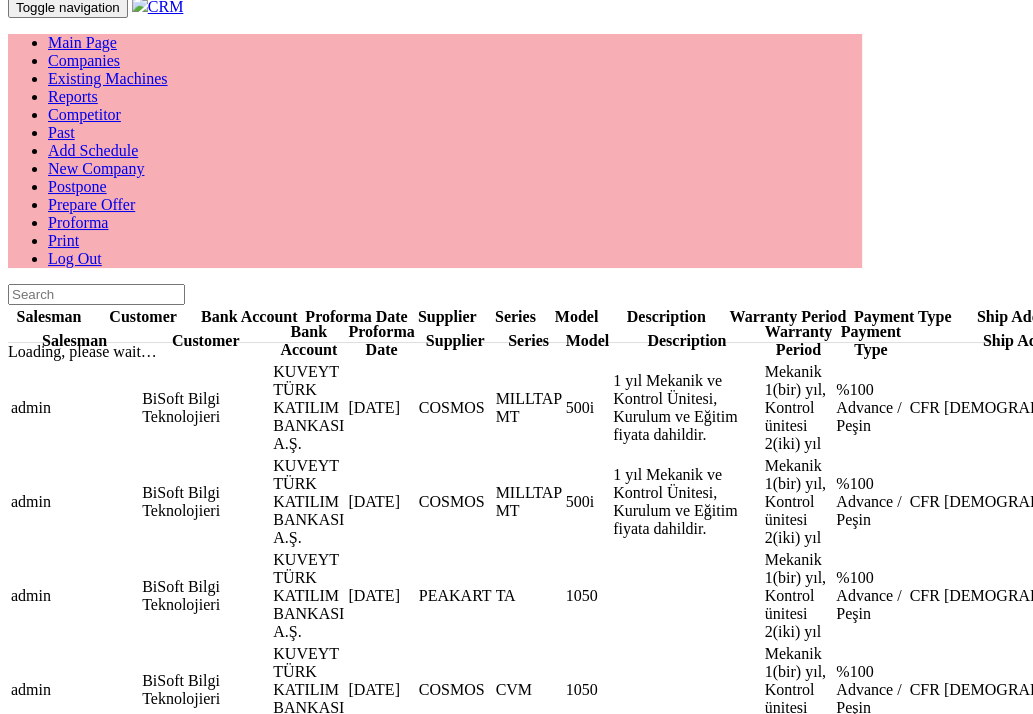 click on "Existing Machines" at bounding box center (108, 78) 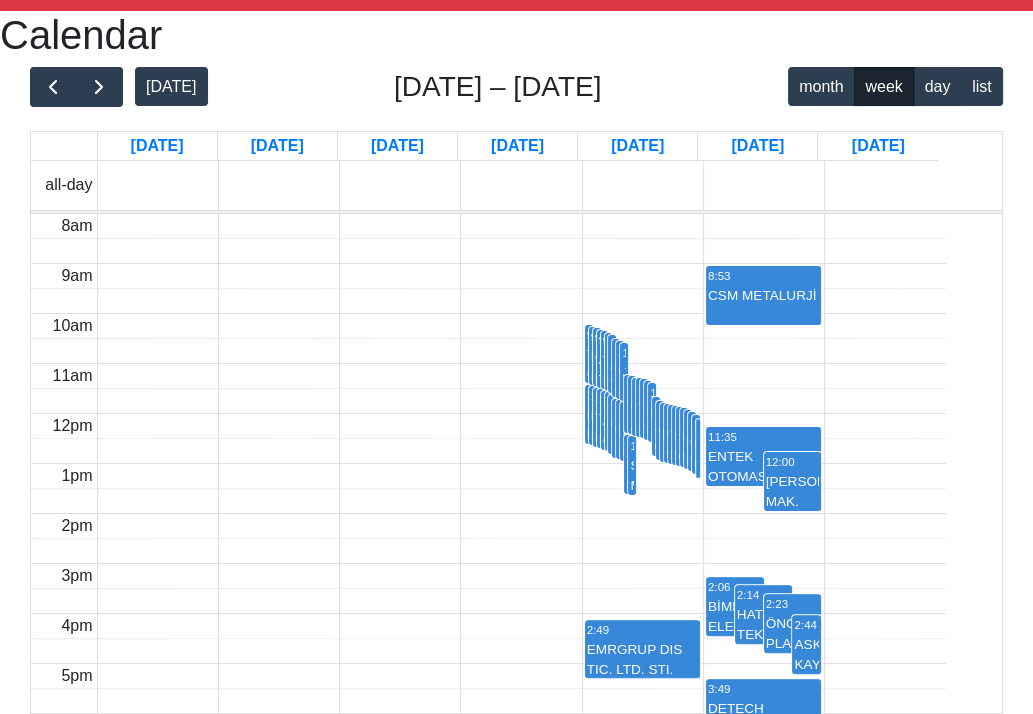 scroll, scrollTop: 18, scrollLeft: 0, axis: vertical 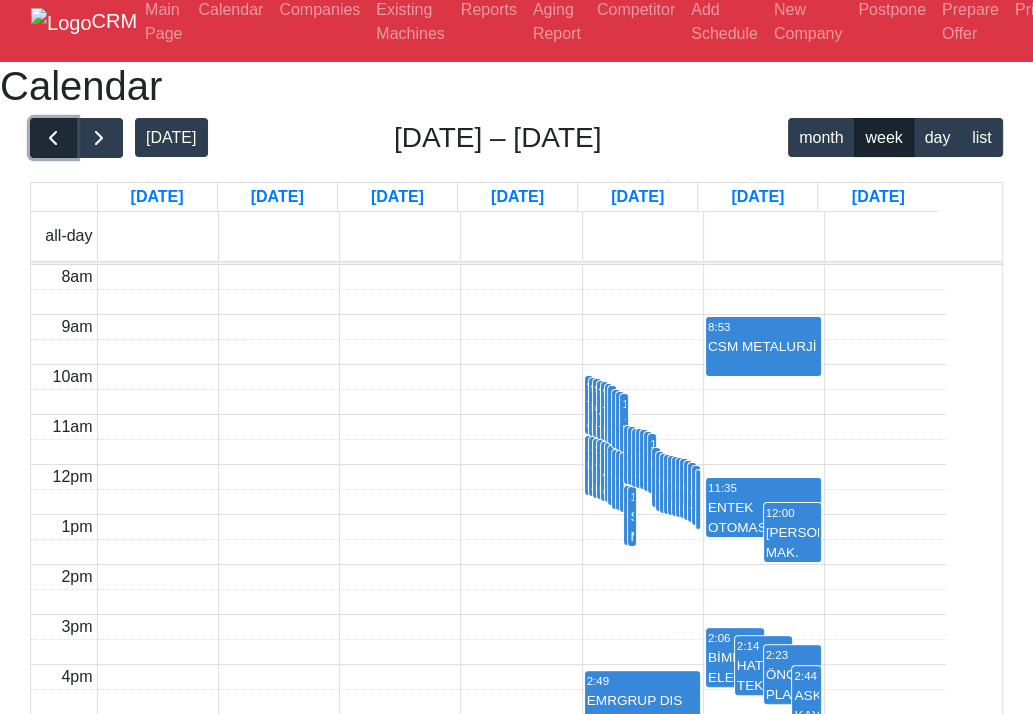 click at bounding box center [53, 138] 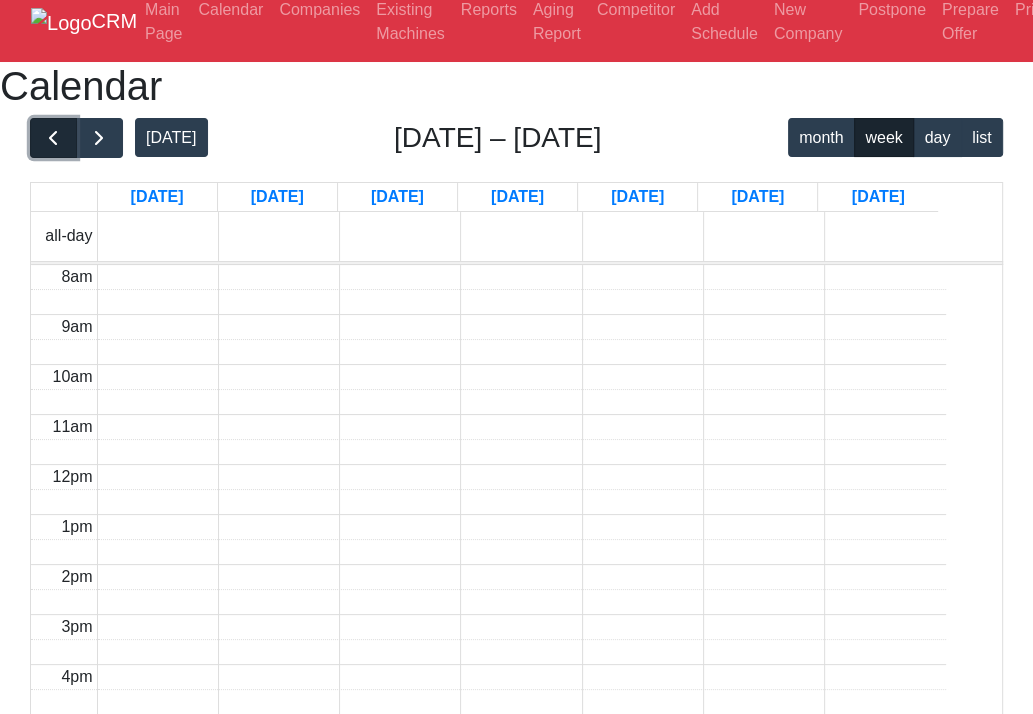 click at bounding box center [53, 138] 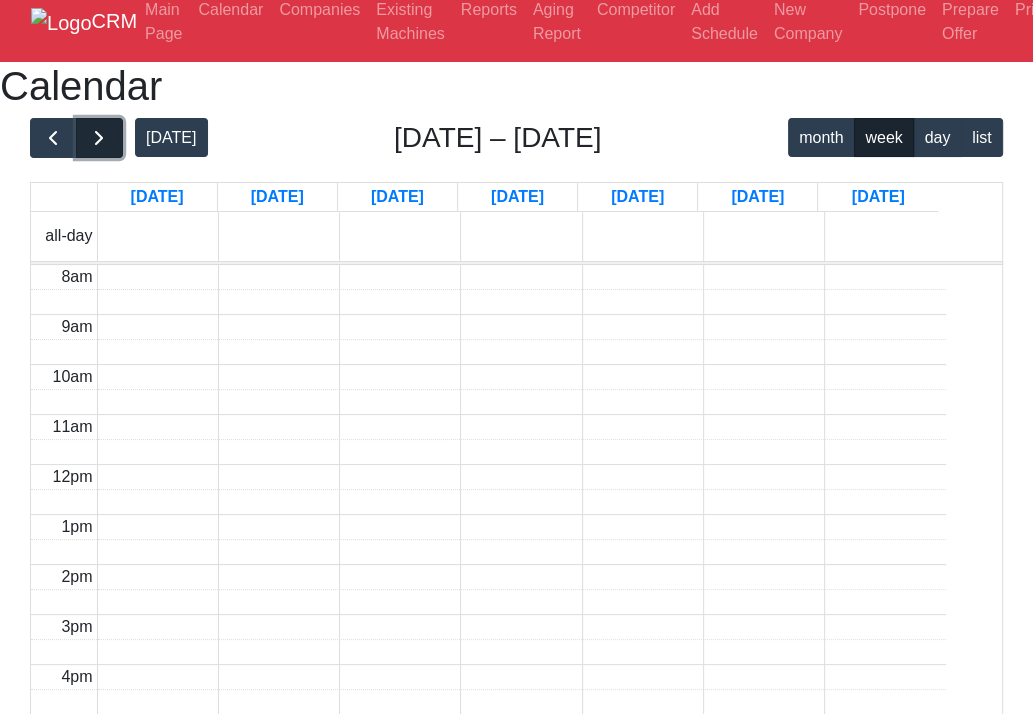 click at bounding box center [99, 138] 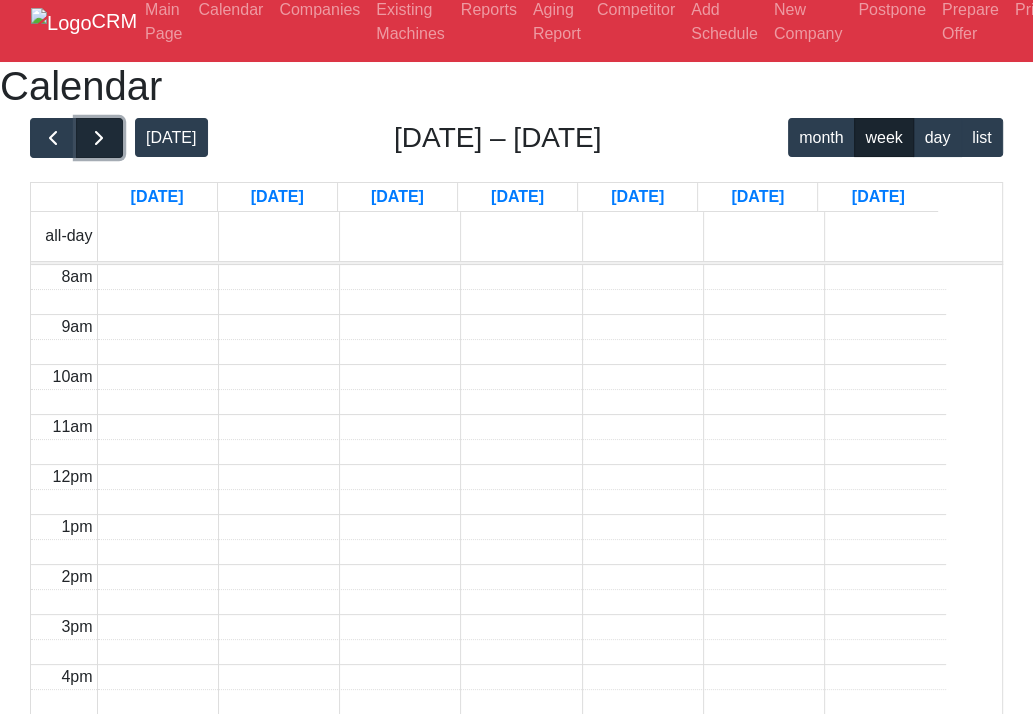 click at bounding box center (99, 138) 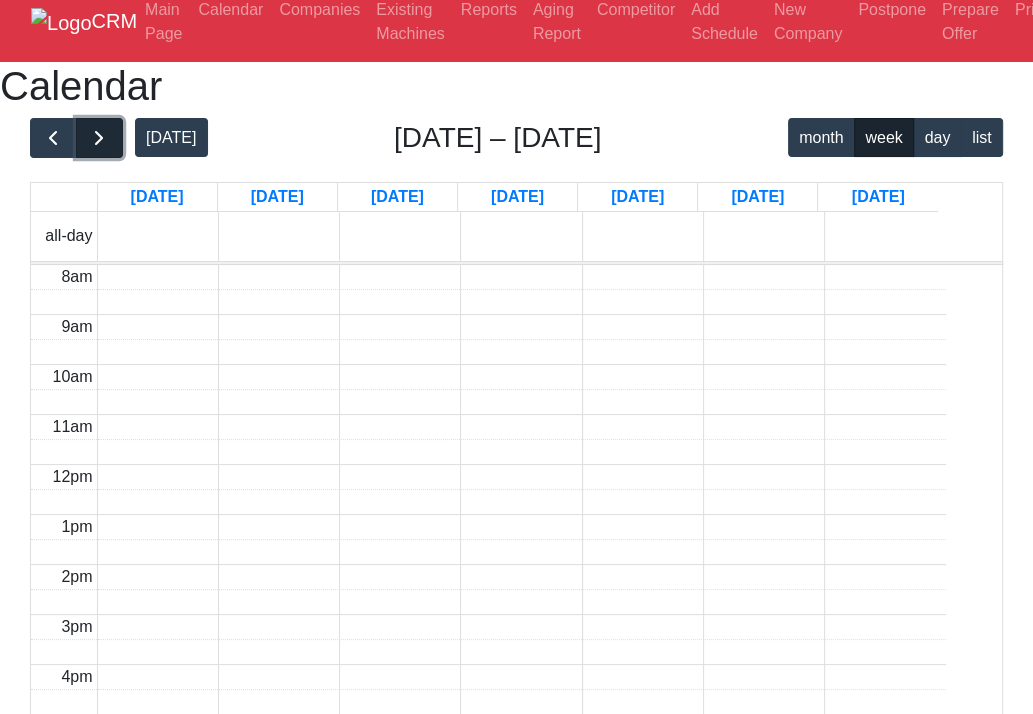 click at bounding box center (99, 138) 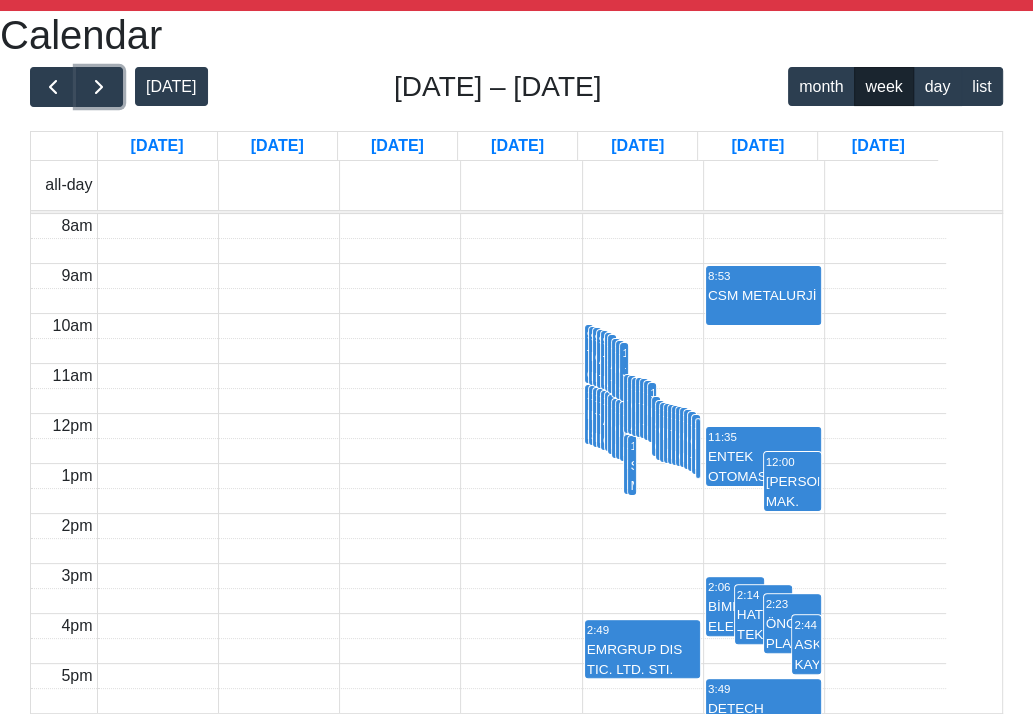 scroll, scrollTop: 118, scrollLeft: 0, axis: vertical 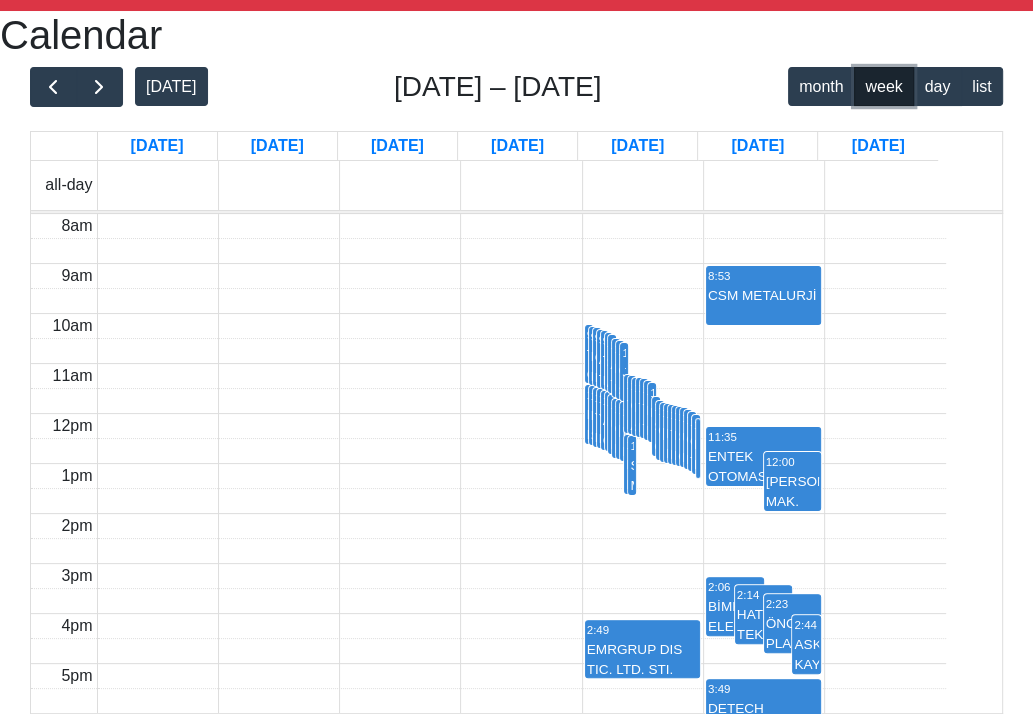 click on "week" at bounding box center [884, 86] 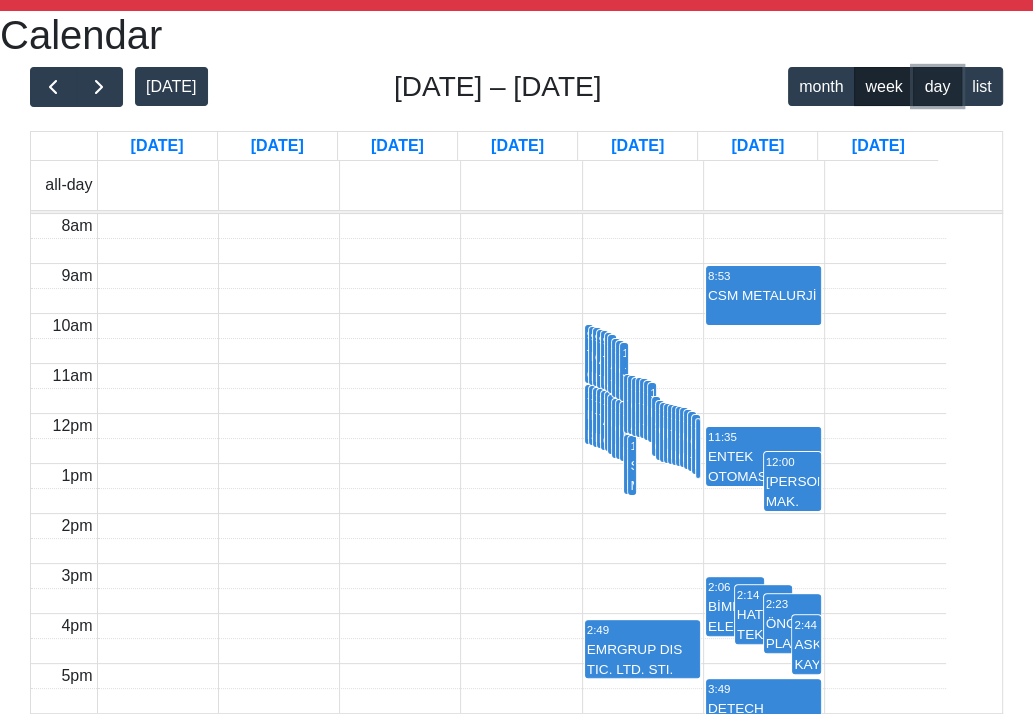 click on "day" at bounding box center [937, 86] 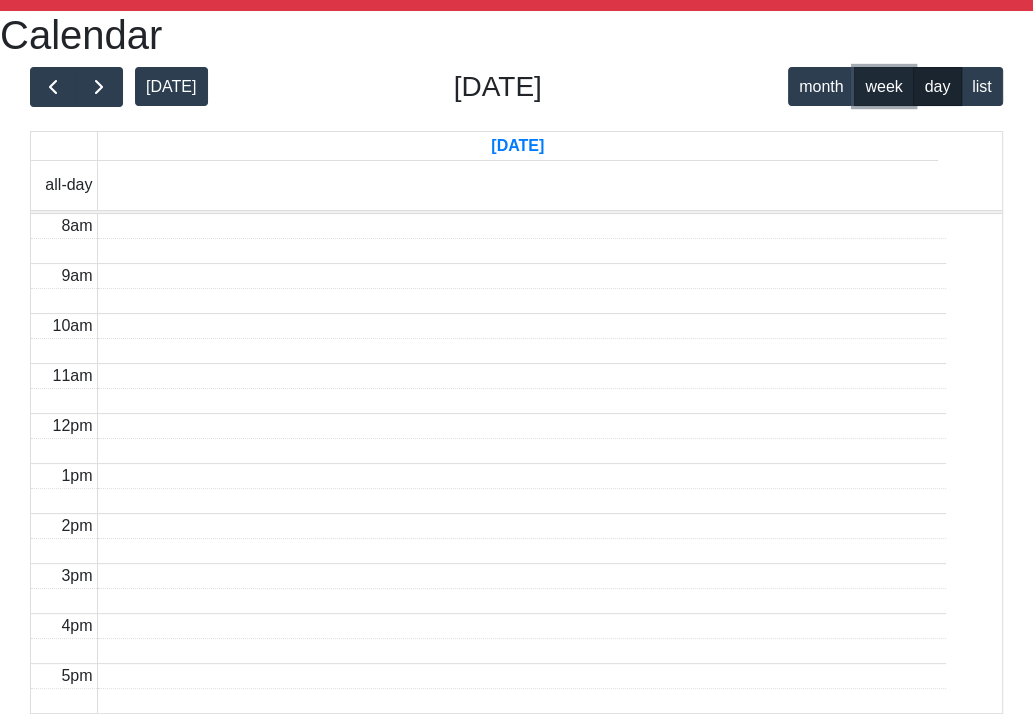 click on "week" at bounding box center [884, 86] 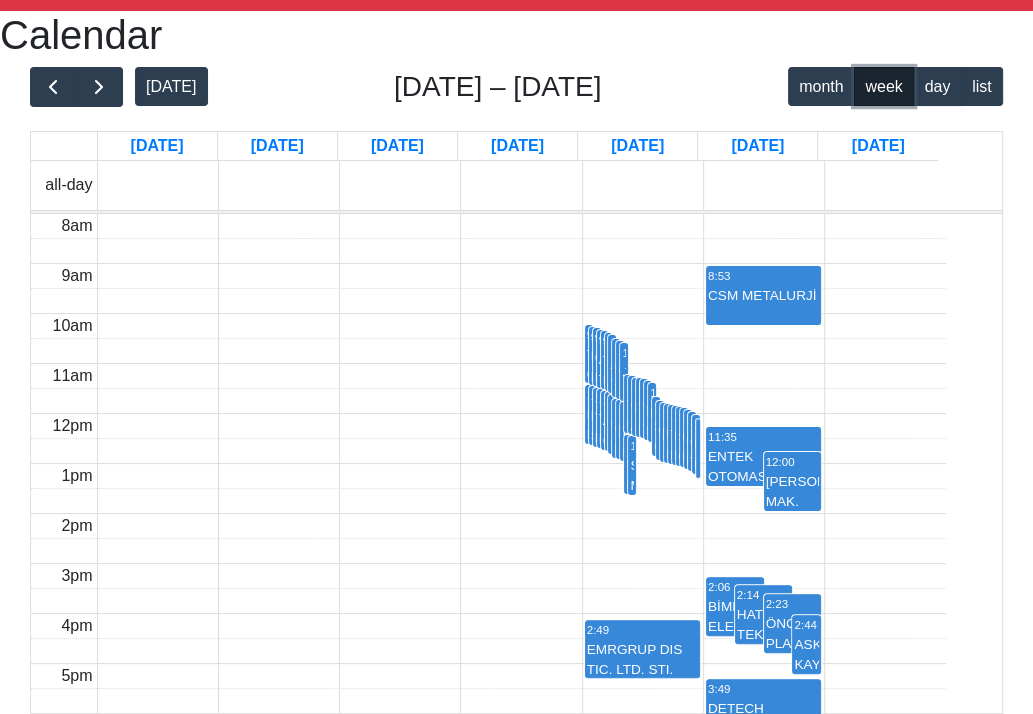 click on "10:46 TMC POWDER METAL" at bounding box center (640, 407) 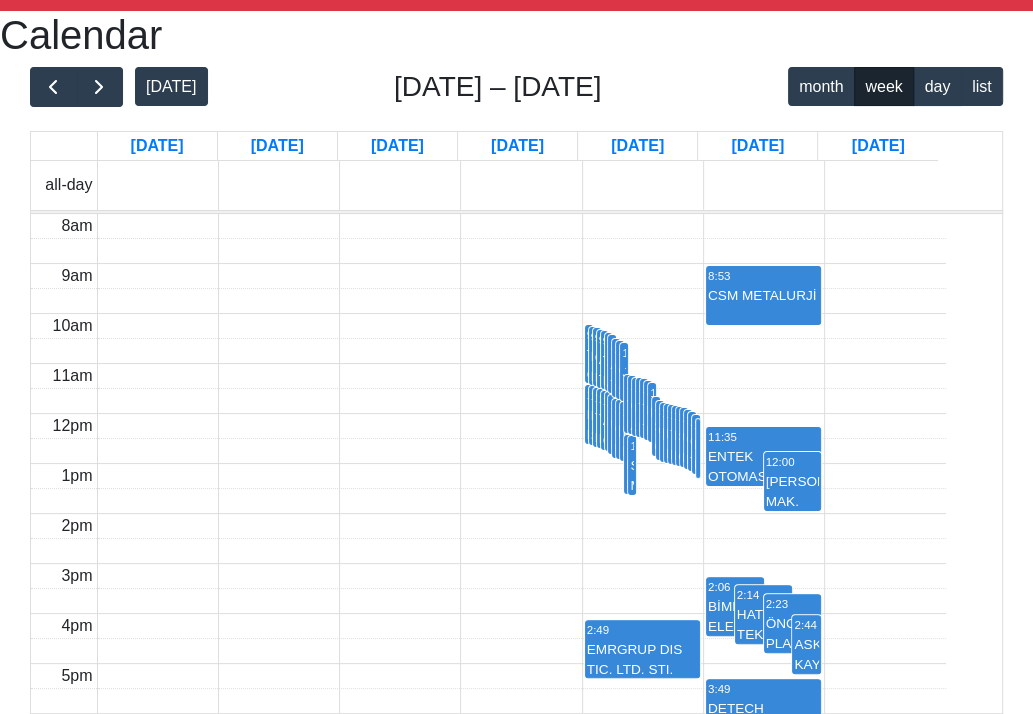 click on "10:08 CKP SAVUNMA SİST. İNŞ.TAAH.SAN.TİC.LTD.ŞTI" at bounding box center (620, 370) 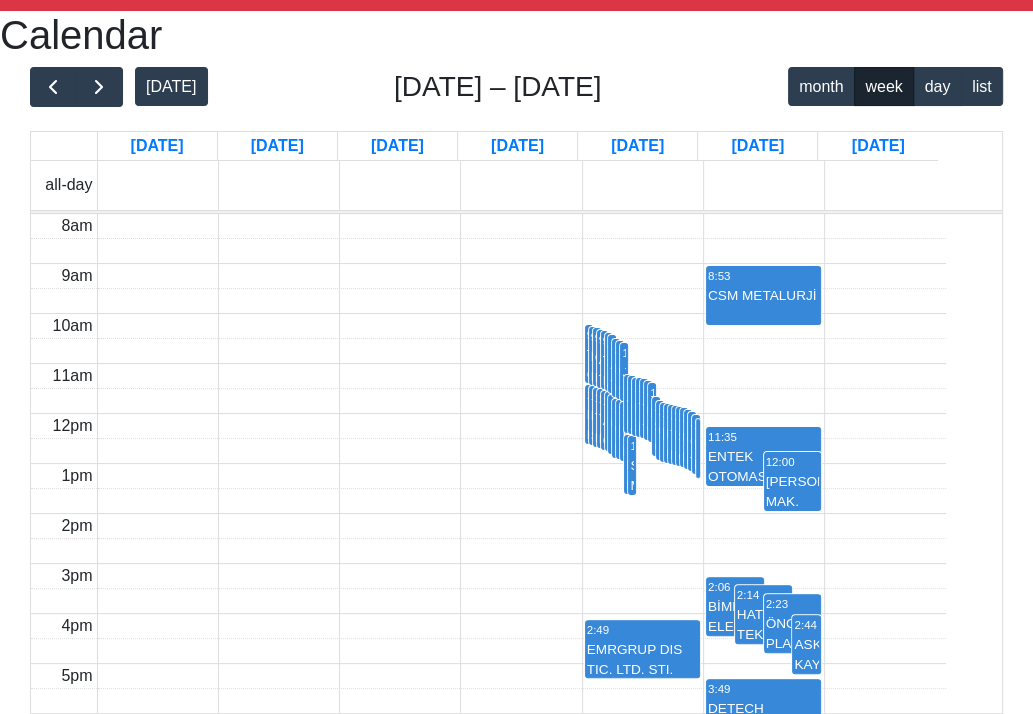click on "11:44 SABANCI MAKİNA" at bounding box center [632, 465] 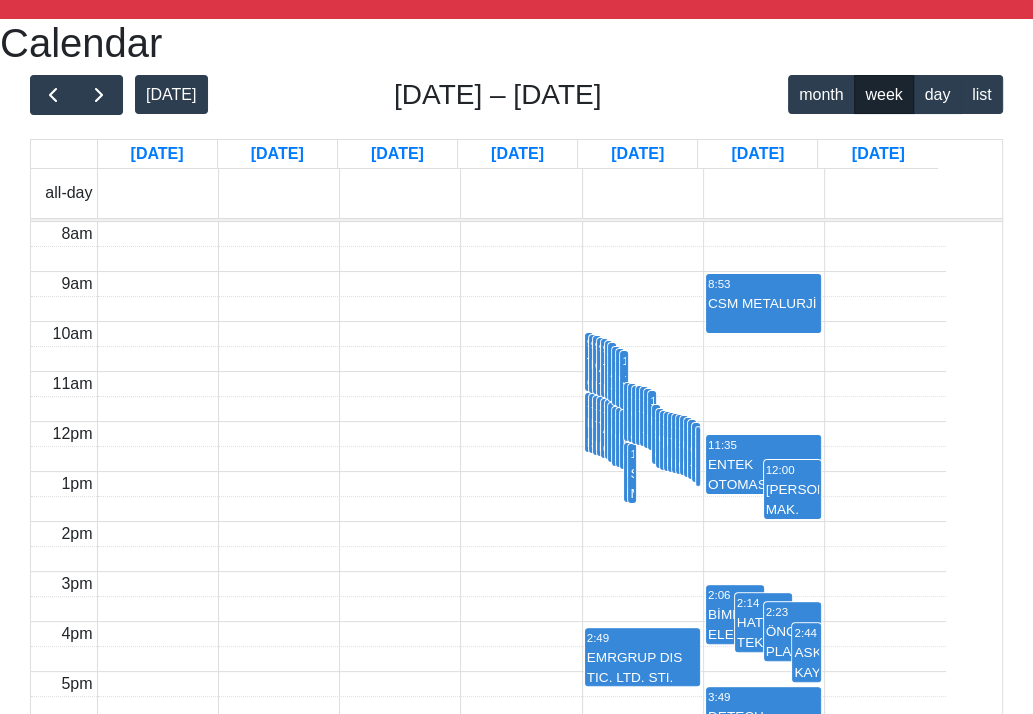 scroll, scrollTop: 18, scrollLeft: 0, axis: vertical 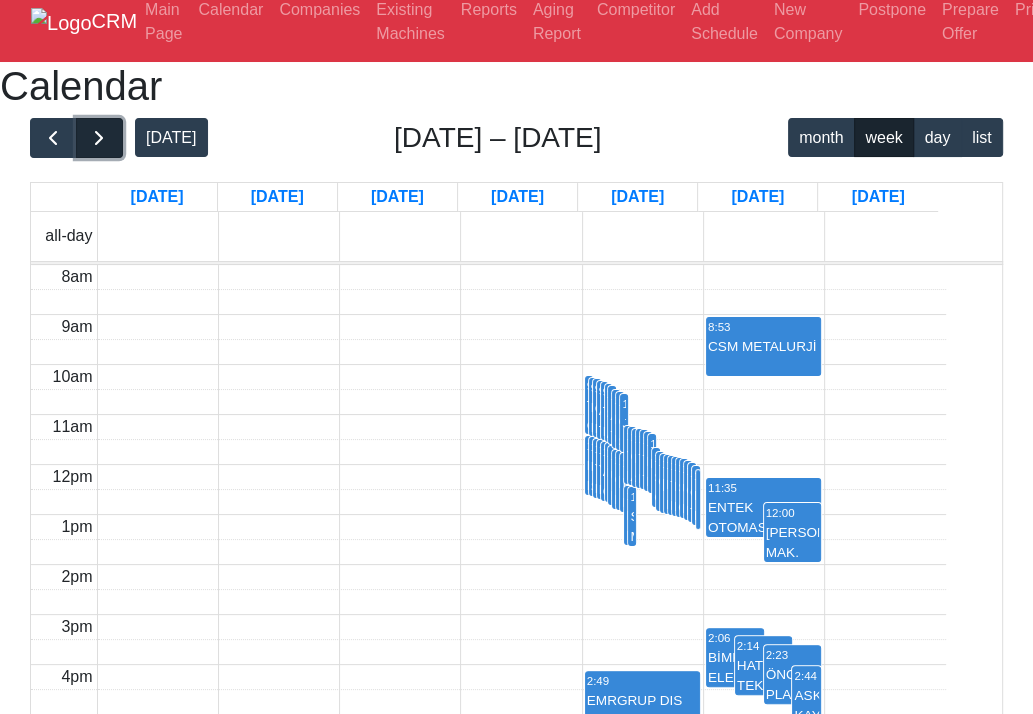 click at bounding box center [99, 138] 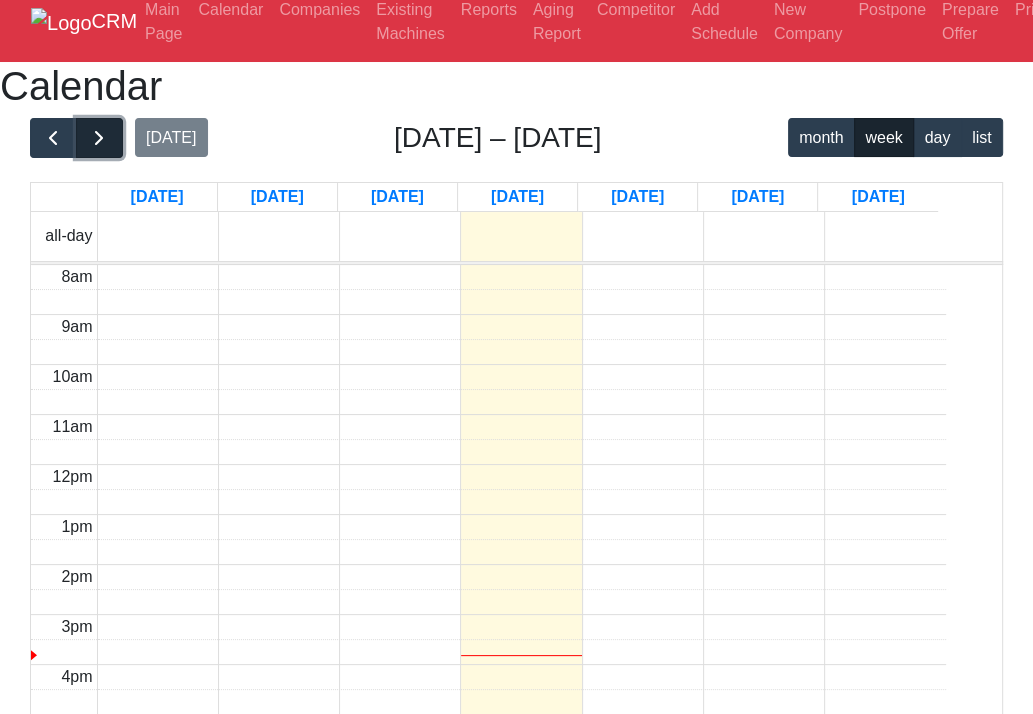 click at bounding box center [99, 138] 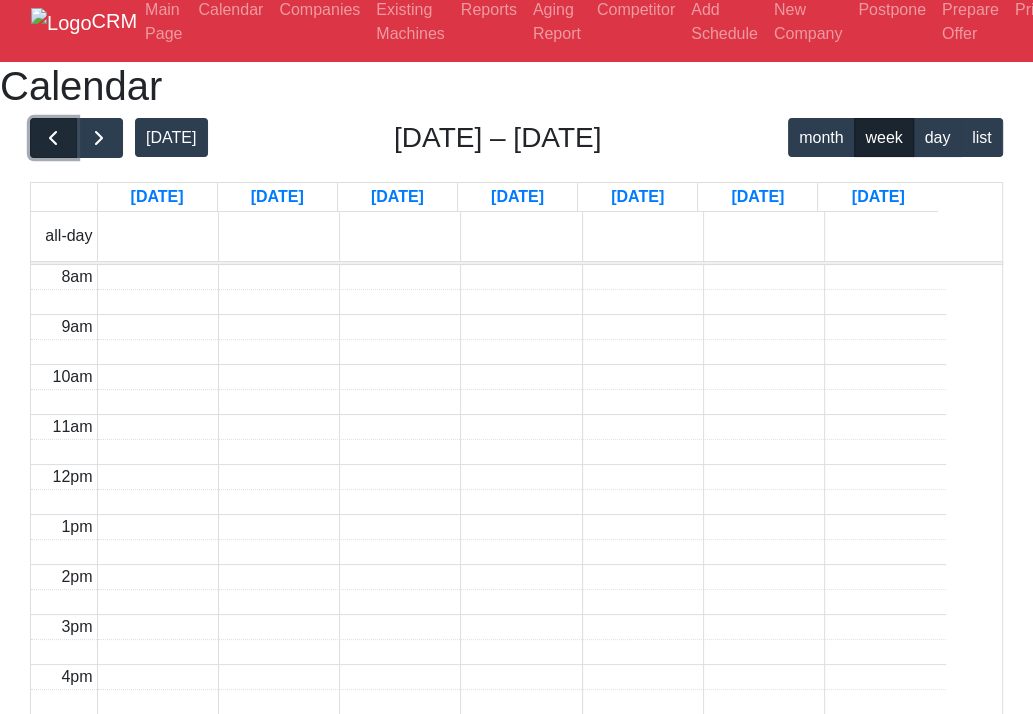 click at bounding box center [53, 138] 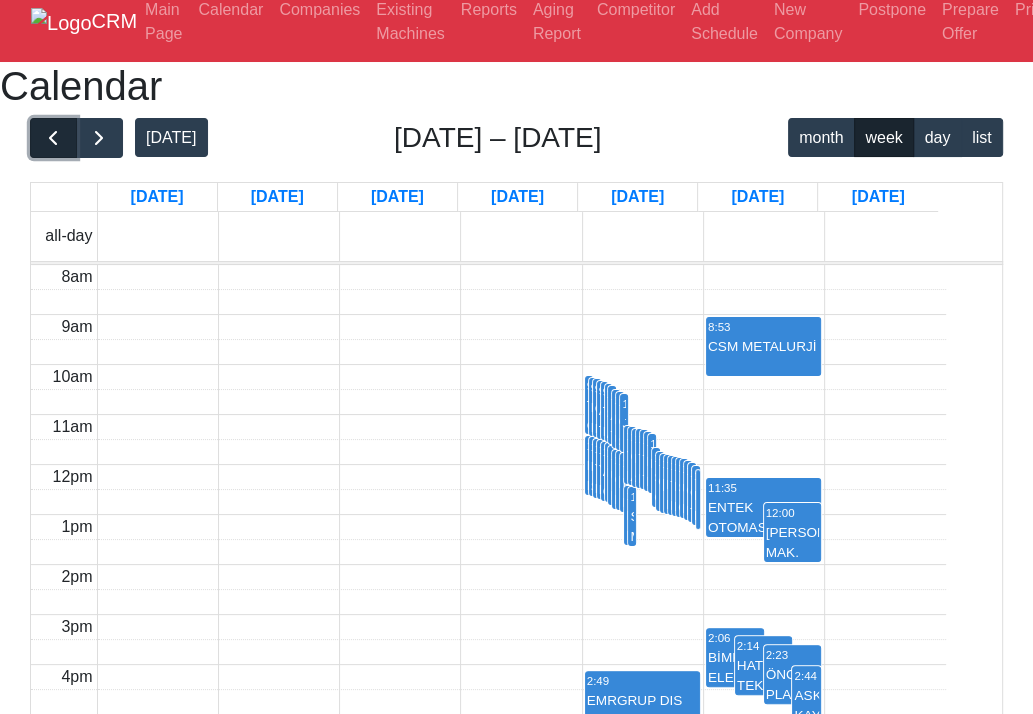 click at bounding box center (53, 138) 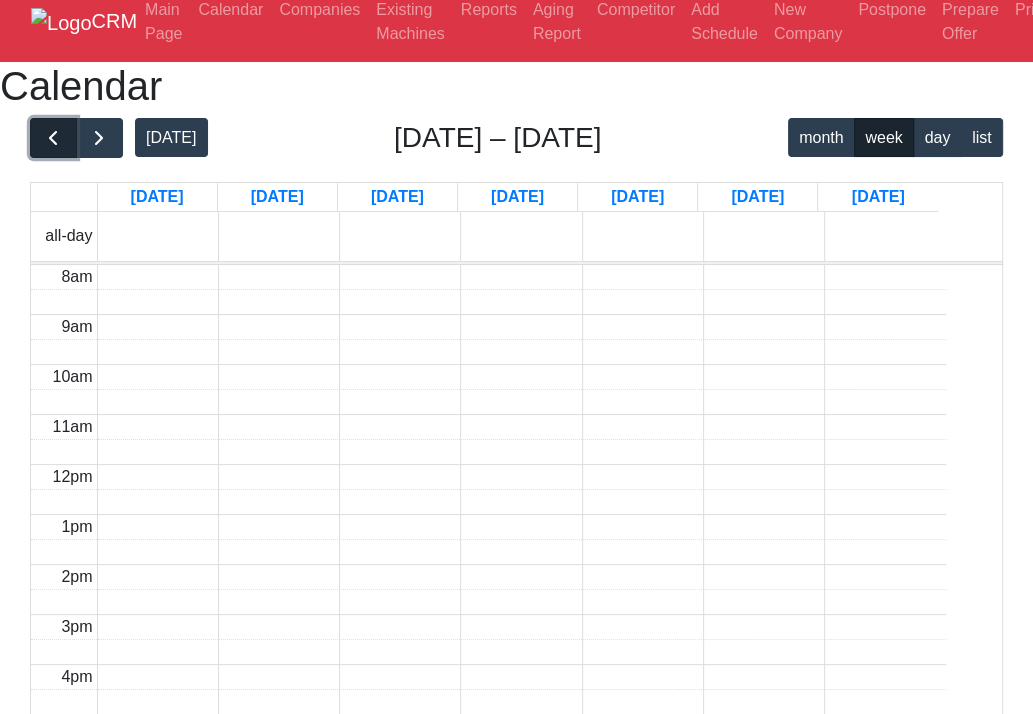 click at bounding box center [53, 138] 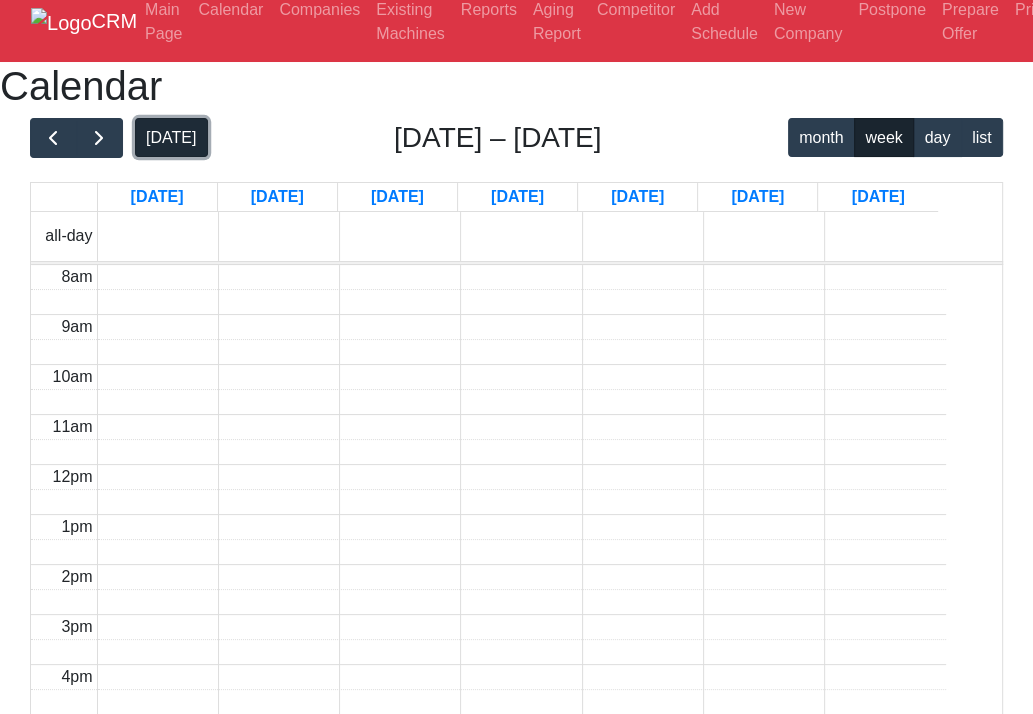 click on "today" at bounding box center (171, 137) 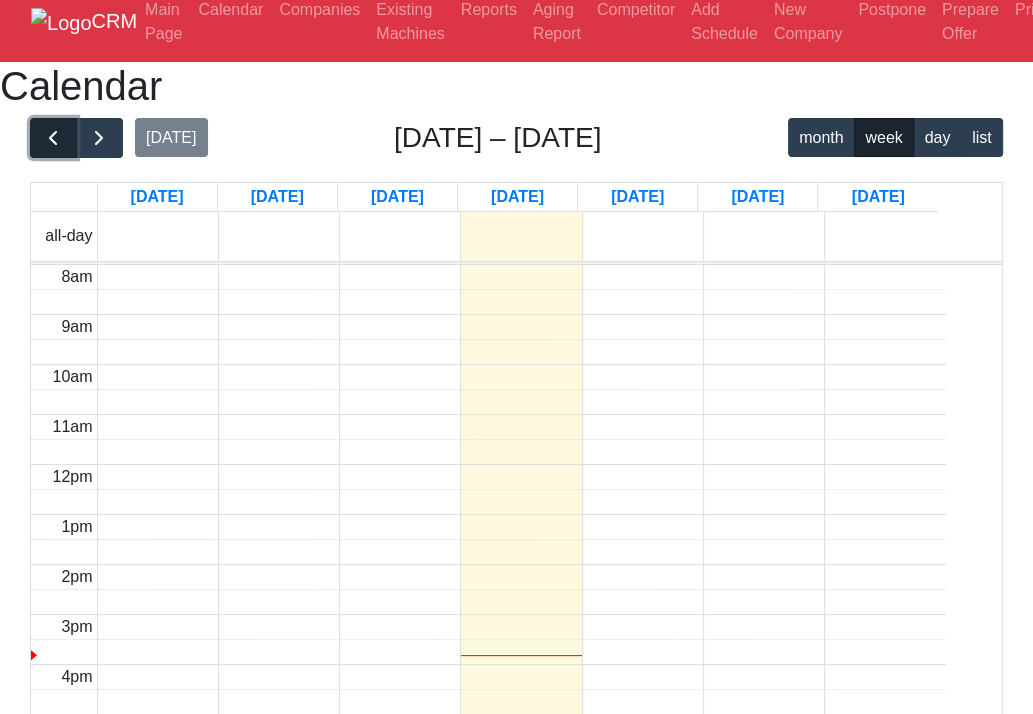 click at bounding box center (53, 138) 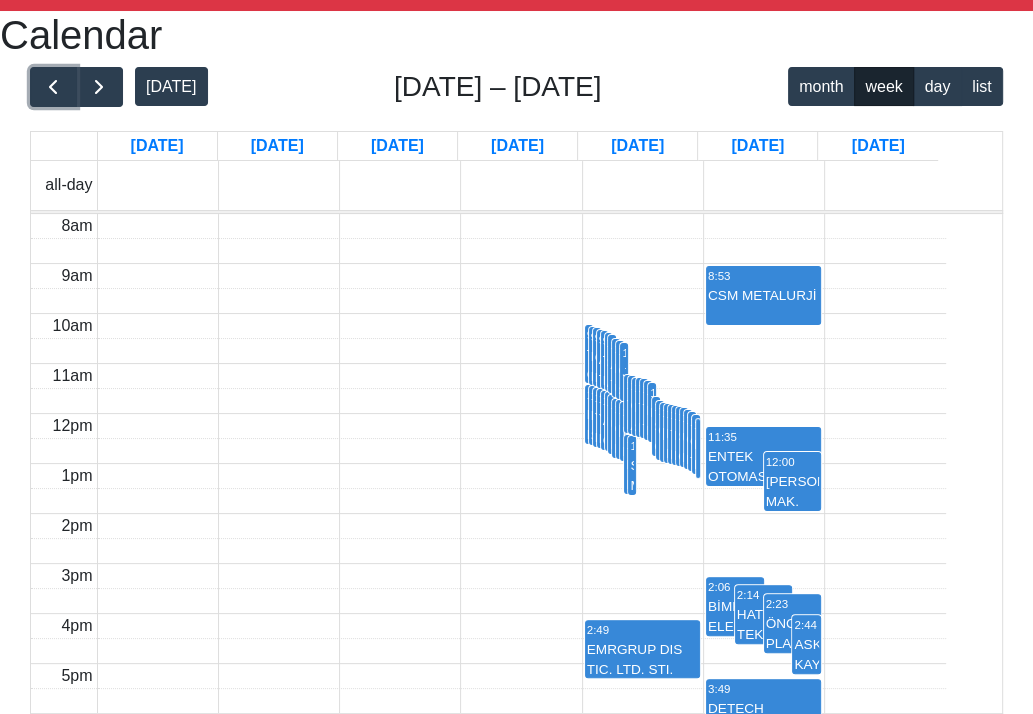 scroll, scrollTop: 318, scrollLeft: 0, axis: vertical 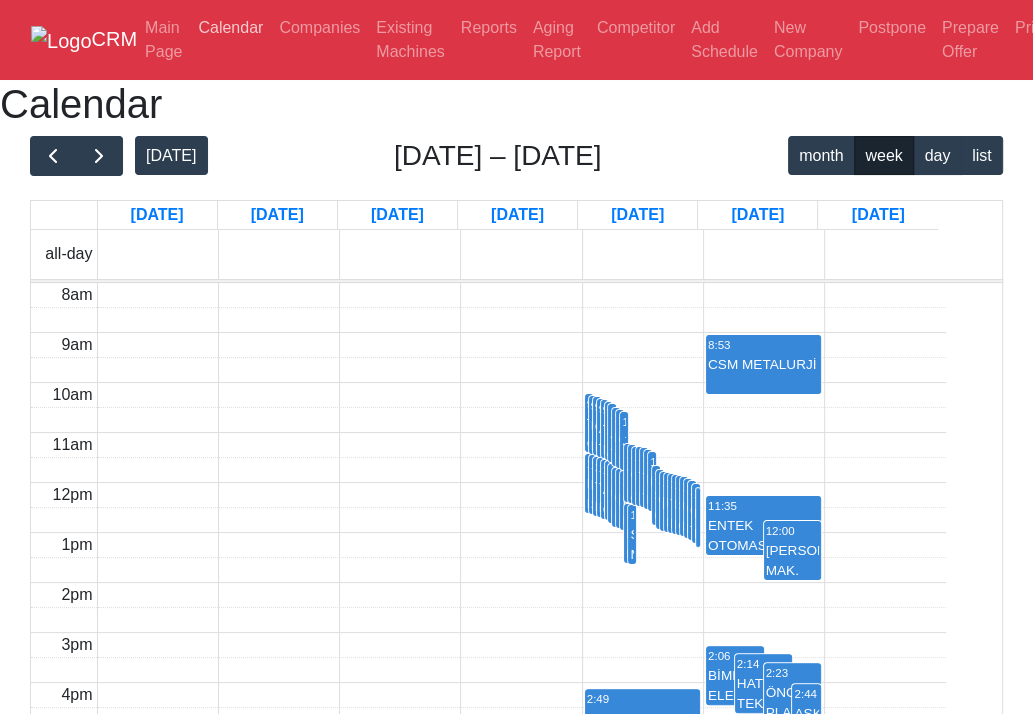 click on "Calendar" at bounding box center (230, 28) 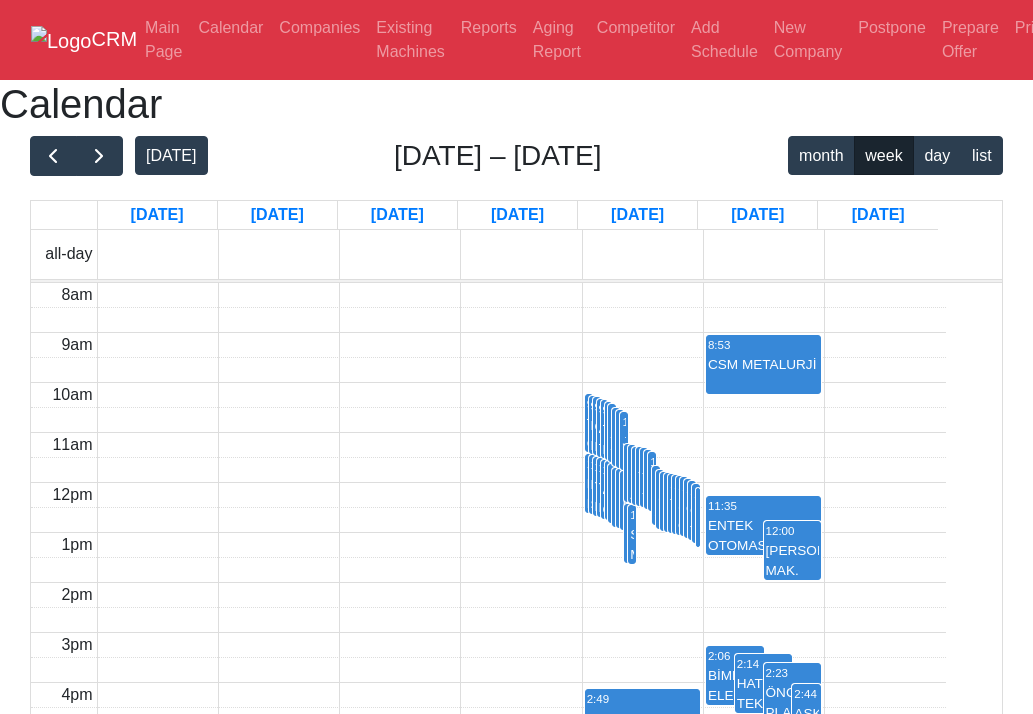 scroll, scrollTop: 0, scrollLeft: 0, axis: both 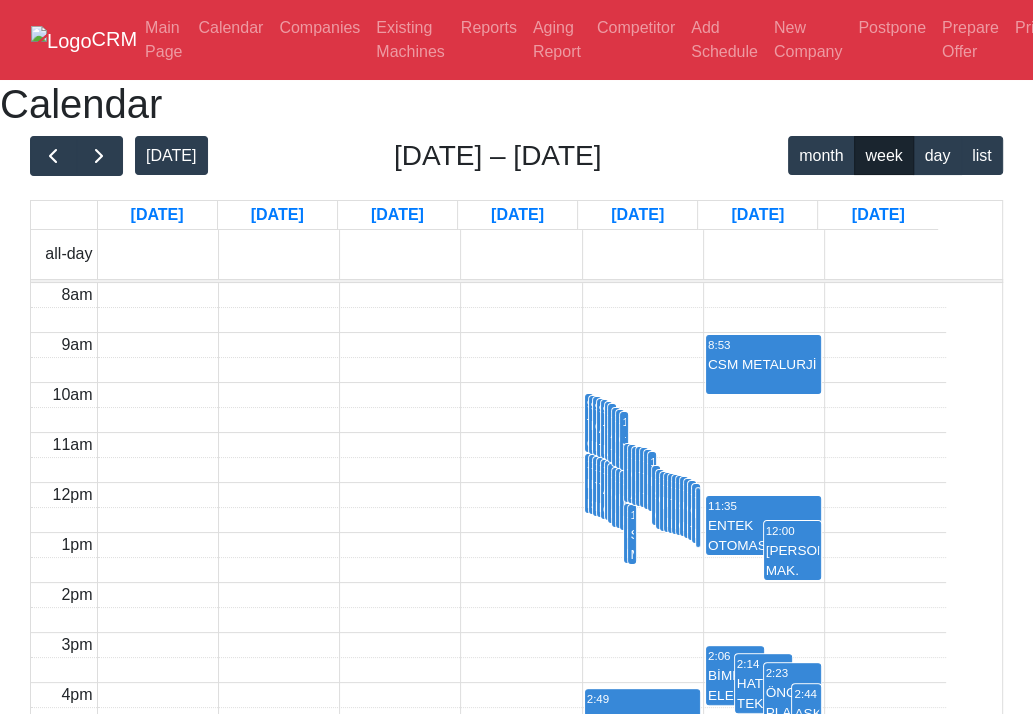 click on "9:58 TT METAL [PERSON_NAME]" at bounding box center [605, 429] 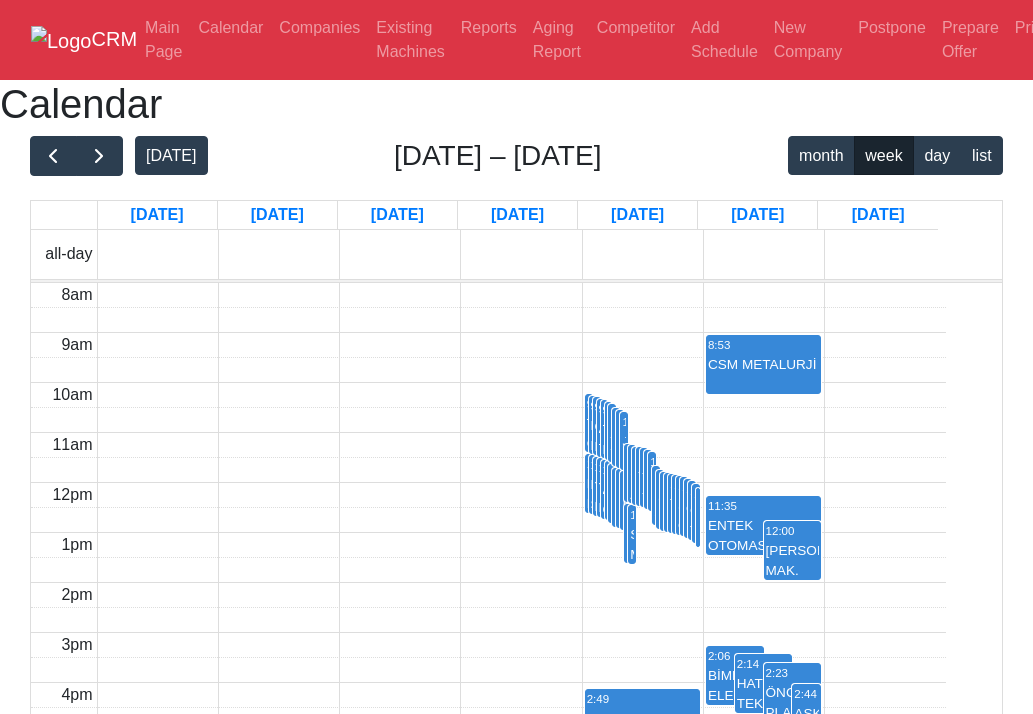 scroll, scrollTop: 318, scrollLeft: 0, axis: vertical 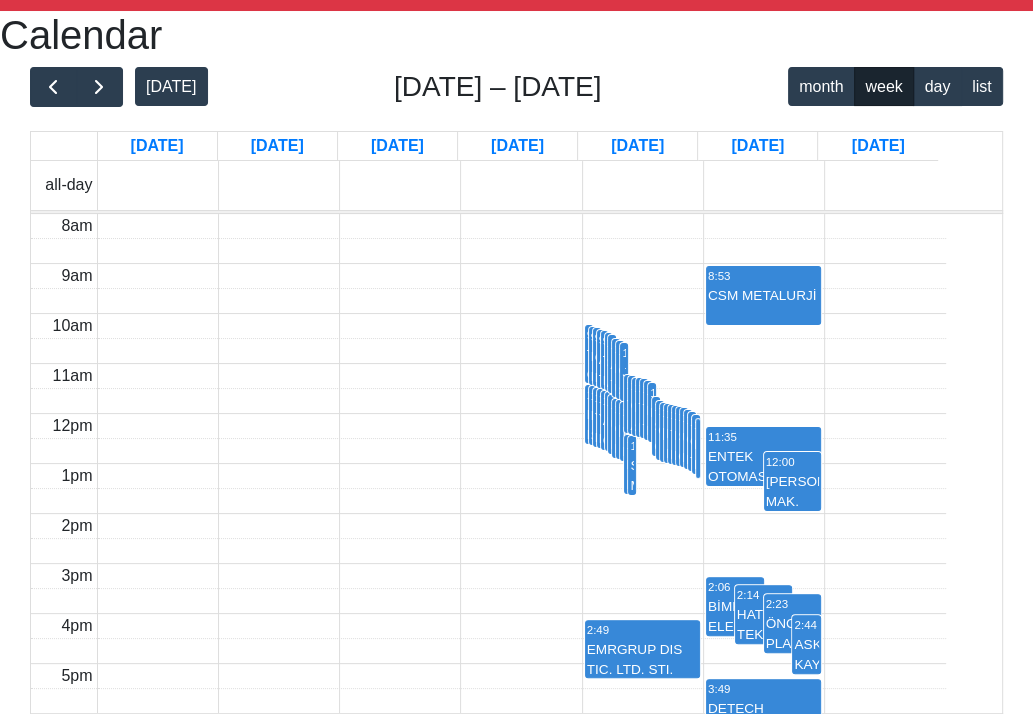 click on "10:59 AICS ÇELİK SANAYİ VE TİC. LTD. ŞTİ" at bounding box center [605, 420] 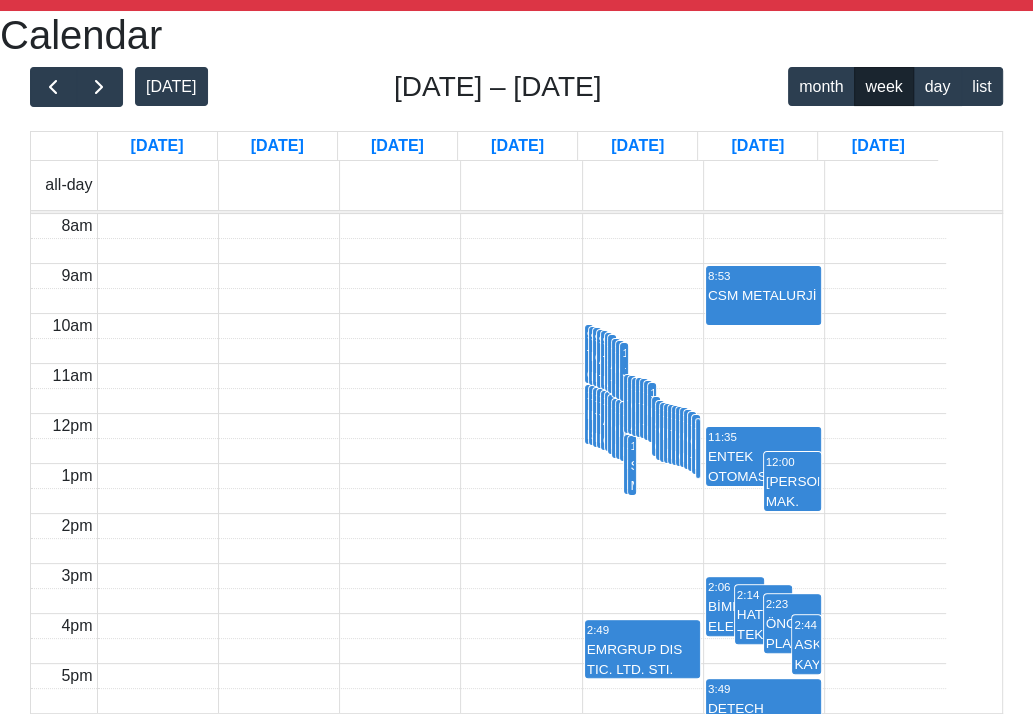 click on "11:08 ADA MAKINA" at bounding box center (620, 429) 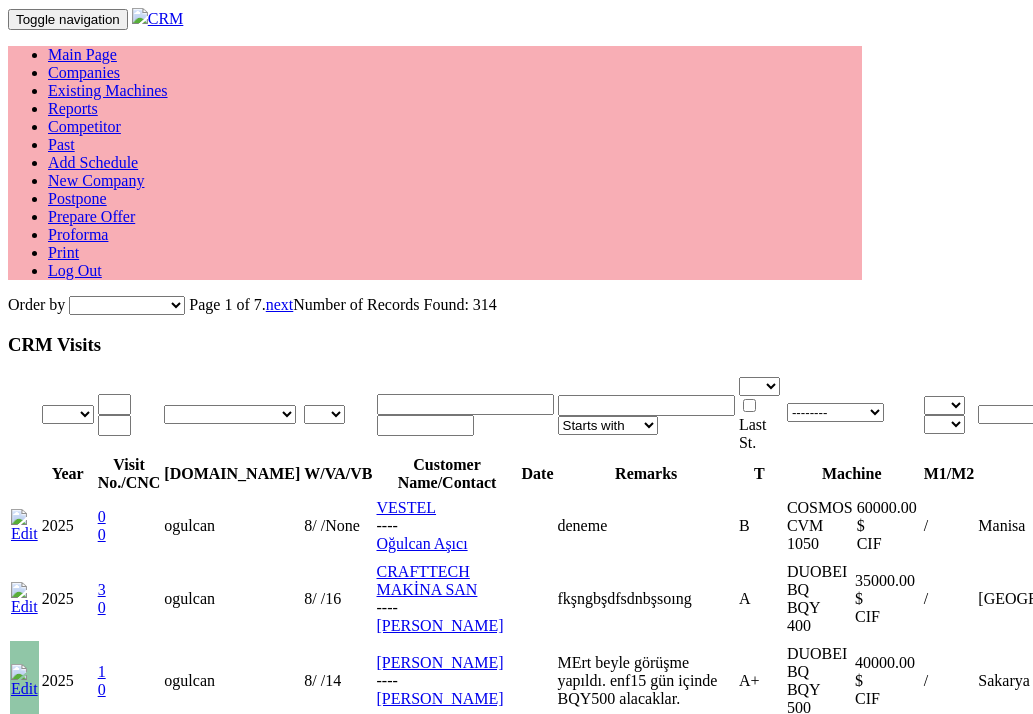 scroll, scrollTop: 0, scrollLeft: 0, axis: both 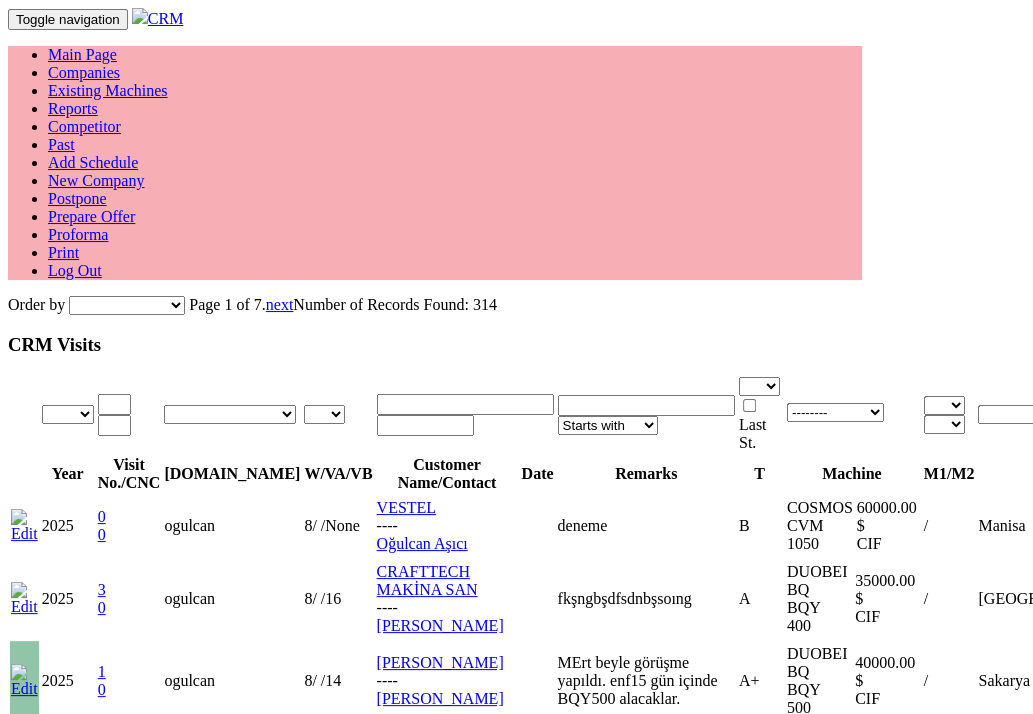 click on "Proforma" at bounding box center [78, 234] 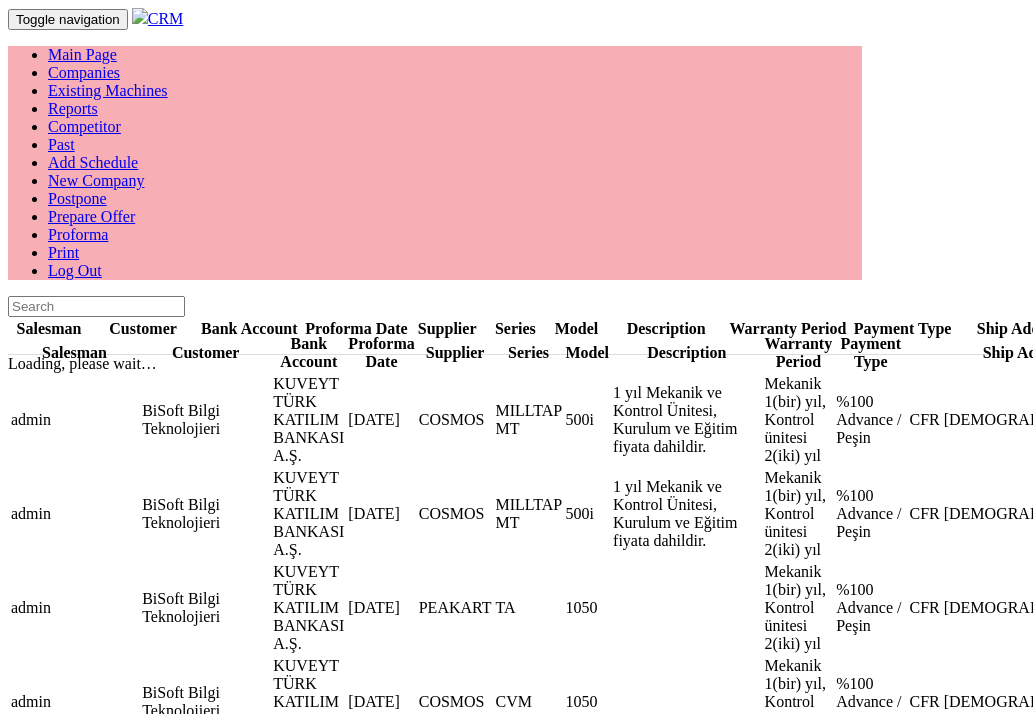 scroll, scrollTop: 0, scrollLeft: 0, axis: both 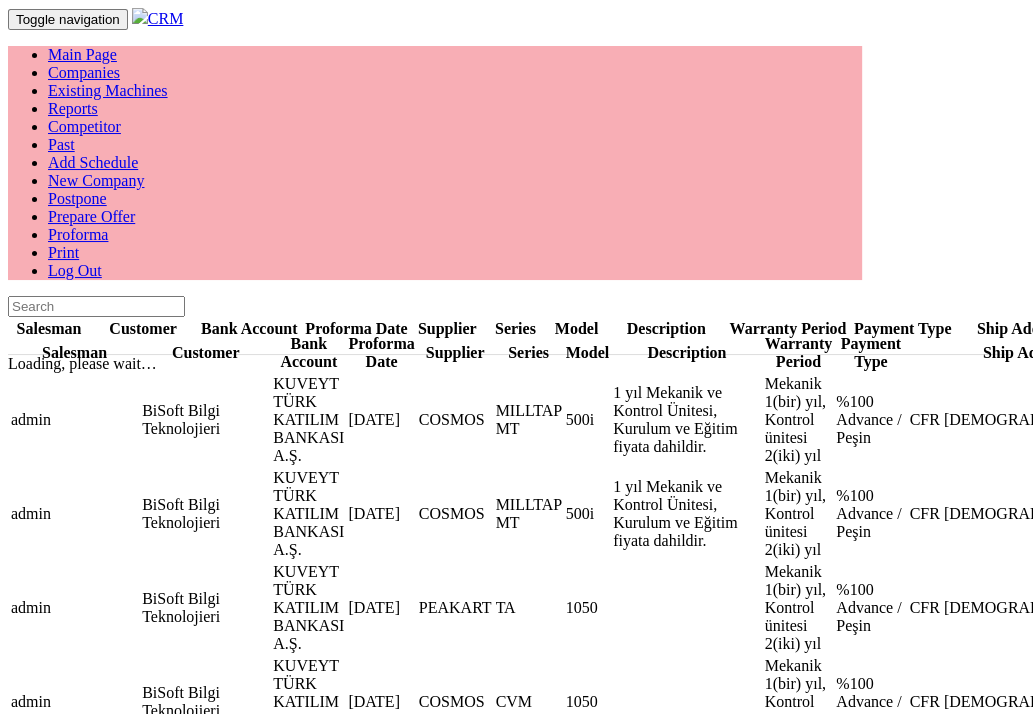 click on "Companies" at bounding box center [84, 72] 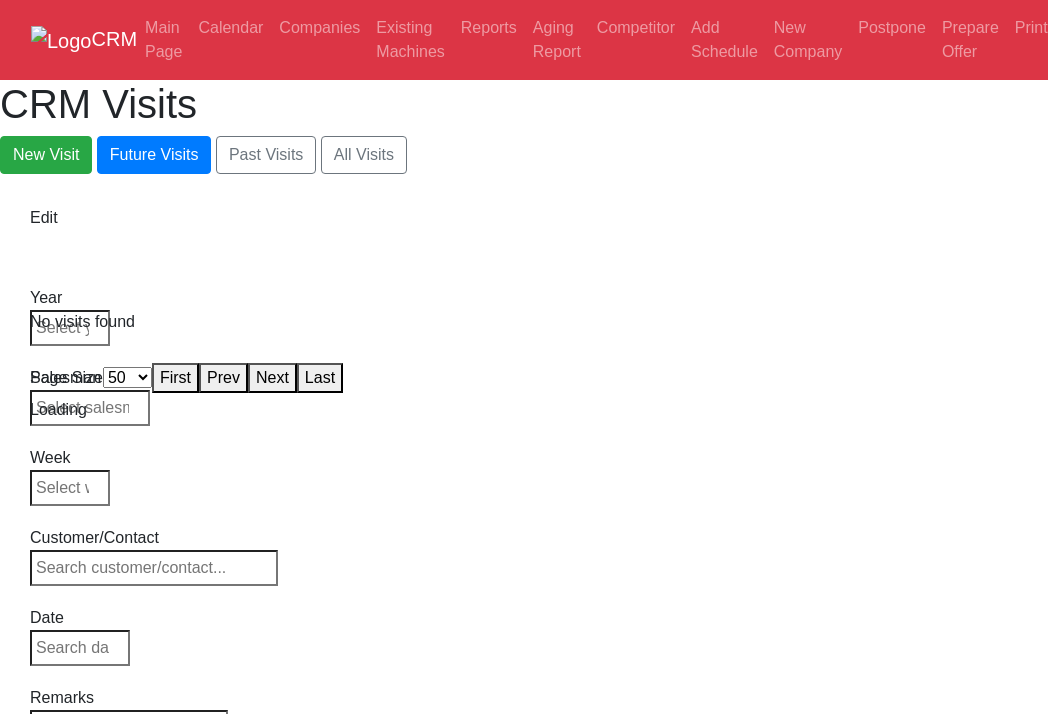 select on "50" 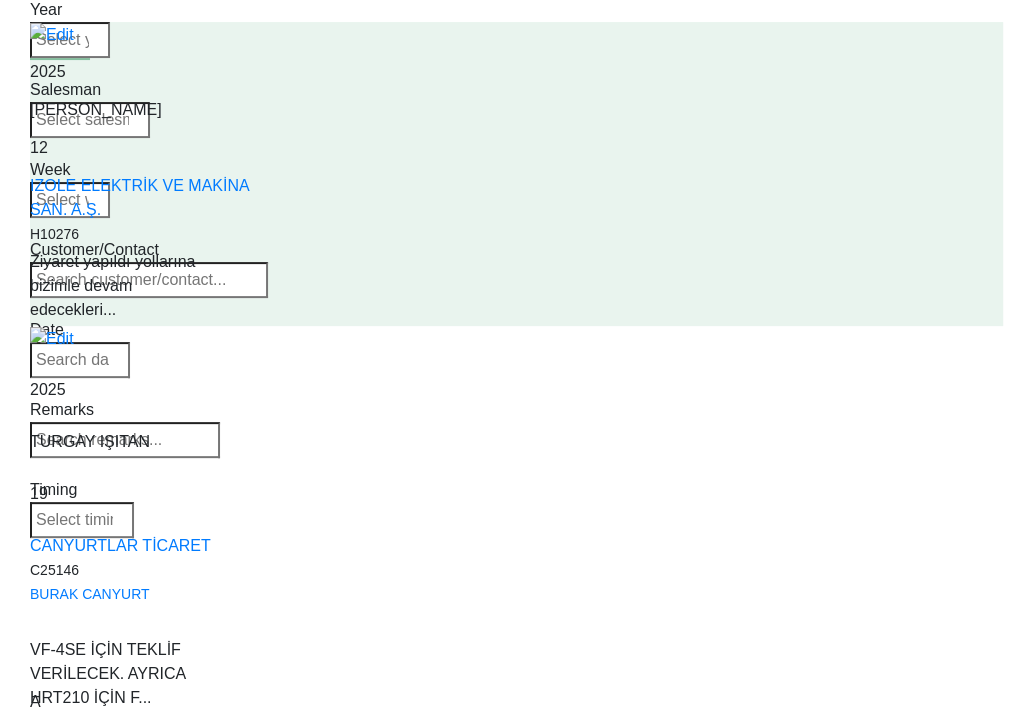 scroll, scrollTop: 0, scrollLeft: 0, axis: both 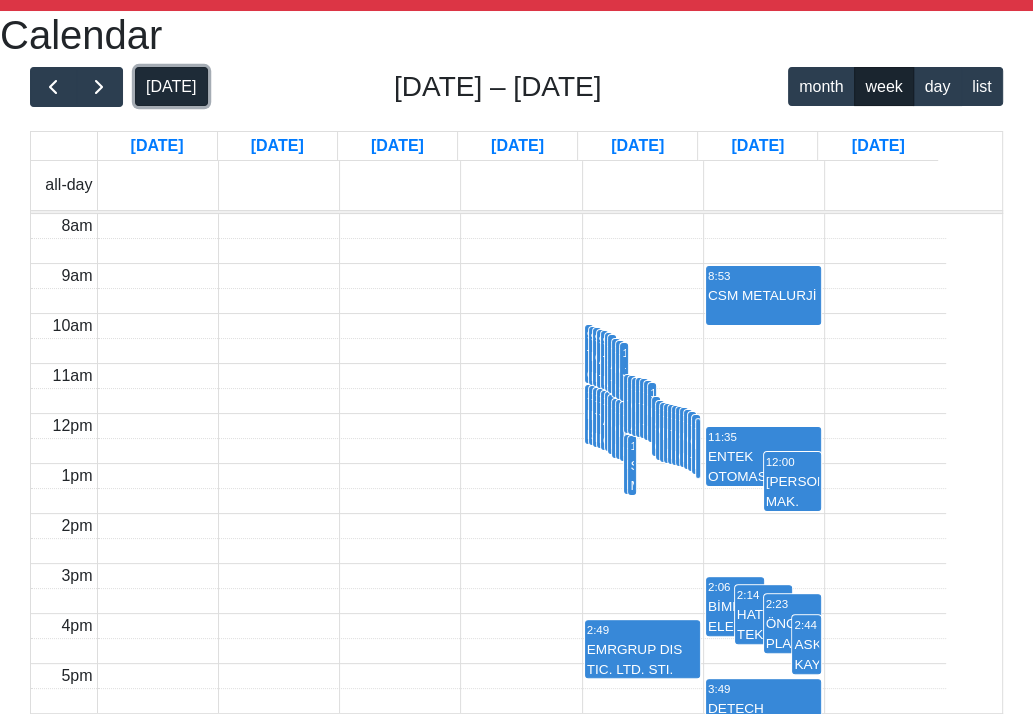 click on "[DATE]" at bounding box center (171, 86) 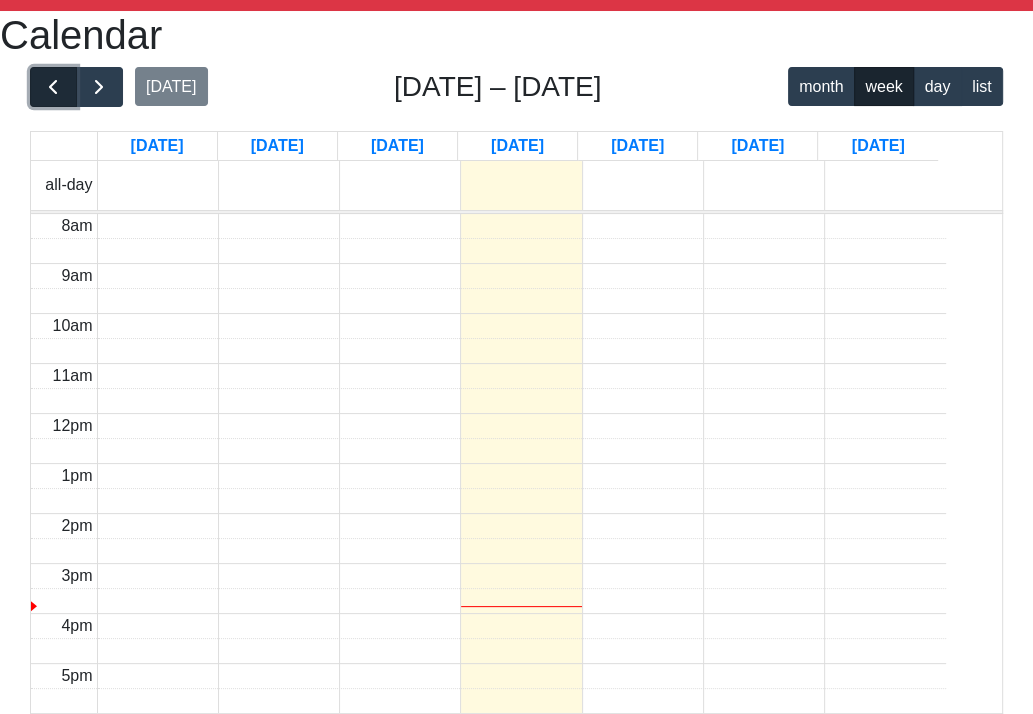 click at bounding box center (53, 87) 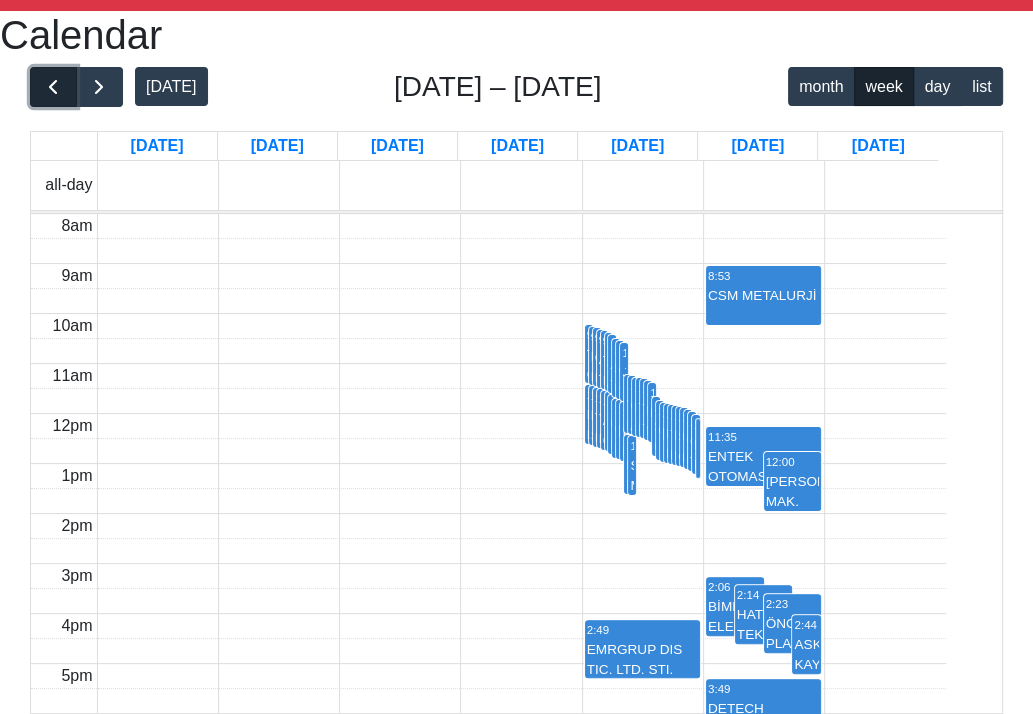 click at bounding box center [53, 87] 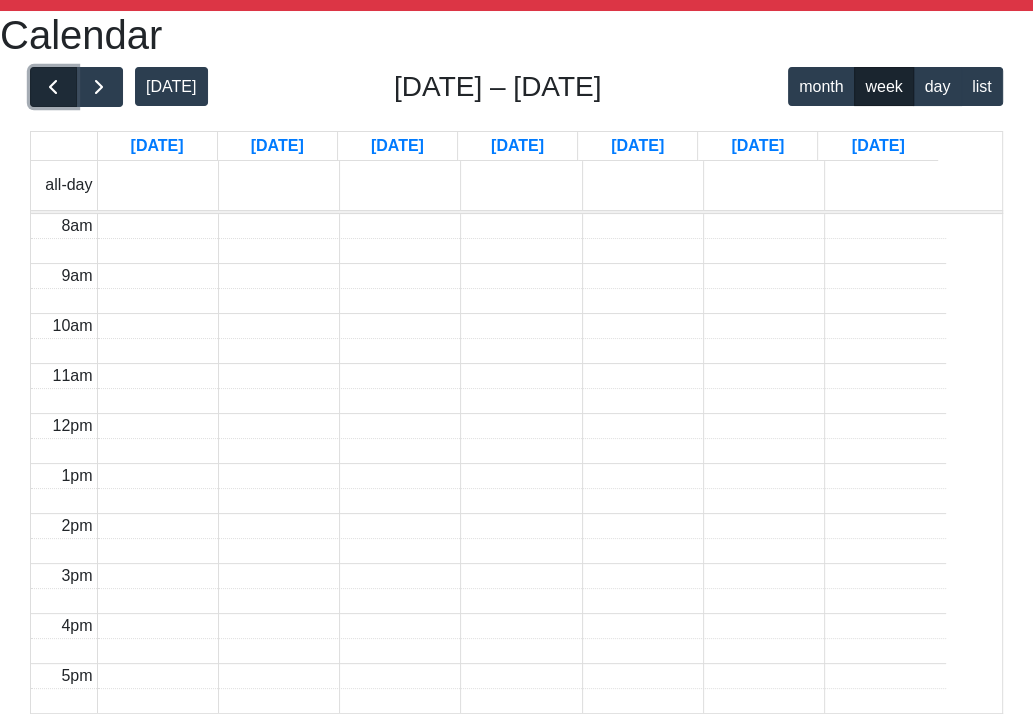 click at bounding box center (53, 87) 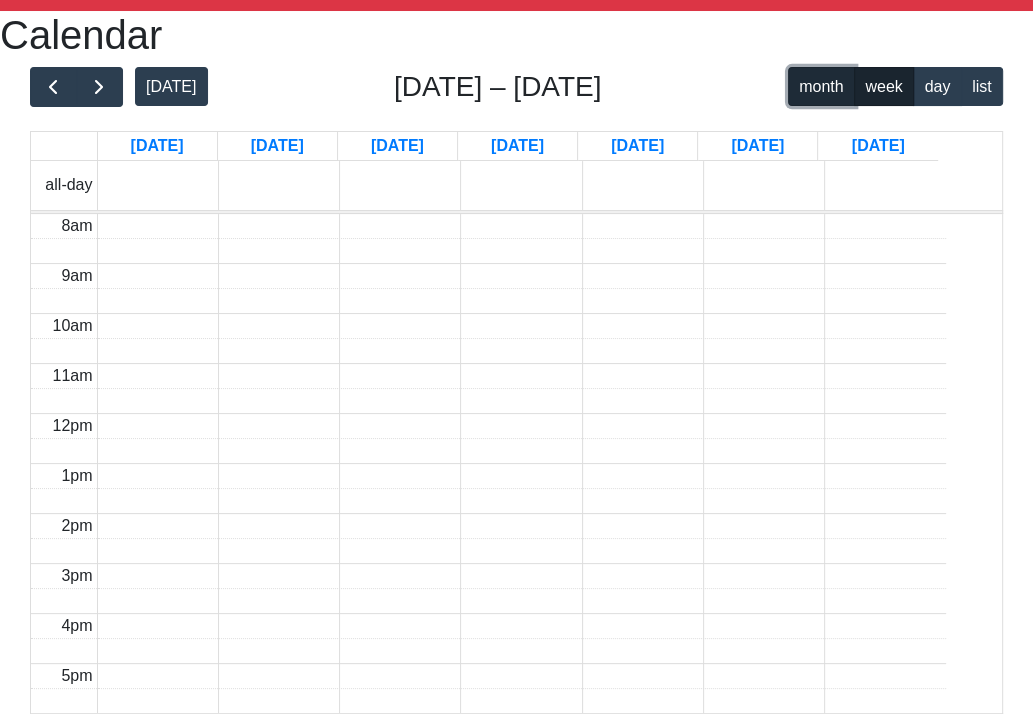 click on "month" at bounding box center (821, 86) 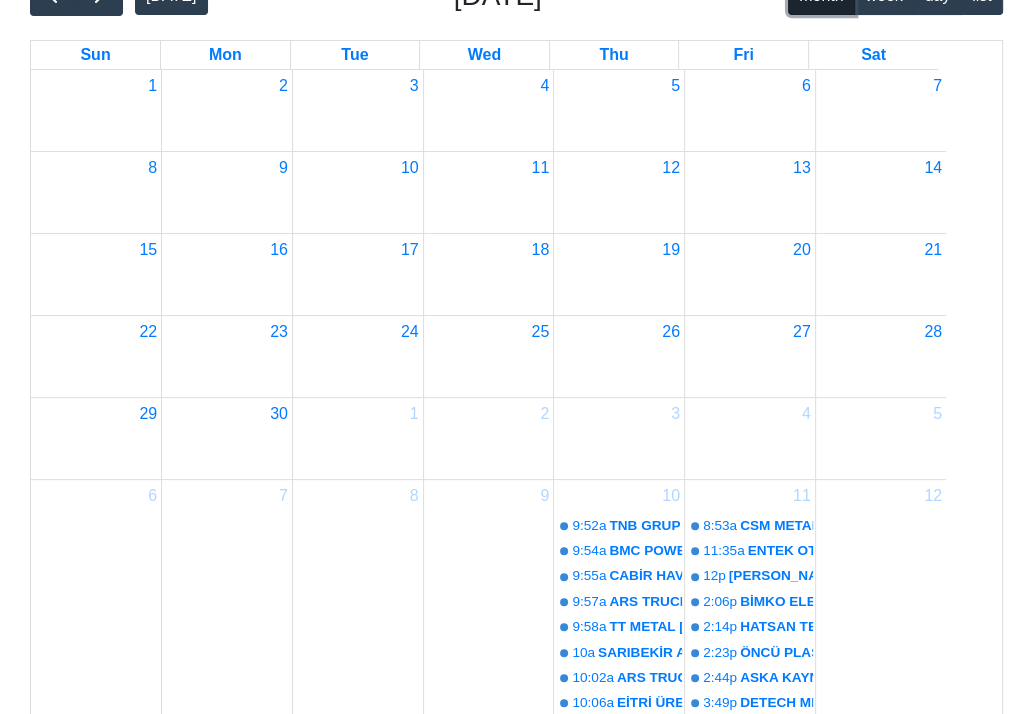 scroll, scrollTop: 0, scrollLeft: 0, axis: both 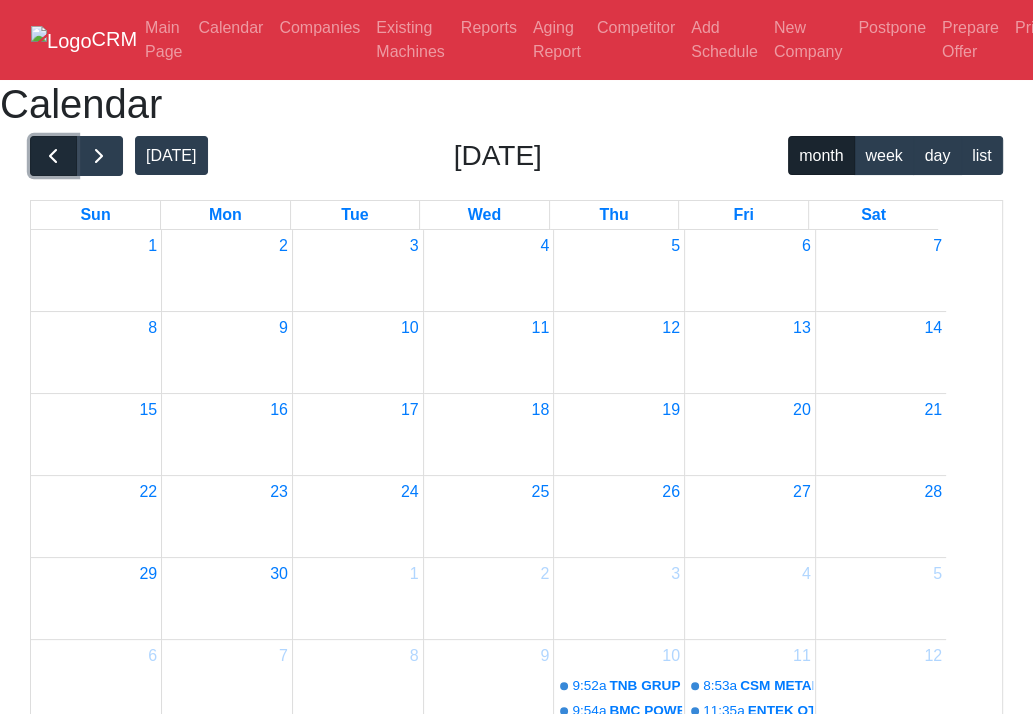 click at bounding box center (53, 156) 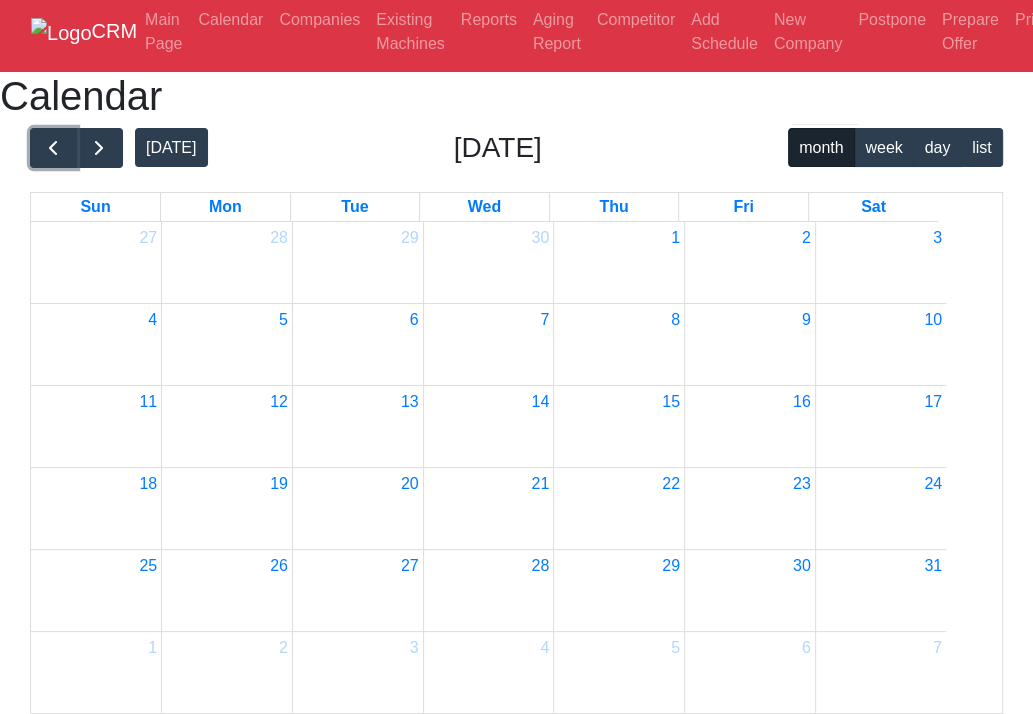 scroll, scrollTop: 84, scrollLeft: 0, axis: vertical 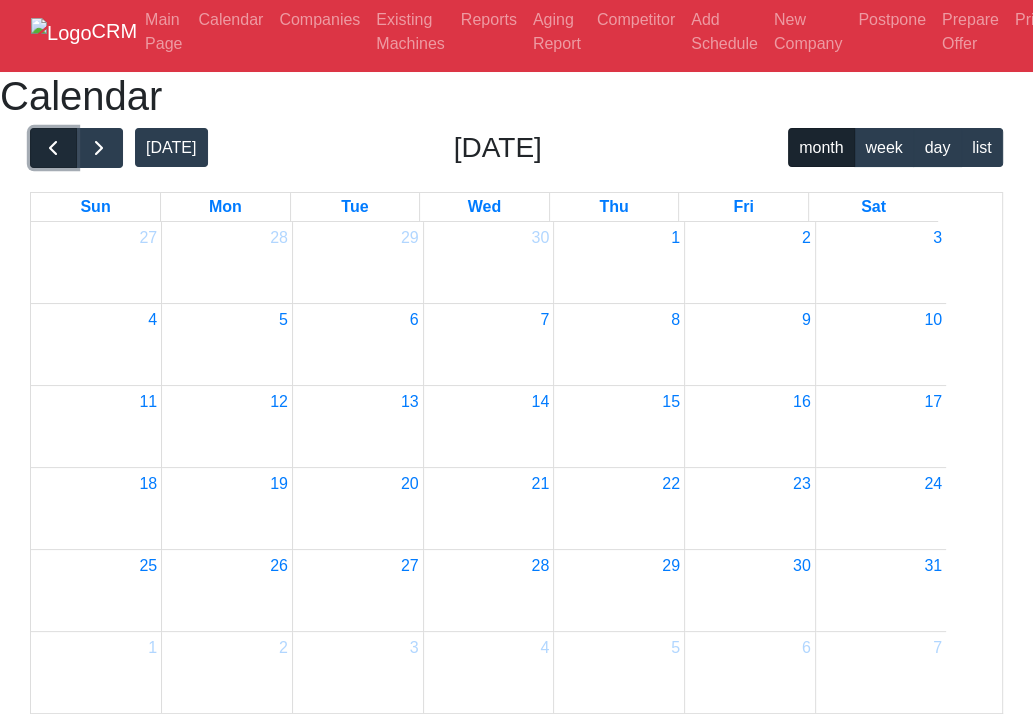 click at bounding box center (53, 148) 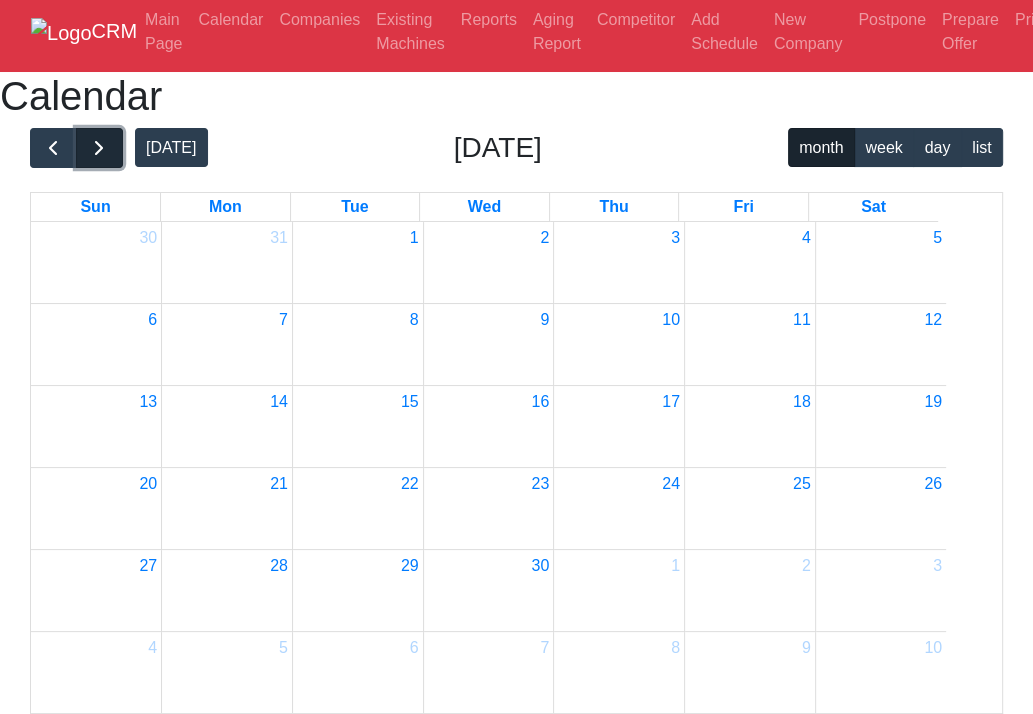 click at bounding box center [99, 148] 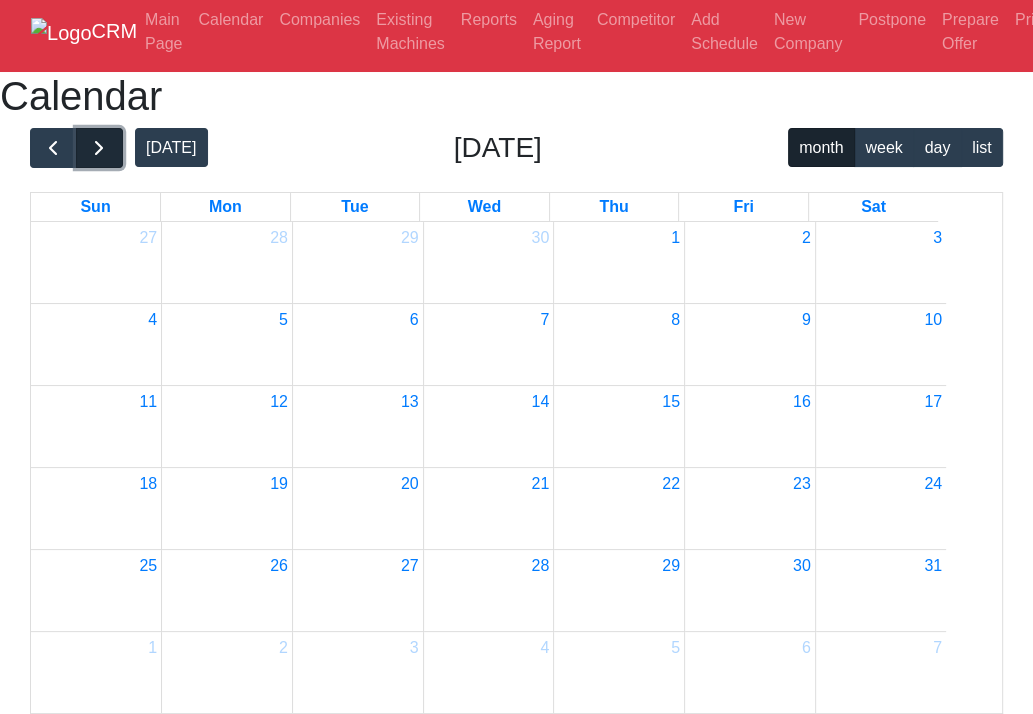click at bounding box center (99, 148) 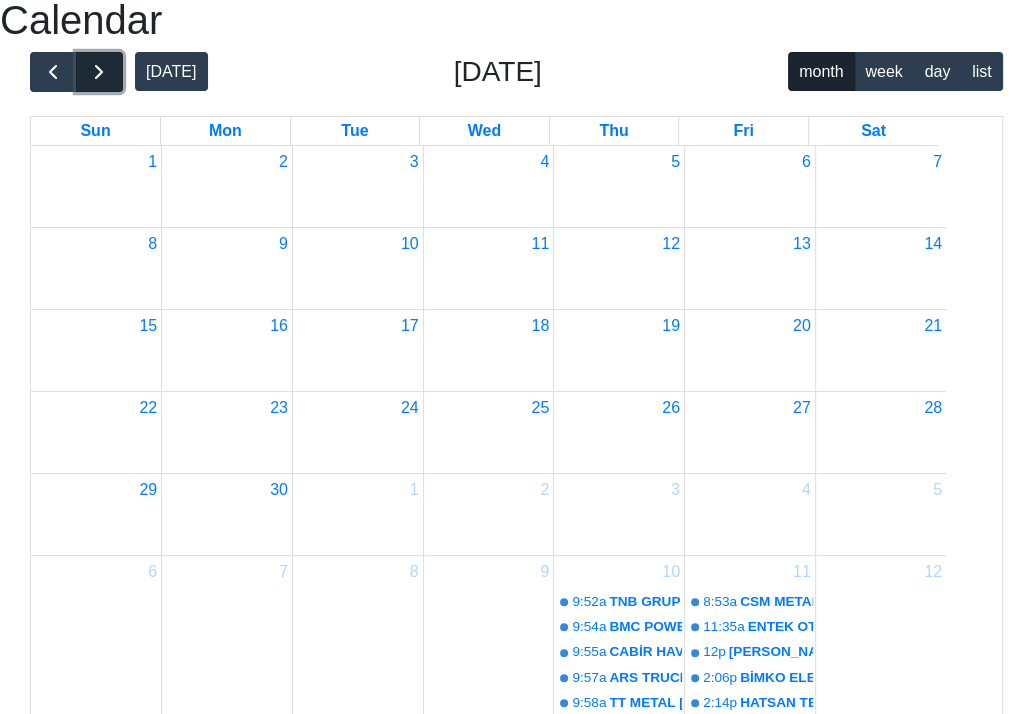 click at bounding box center [99, 72] 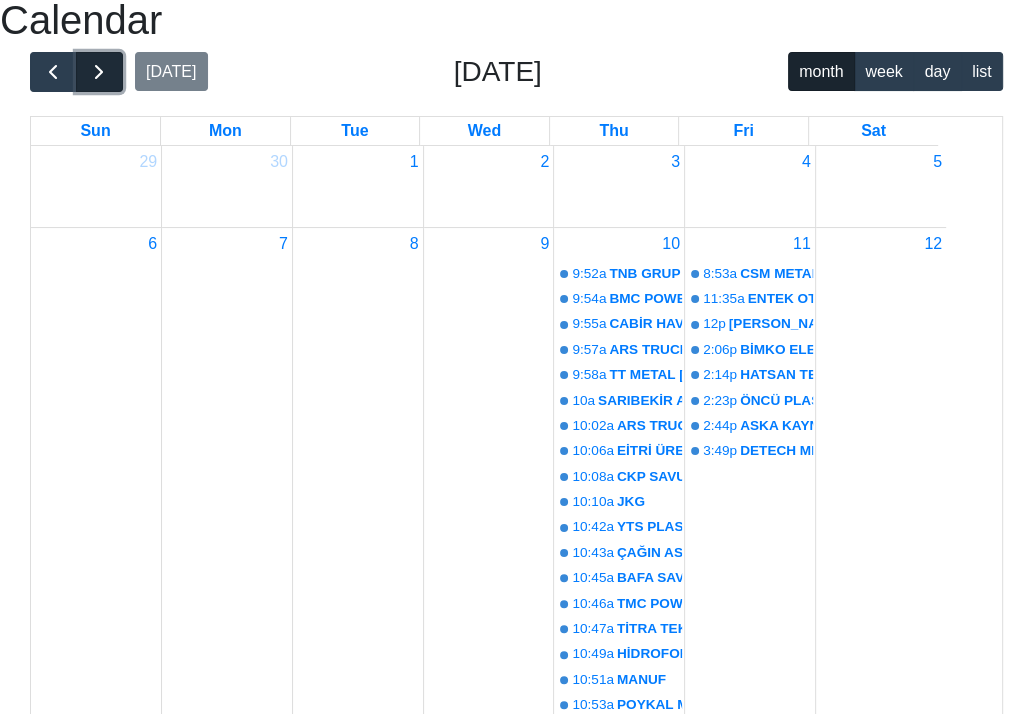 click at bounding box center [99, 72] 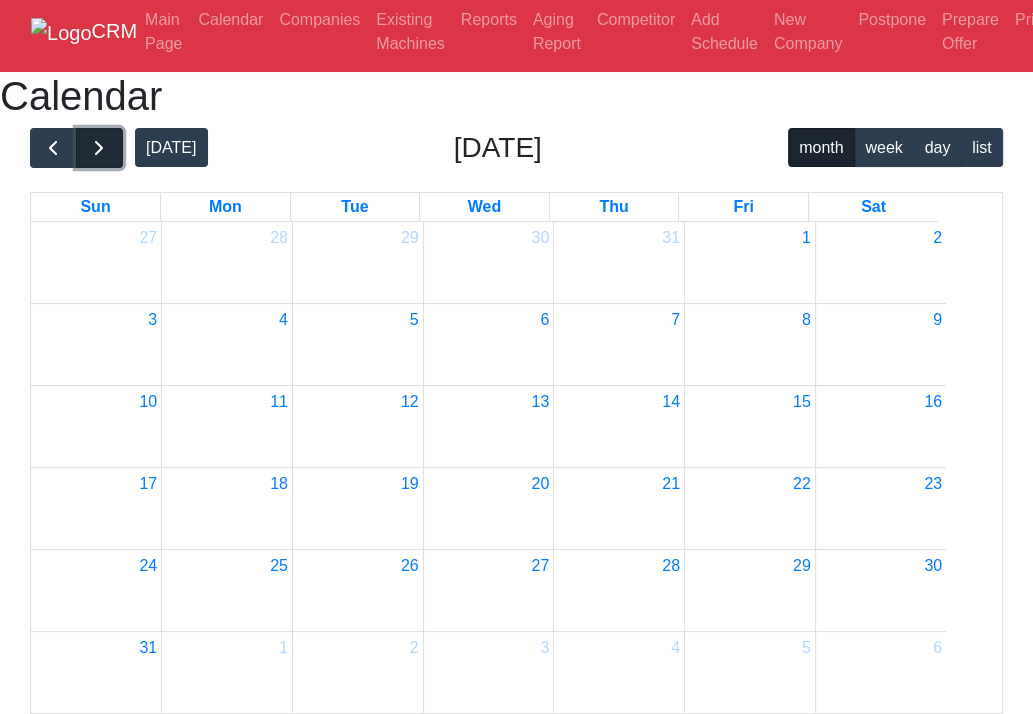 click at bounding box center [99, 148] 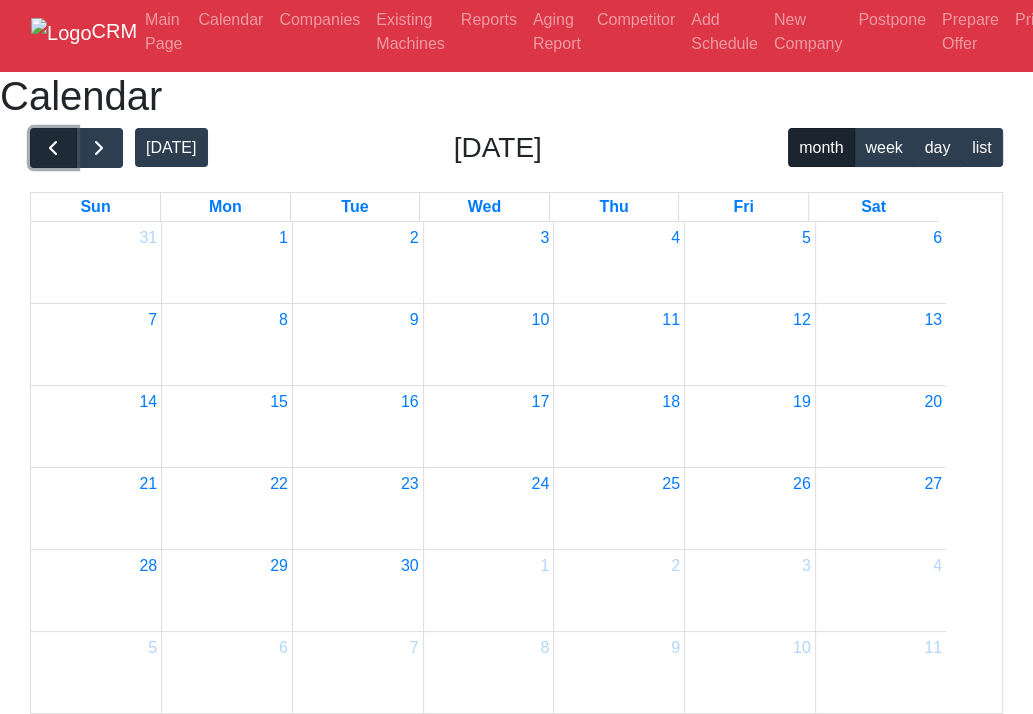 click at bounding box center (53, 148) 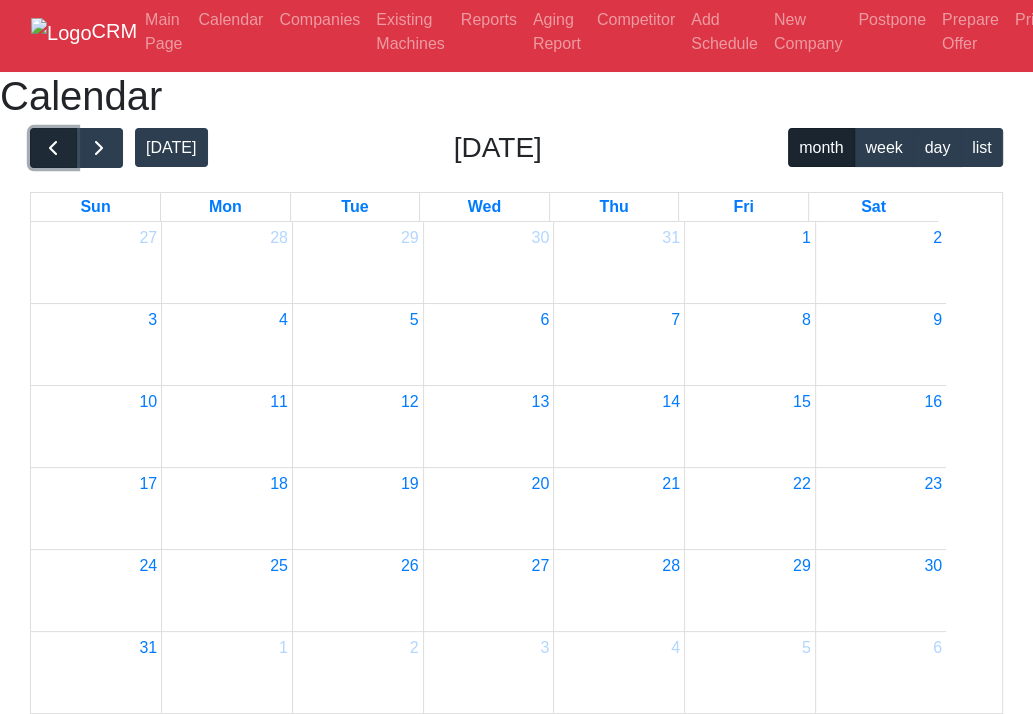click at bounding box center [53, 148] 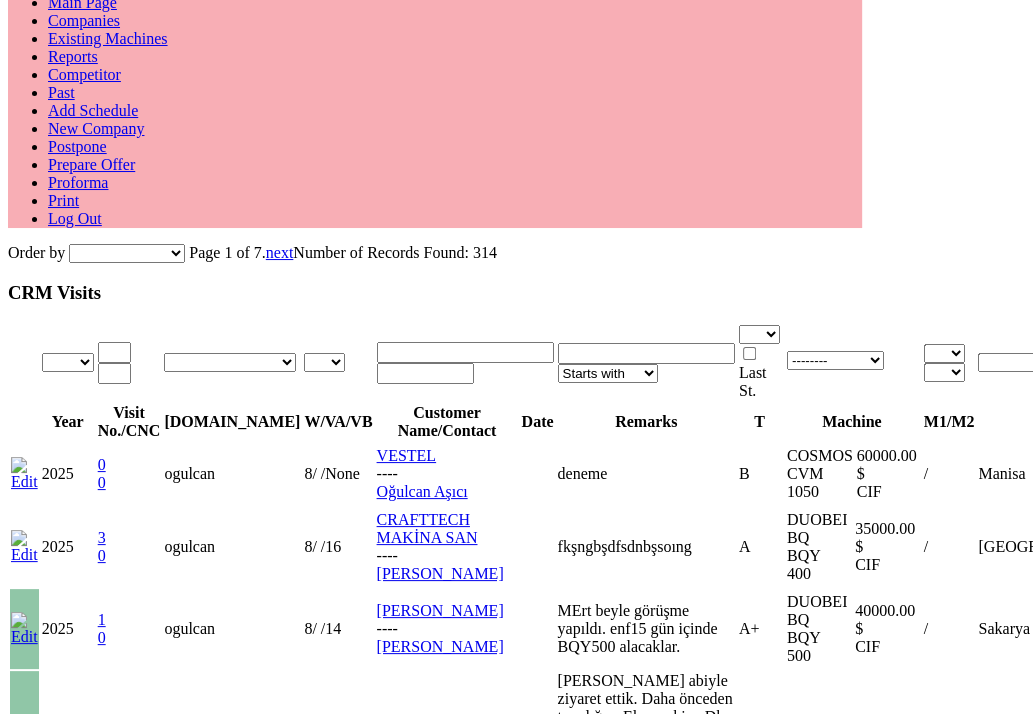 scroll, scrollTop: 0, scrollLeft: 0, axis: both 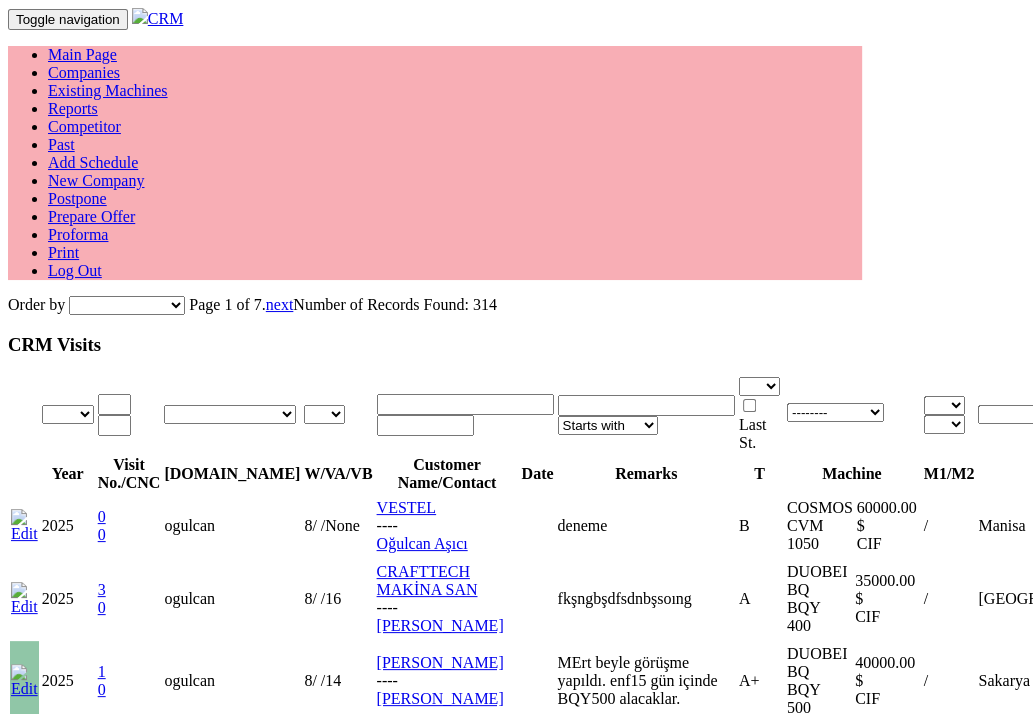 click on "Reports" at bounding box center [73, 108] 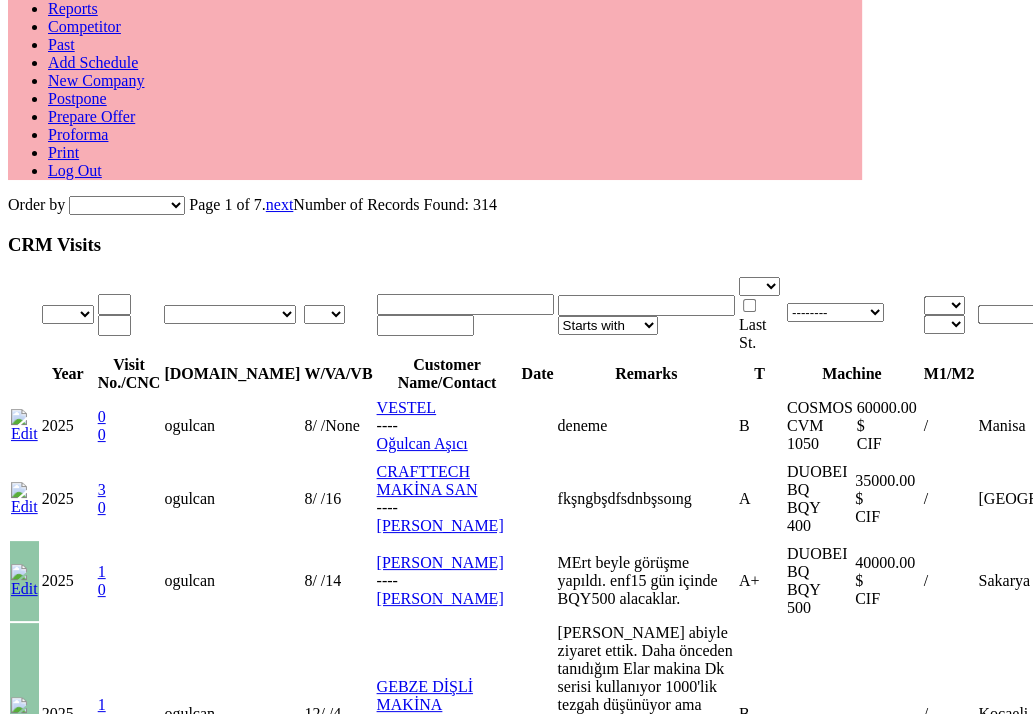 scroll, scrollTop: 0, scrollLeft: 0, axis: both 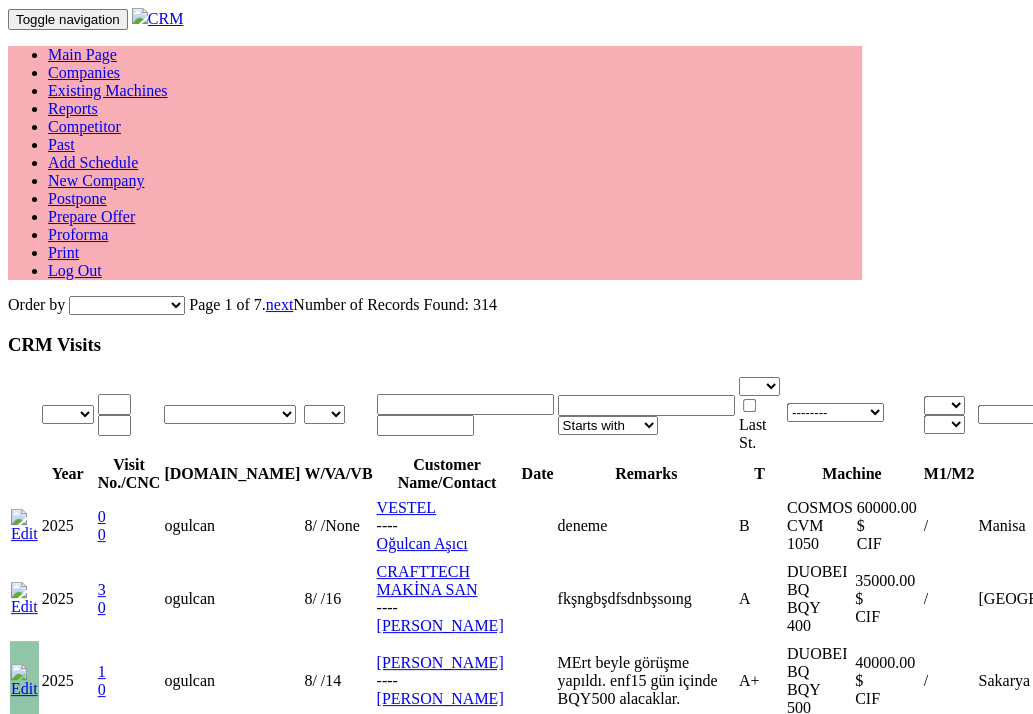 click on "New Company" at bounding box center (96, 180) 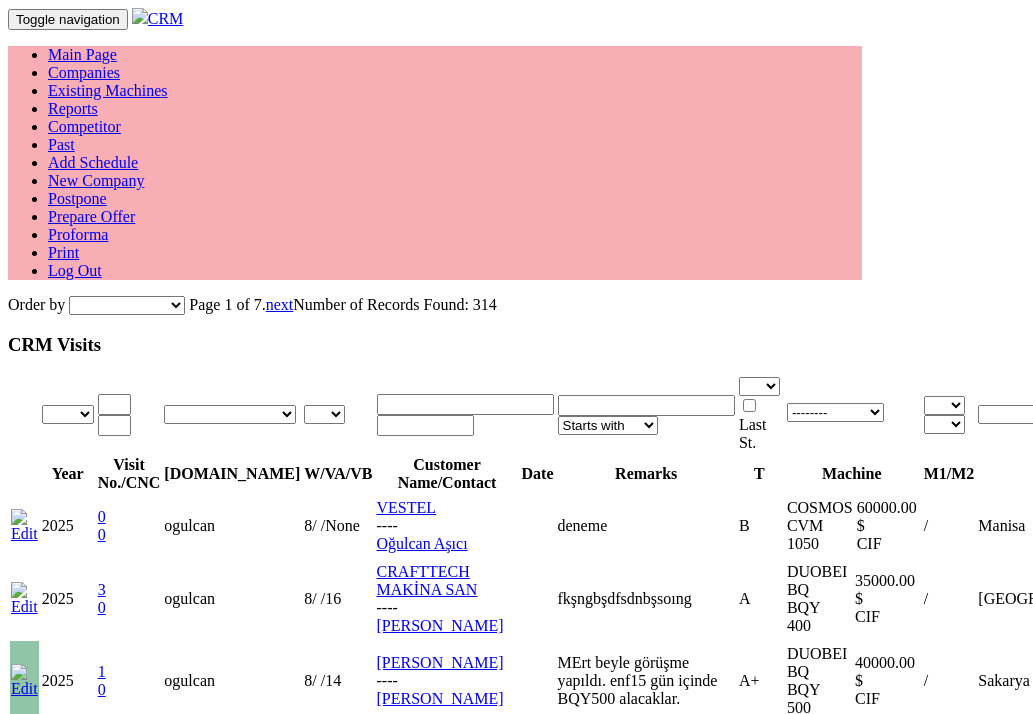 scroll, scrollTop: 0, scrollLeft: 0, axis: both 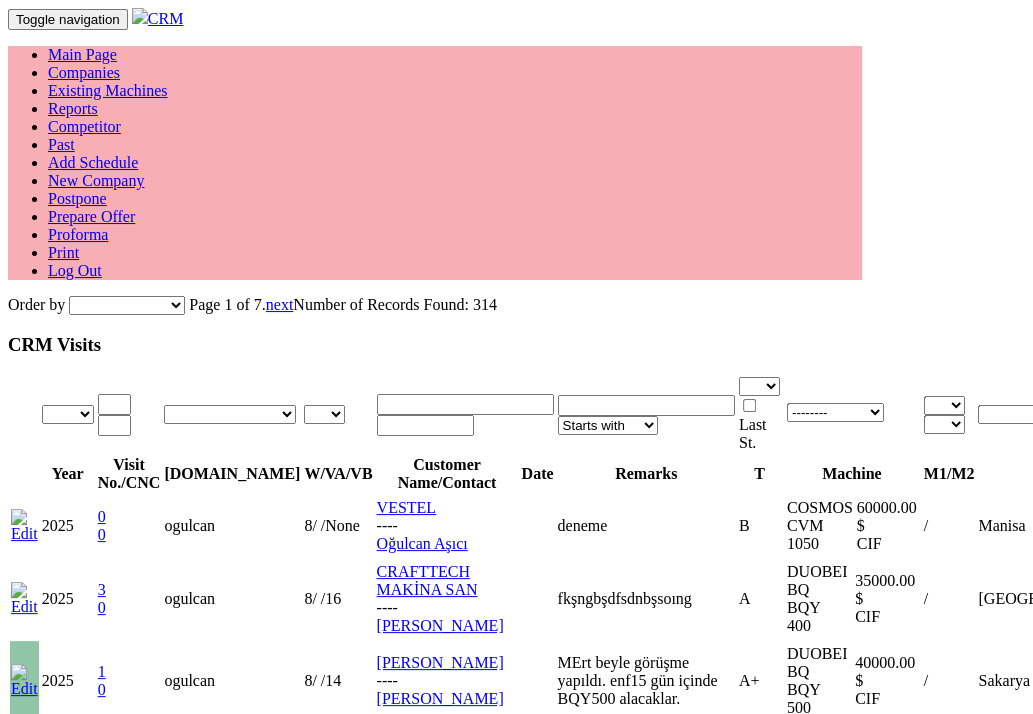 click on "Starts with
Contains
Ends with" at bounding box center [608, 425] 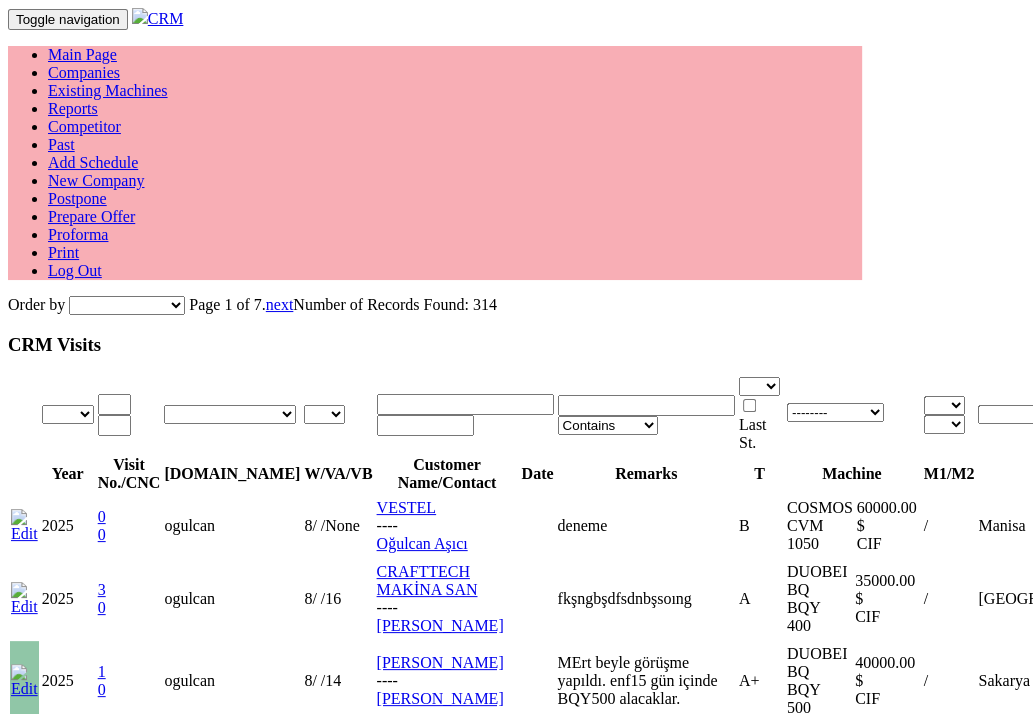 click on "Starts with
Contains
Ends with" at bounding box center [608, 425] 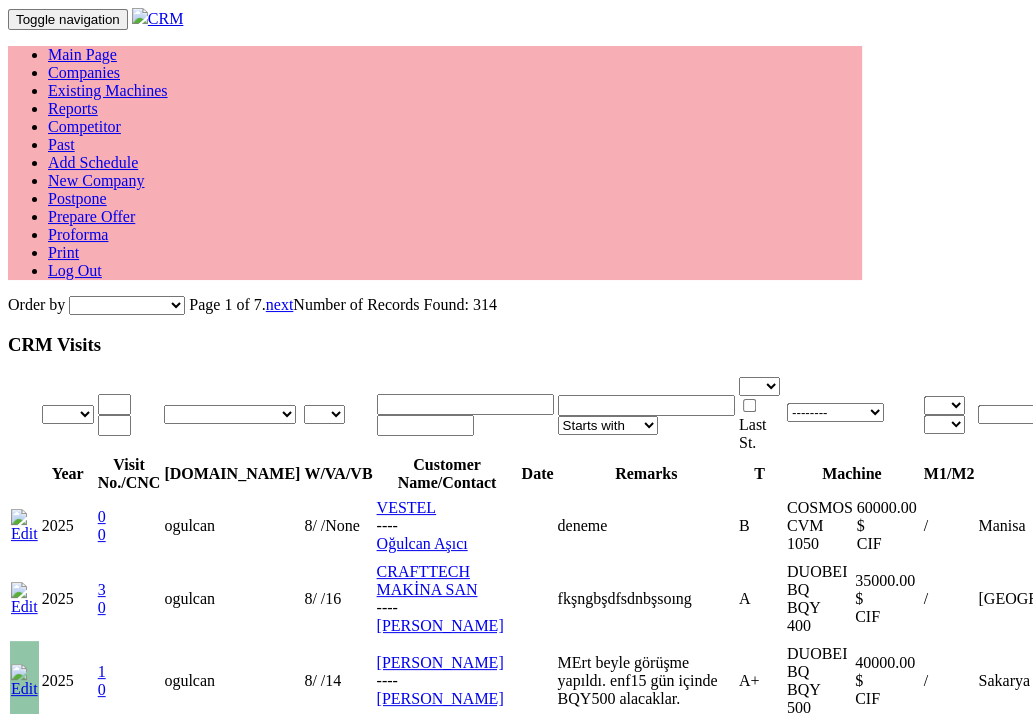 click on "Starts with
Contains
Ends with" at bounding box center (608, 425) 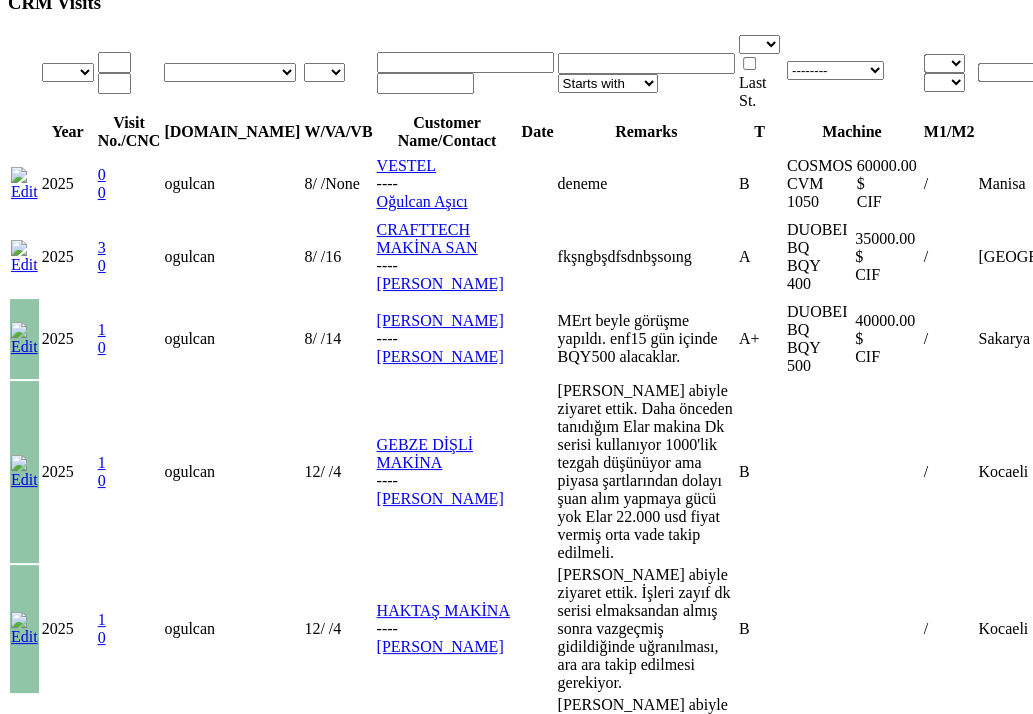 scroll, scrollTop: 0, scrollLeft: 0, axis: both 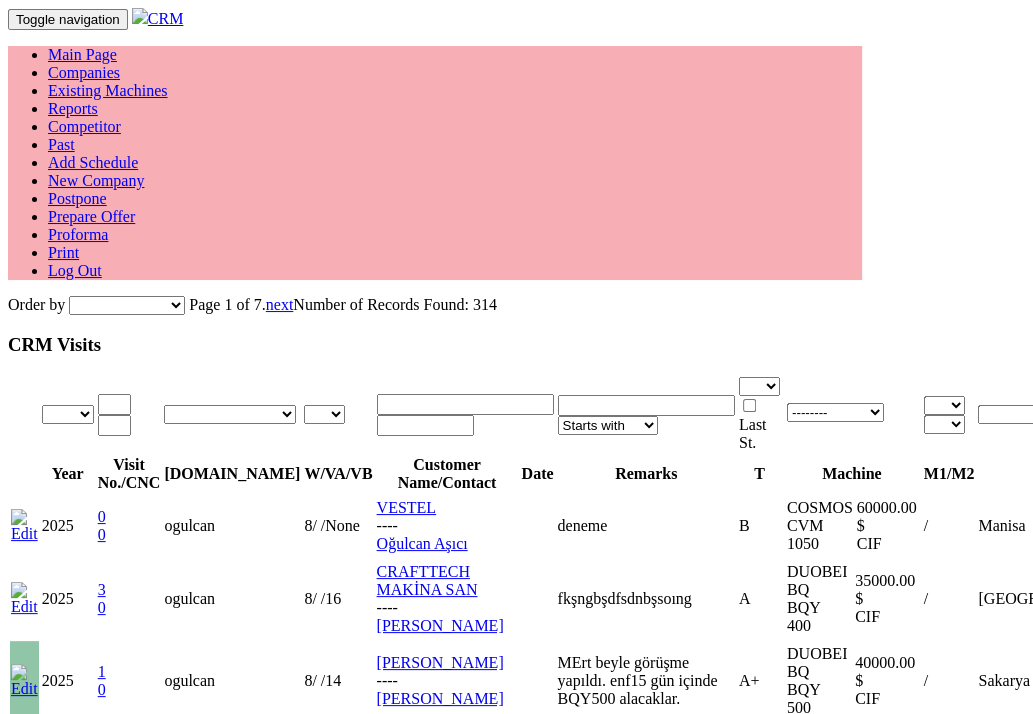 click on "Existing Machines" at bounding box center (108, 90) 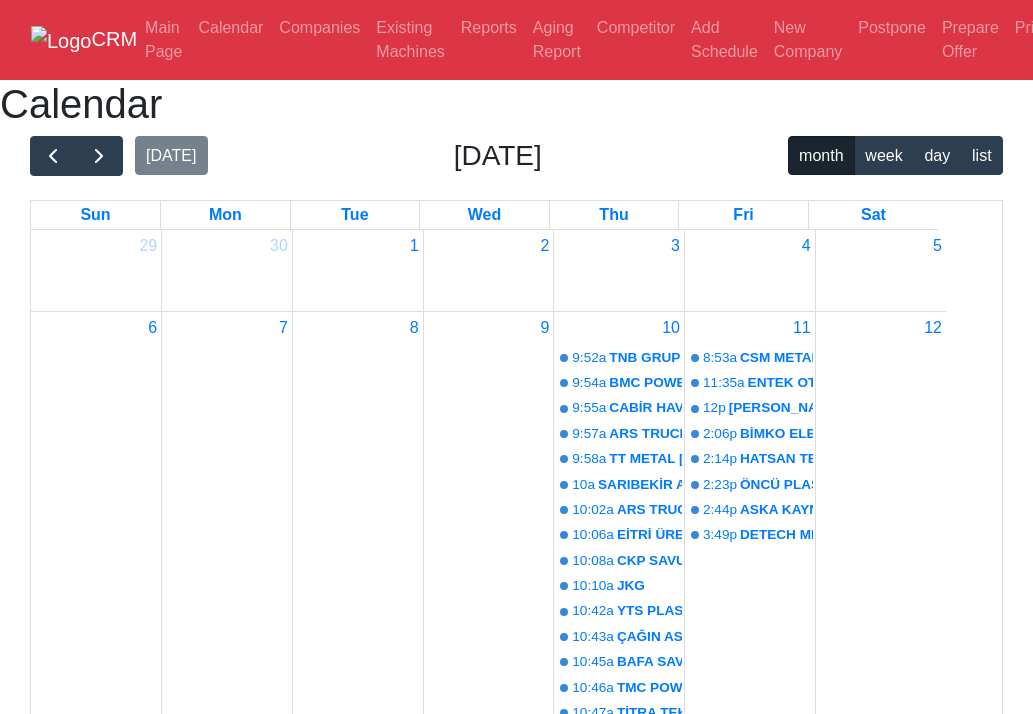 scroll, scrollTop: 84, scrollLeft: 0, axis: vertical 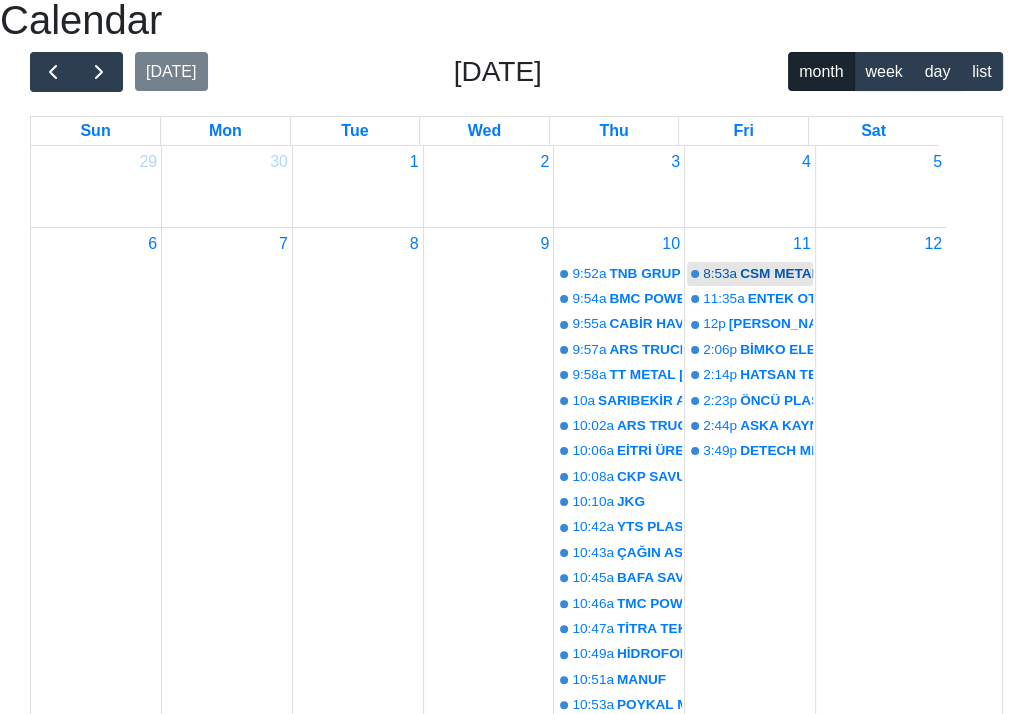 click on "8:53a" at bounding box center [720, 274] 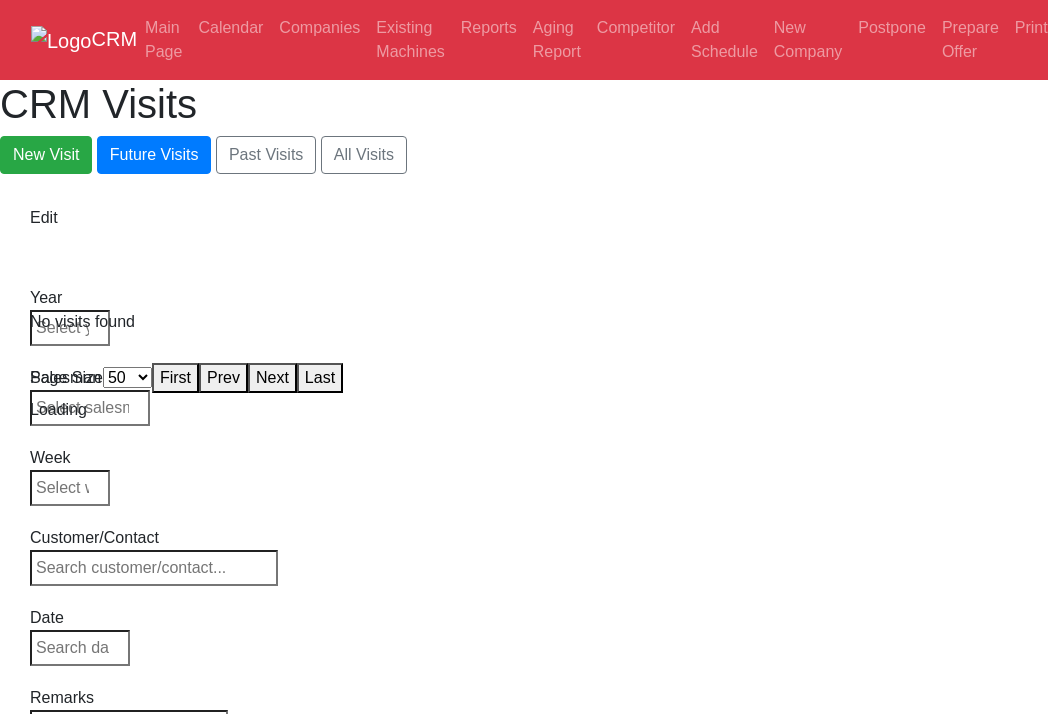 select on "50" 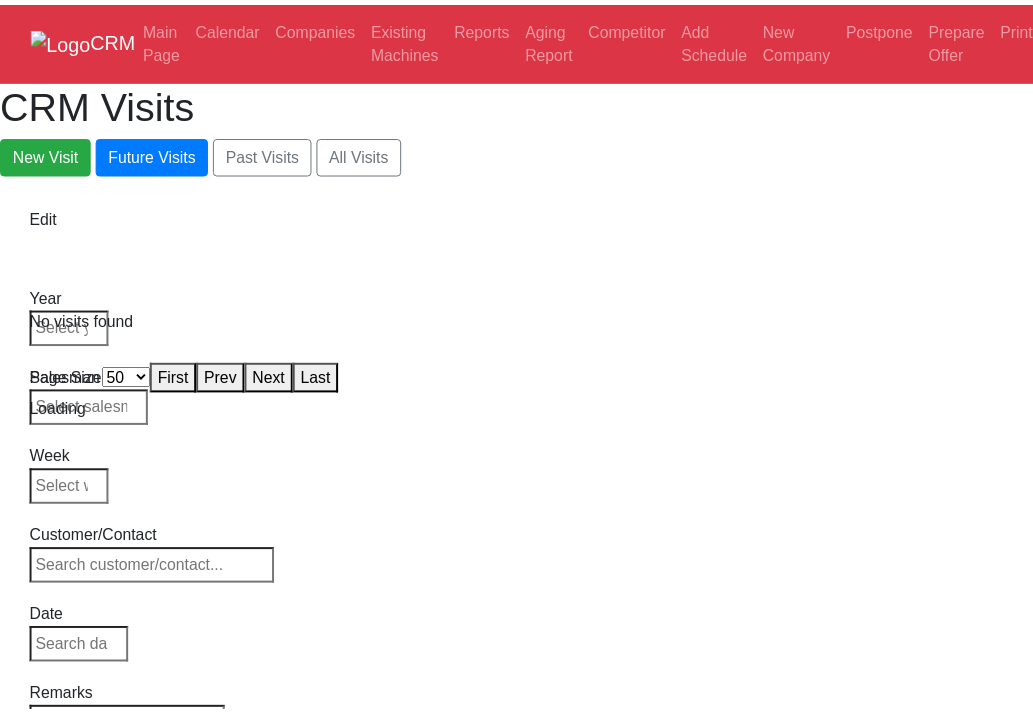 scroll, scrollTop: 0, scrollLeft: 0, axis: both 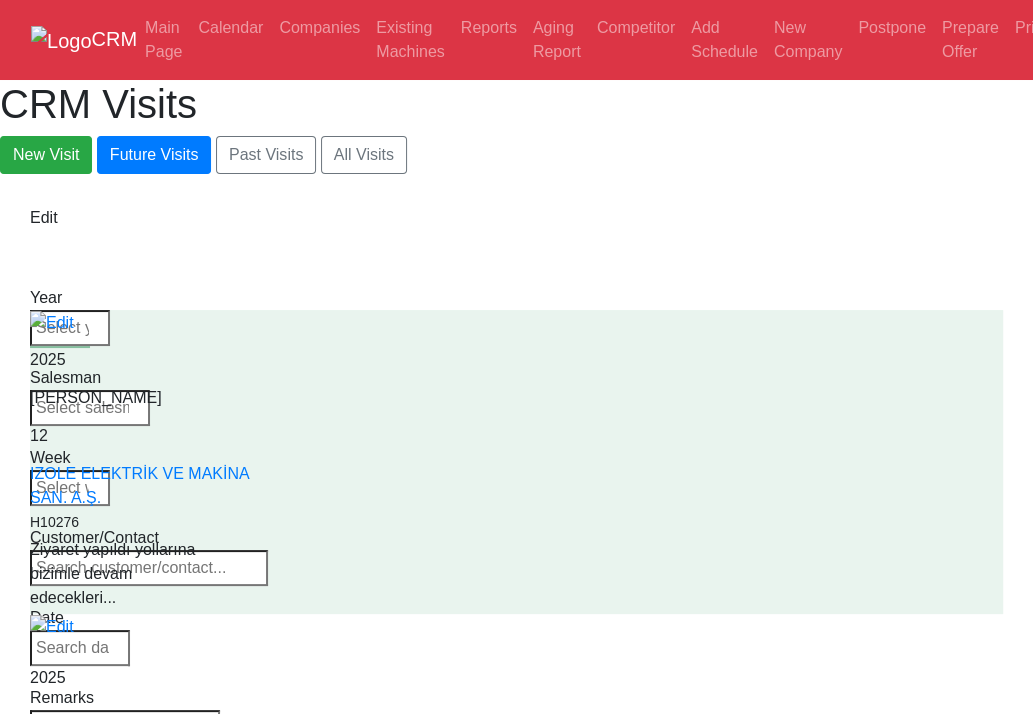 click on "CRM Visits
New Visit
Future Visits
Past Visits
All Visits" at bounding box center [516, 127] 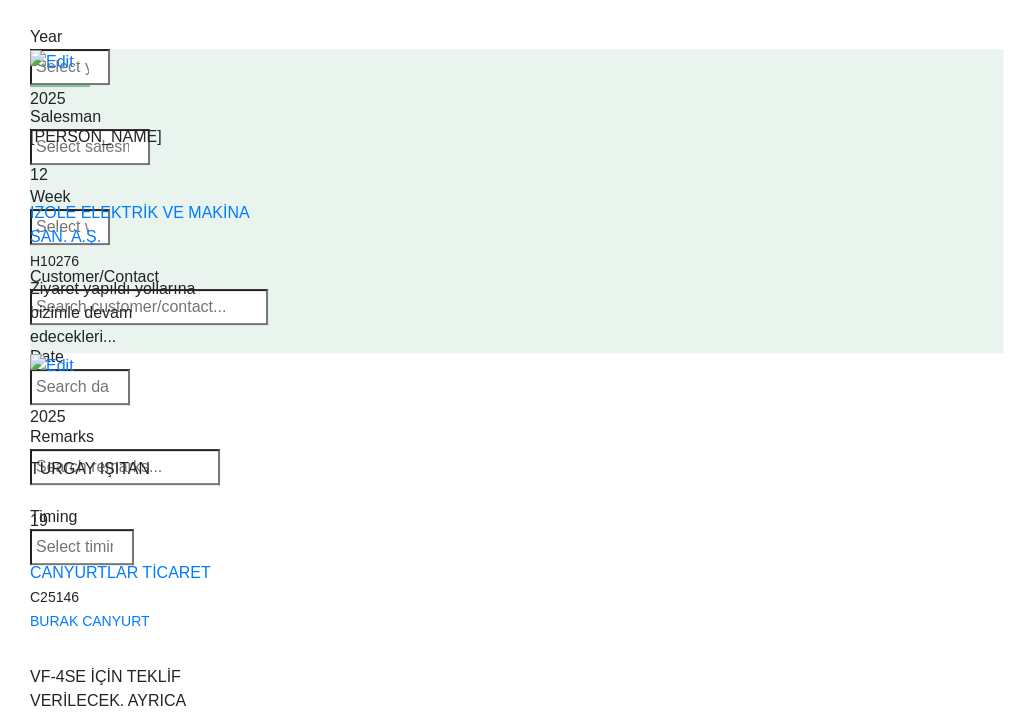 scroll, scrollTop: 0, scrollLeft: 0, axis: both 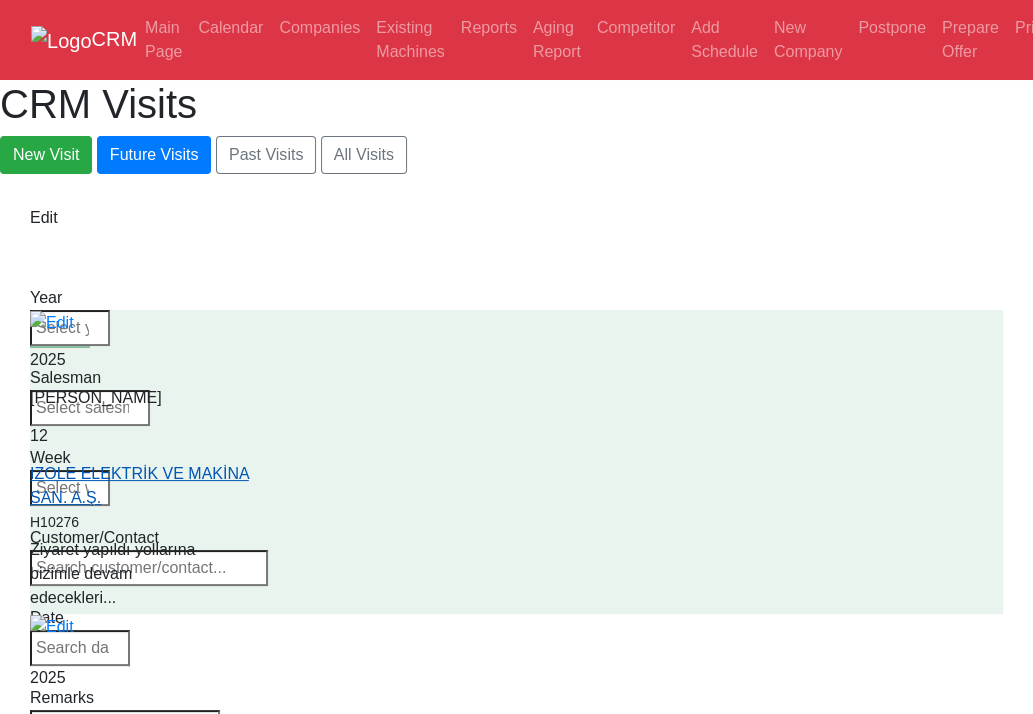 click on "IZOLE ELEKTRİK VE MAKİNA SAN. A.Ş." at bounding box center [139, 485] 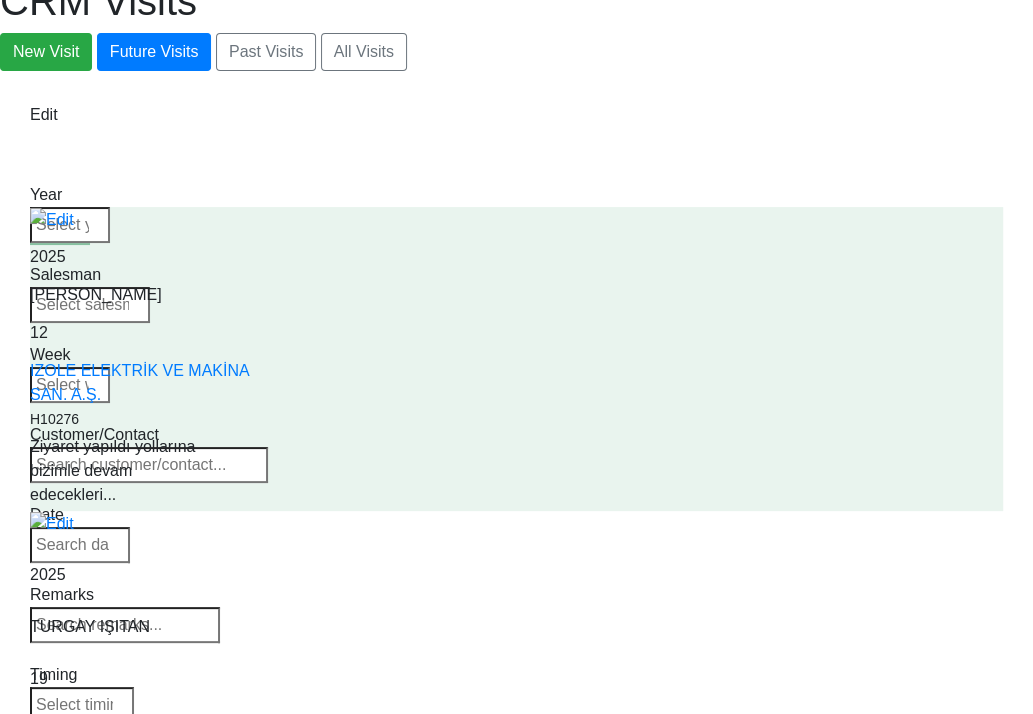 scroll, scrollTop: 0, scrollLeft: 0, axis: both 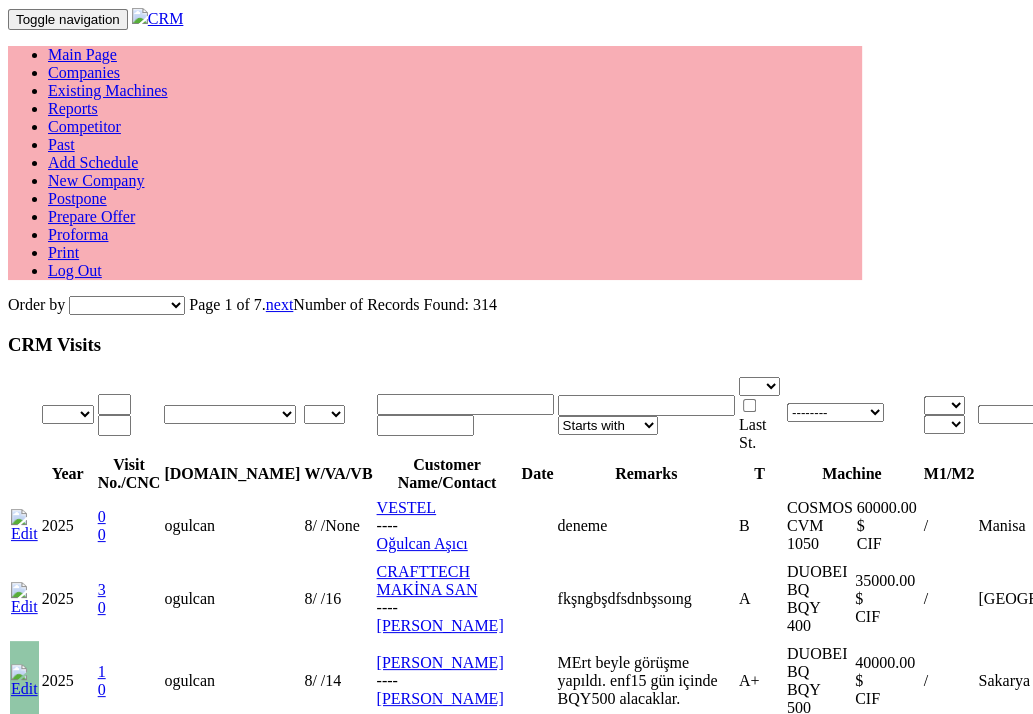 click on "Past" at bounding box center [61, 144] 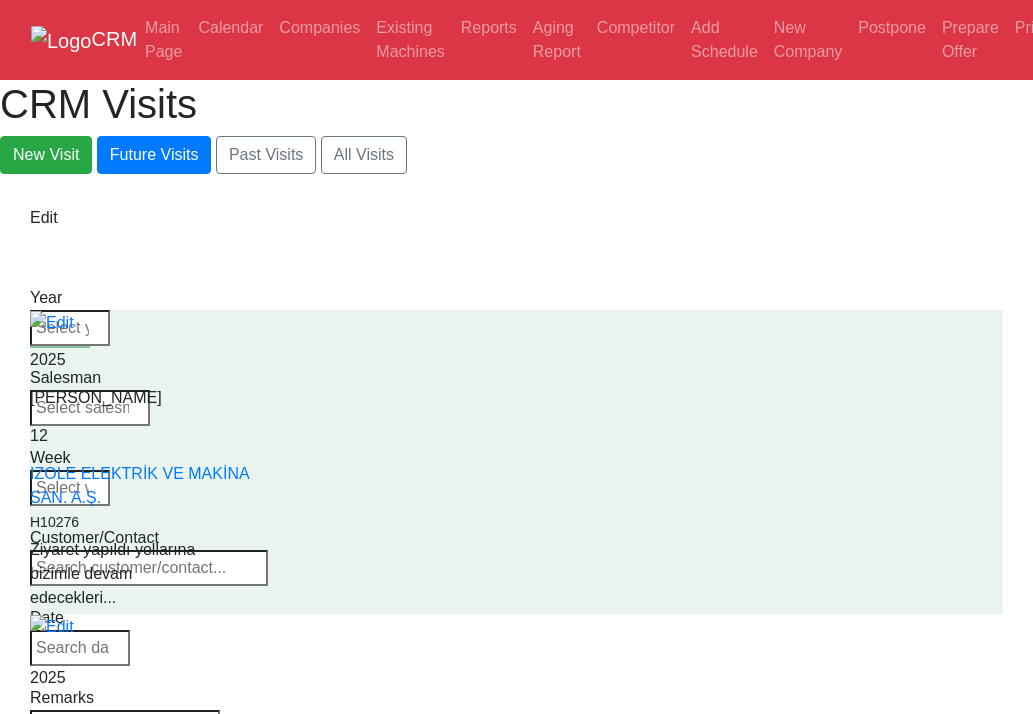 select on "50" 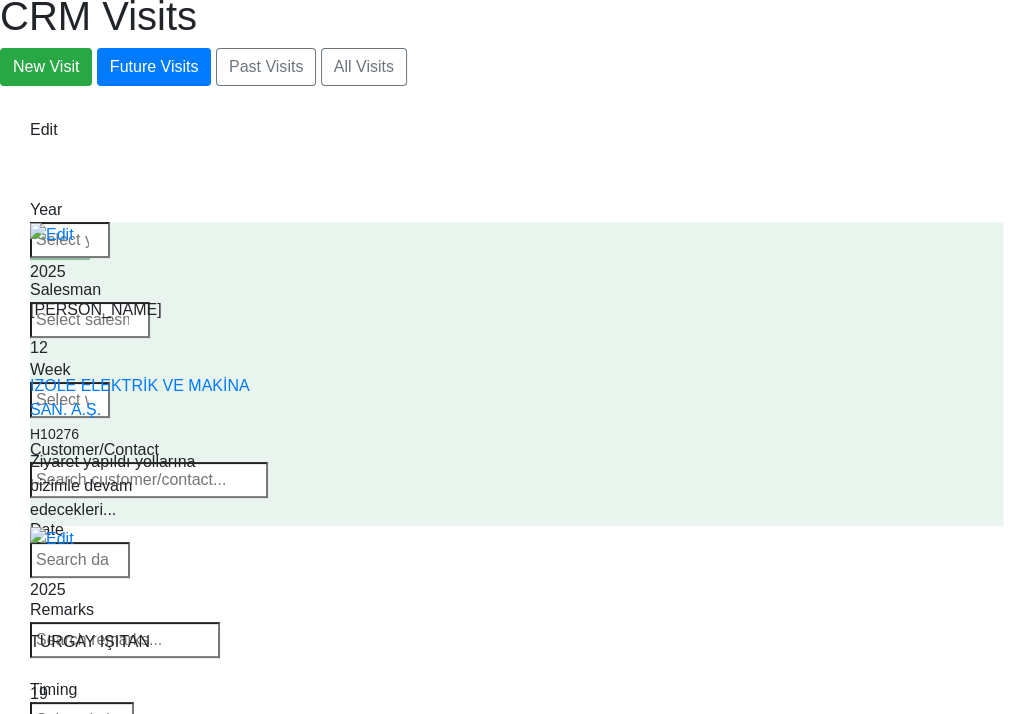 scroll, scrollTop: 0, scrollLeft: 0, axis: both 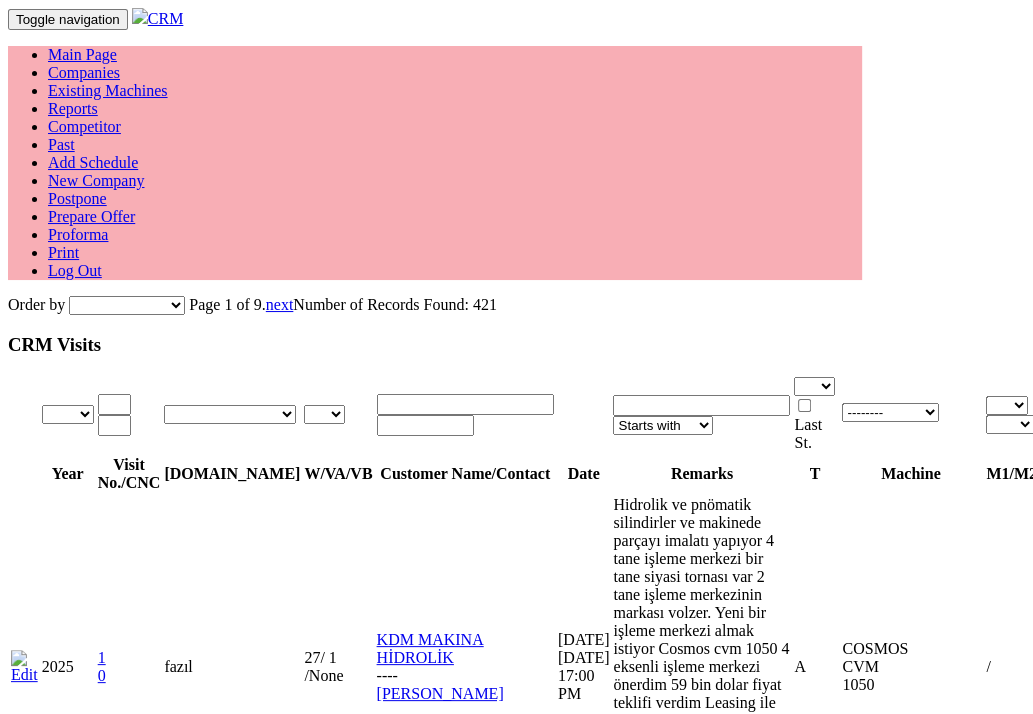 click on "Postpone" at bounding box center (77, 198) 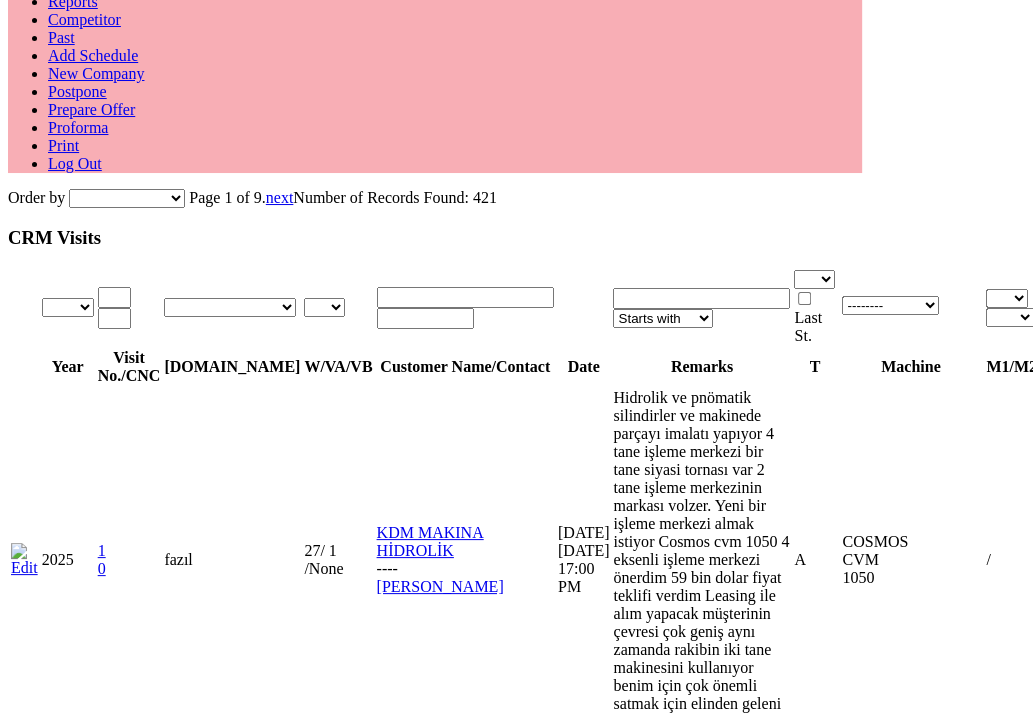 scroll, scrollTop: 0, scrollLeft: 0, axis: both 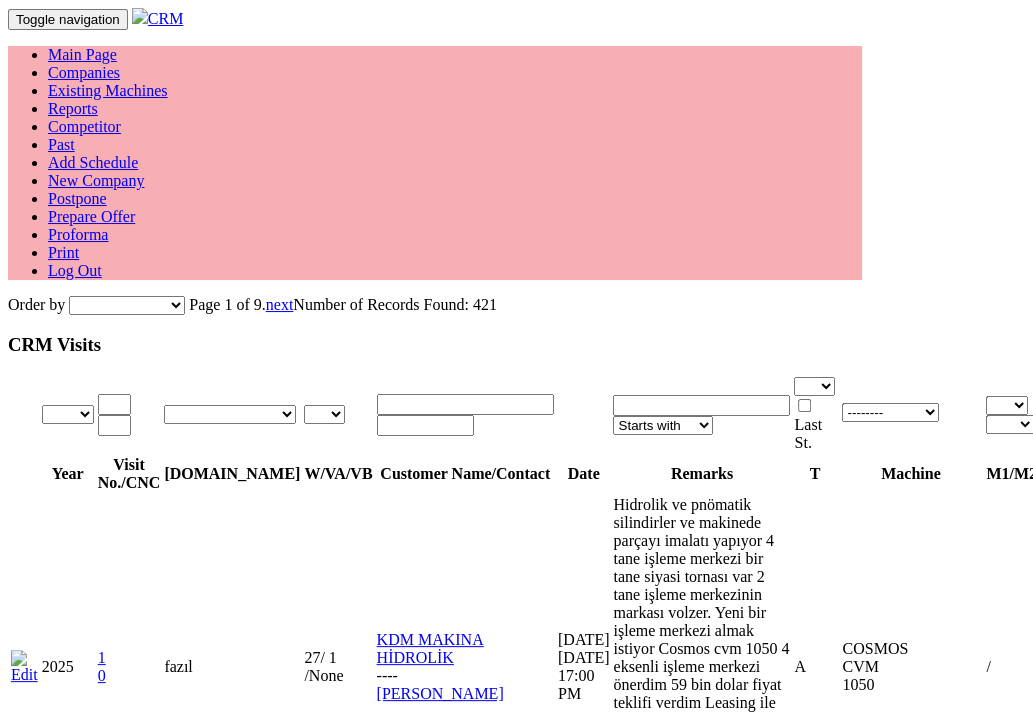 click on "Existing Machines" at bounding box center [108, 90] 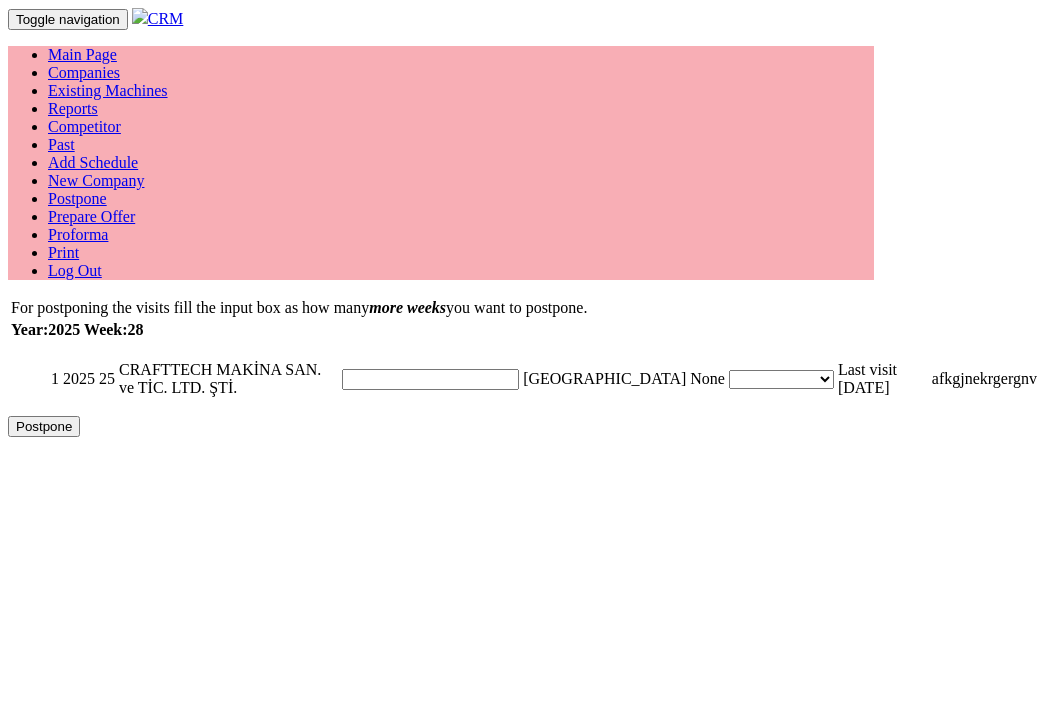 scroll, scrollTop: 0, scrollLeft: 0, axis: both 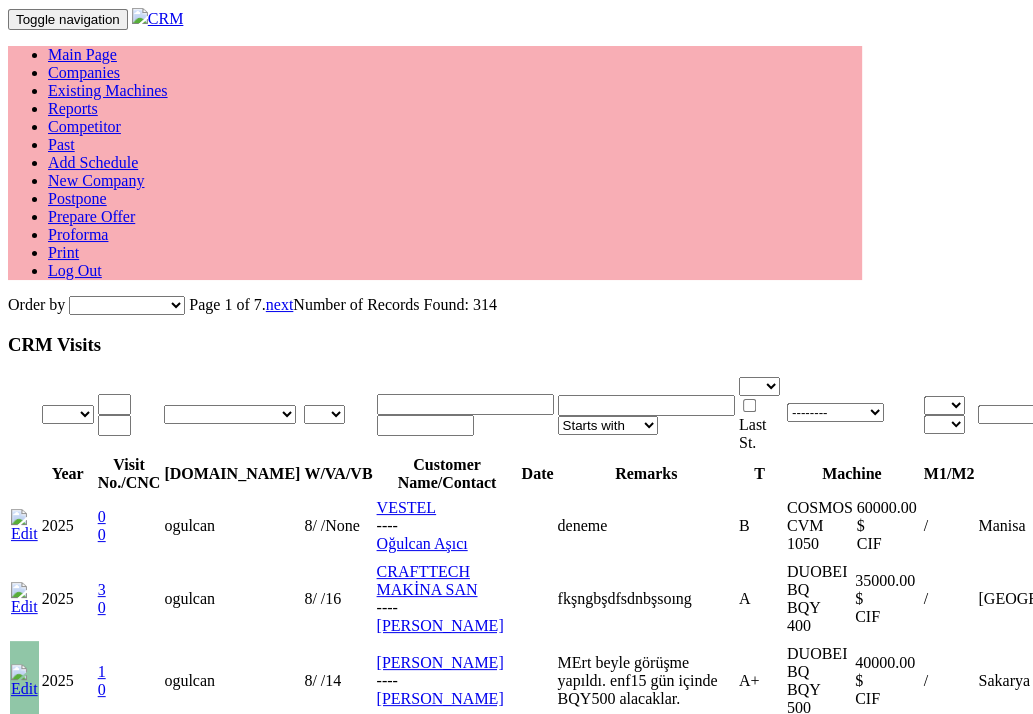 click on "DUOBEI BQ
BQY
400" at bounding box center [819, 599] 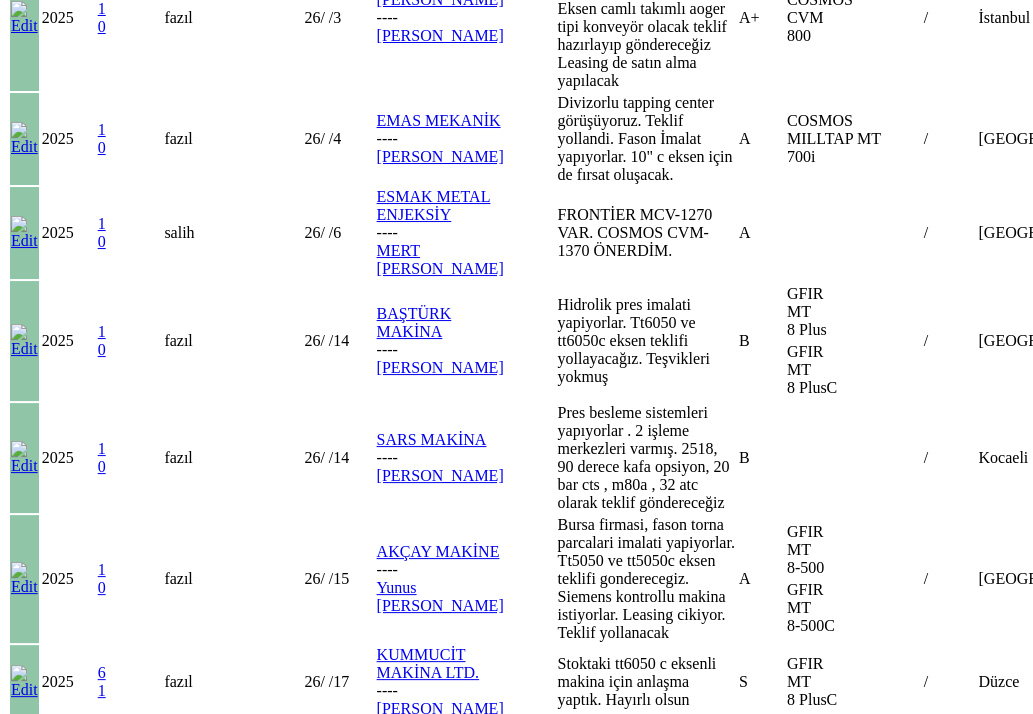 scroll, scrollTop: 4321, scrollLeft: 0, axis: vertical 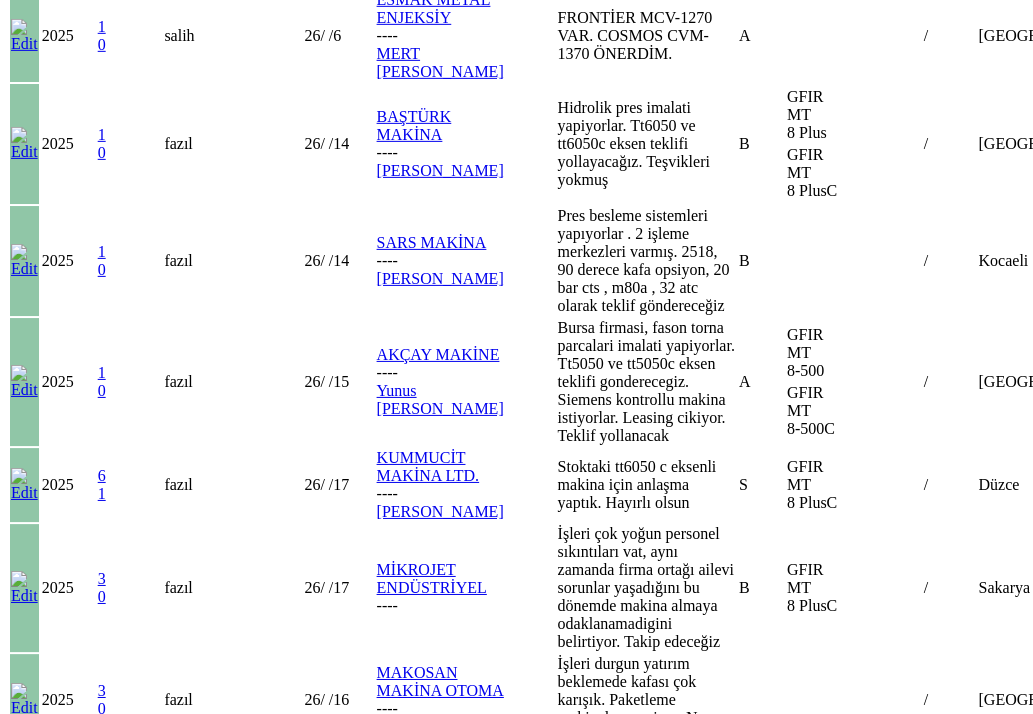 click on "ESER MAKİNE
----
Serhat YAŞA" at bounding box center [447, 2558] 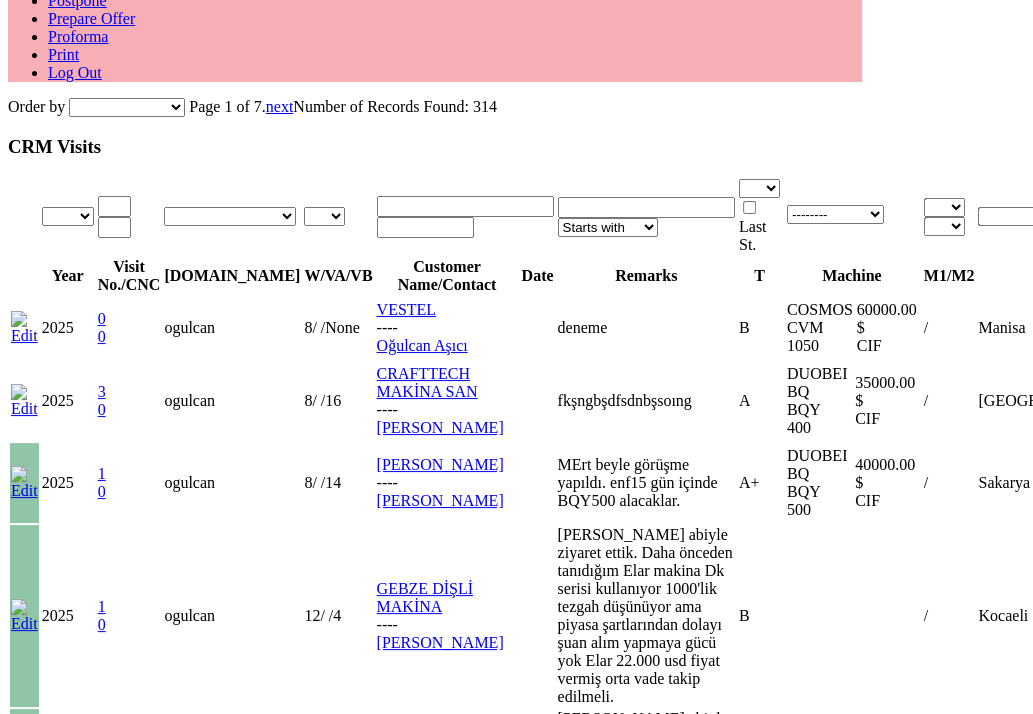 scroll, scrollTop: 0, scrollLeft: 0, axis: both 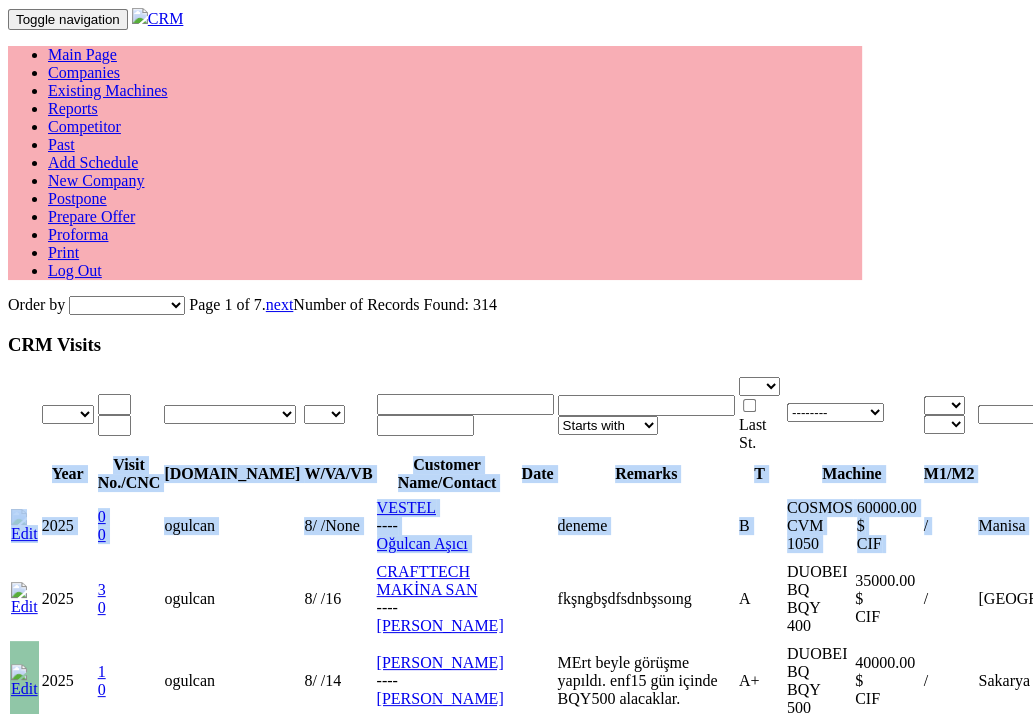 drag, startPoint x: 43, startPoint y: 286, endPoint x: 967, endPoint y: 353, distance: 926.4259 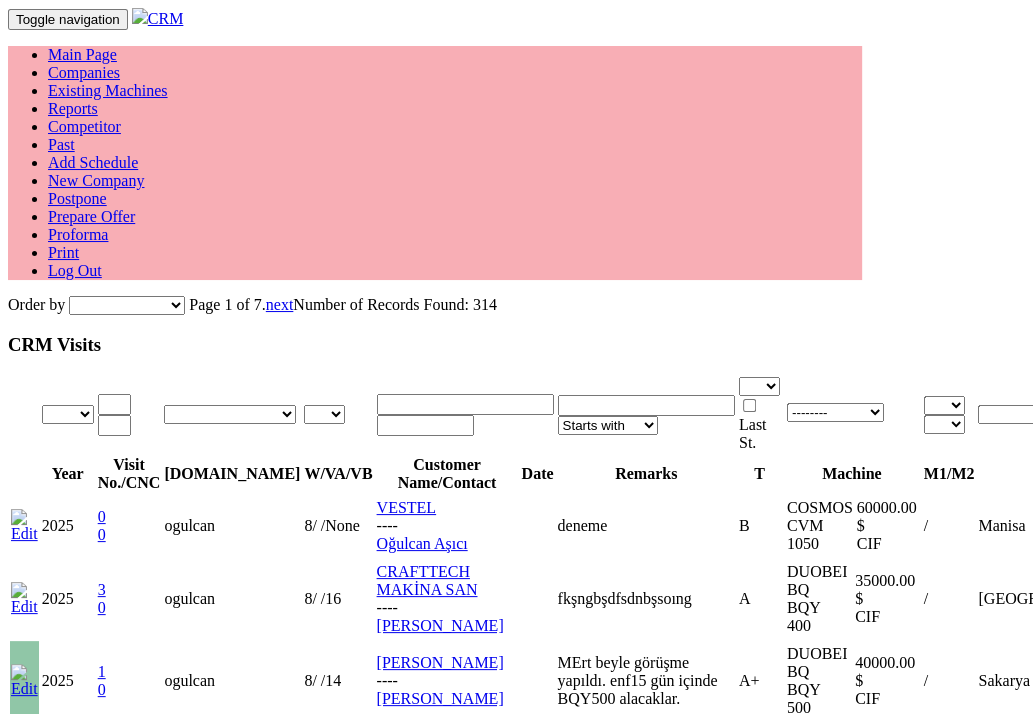 click on "Order by
Company
Company Desc
Mark 1
Mark 1 Desc
Mark 2
Mark 2 Desc
Salesman
Salesman Desc
Timing
Timing Desc
Date
Date Desc
City
City Desc
Subarea
Subarea Desc
Supplier
Supplier Desc
Series
Series Desc
Model
Model Desc
Page 1 of 7. next   Number of Records Found: 314" at bounding box center [516, 305] 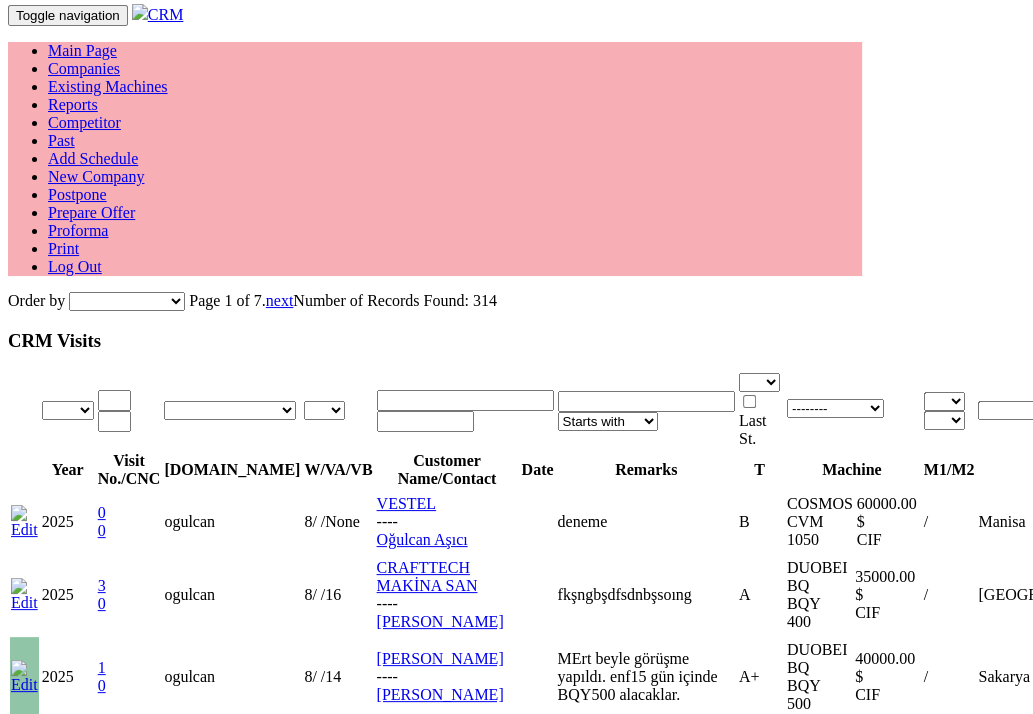 scroll, scrollTop: 0, scrollLeft: 0, axis: both 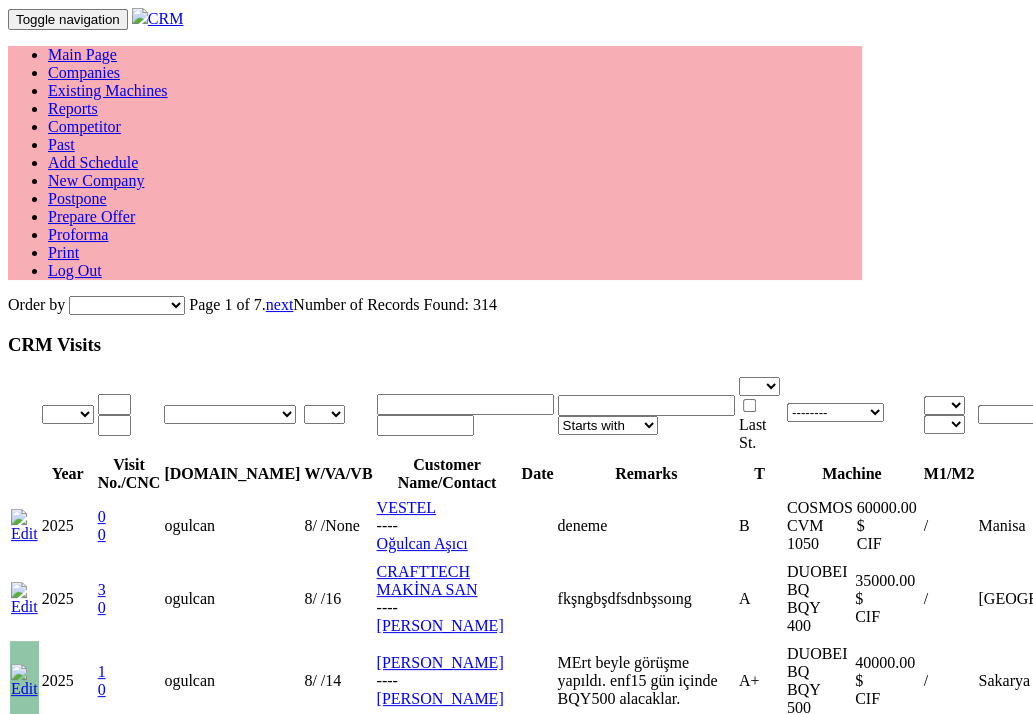 click on "Existing Machines" at bounding box center (108, 90) 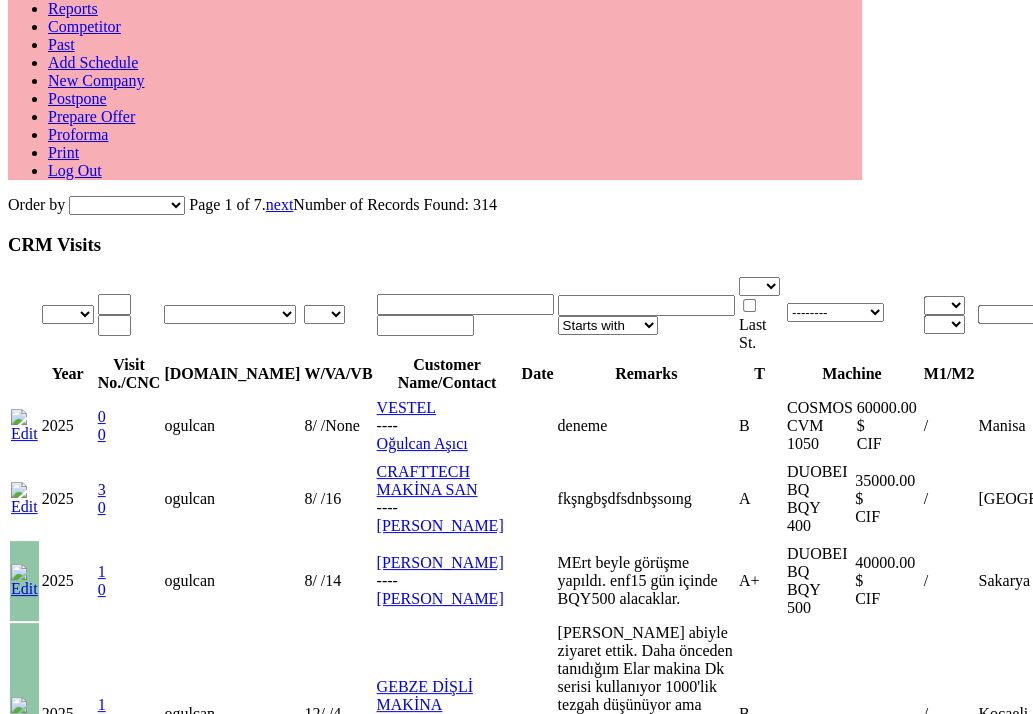 scroll, scrollTop: 0, scrollLeft: 0, axis: both 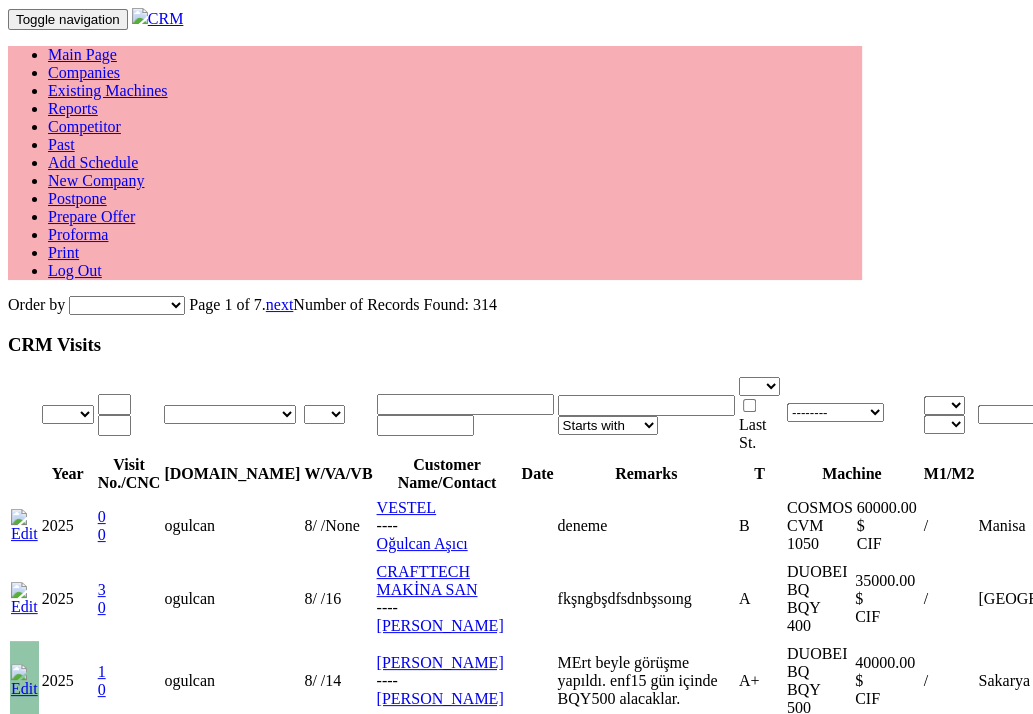 click on "NE
E
2025
2026
2027
NE
E
admin
[PERSON_NAME]
salih
[GEOGRAPHIC_DATA]
[PERSON_NAME]
NE
E
3
5
8
11
12
13
14
15
16
21
23
25
26
27
28
29
30
31
32
33
34
35
36
37
38
39
41
43
44
45
46
47
Starts with" at bounding box center [516, 3715] 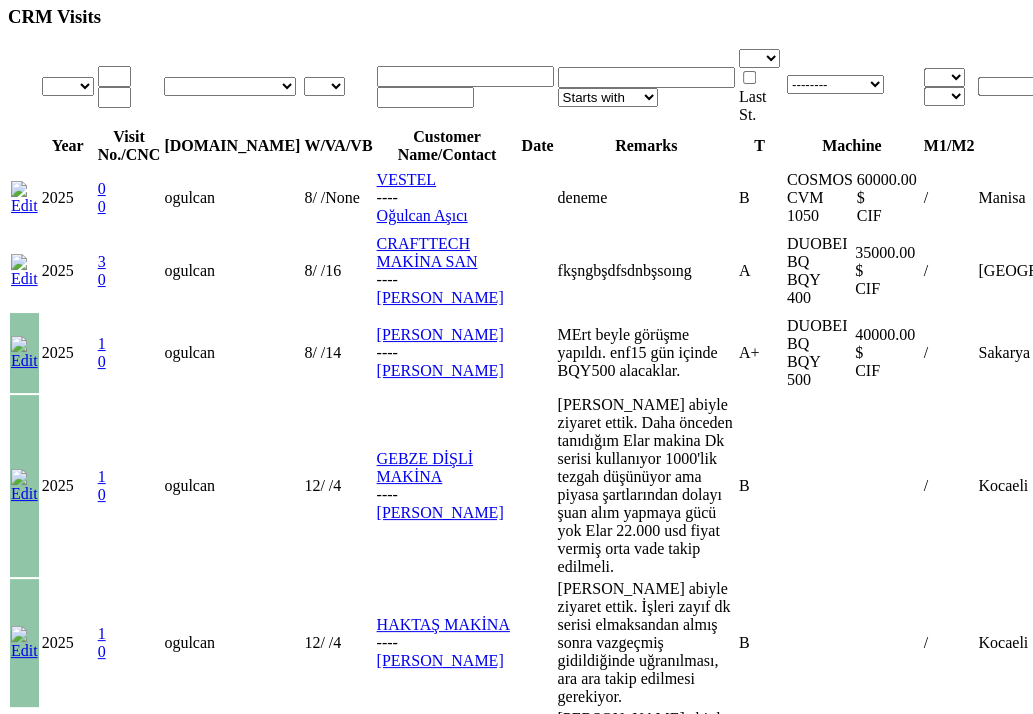scroll, scrollTop: 0, scrollLeft: 0, axis: both 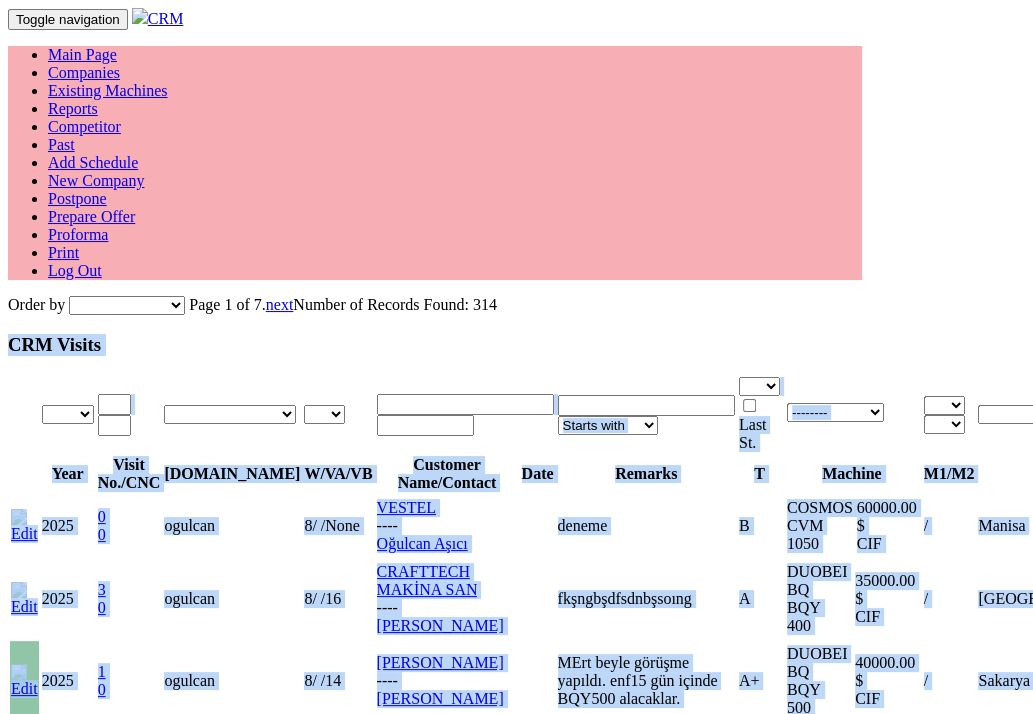 drag, startPoint x: 9, startPoint y: 171, endPoint x: 968, endPoint y: 498, distance: 1013.21765 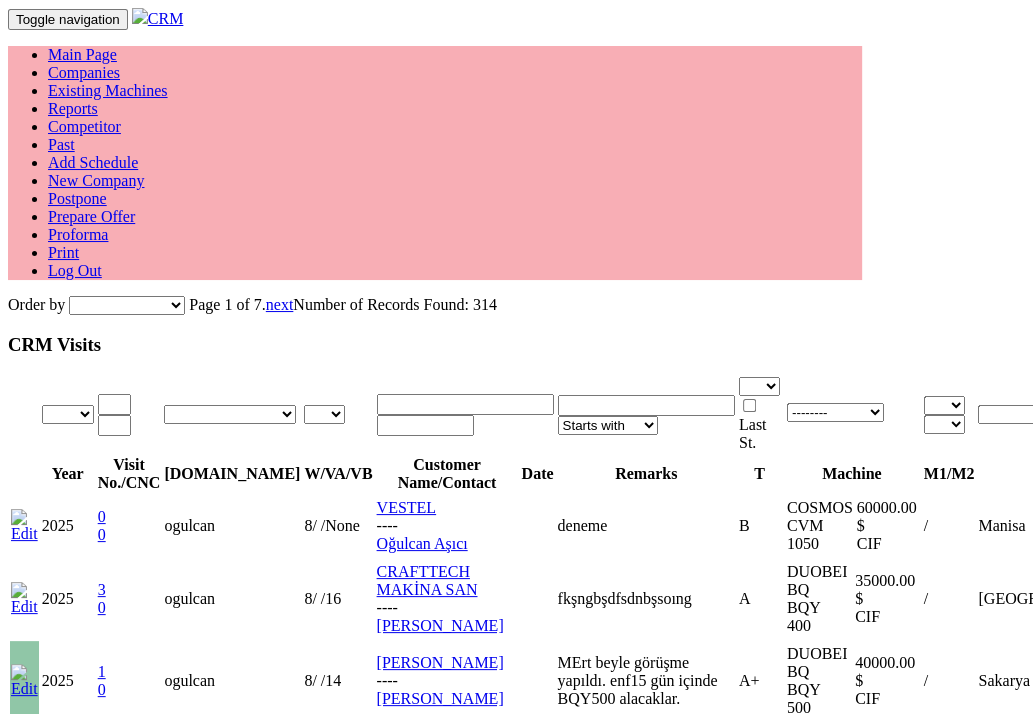 click on "Main Page
Companies
Existing Machines
Reports
Competitor
Past
Add Schedule
New Company
Postpone
Prepare Offer
Proforma
Print
Log Out" at bounding box center [435, 163] 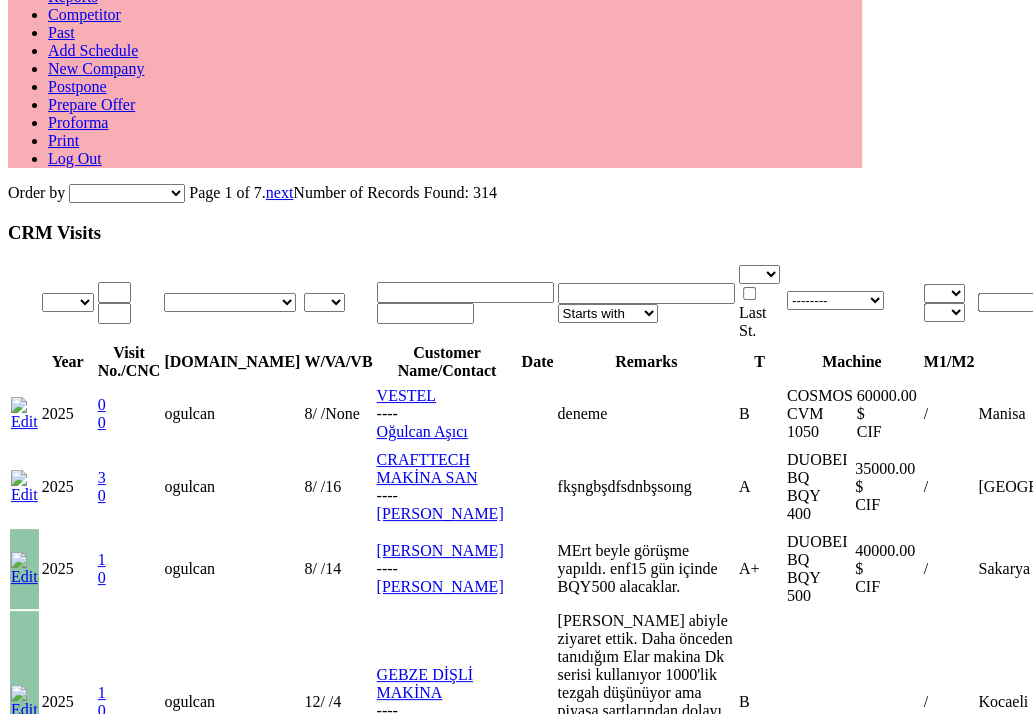 scroll, scrollTop: 0, scrollLeft: 0, axis: both 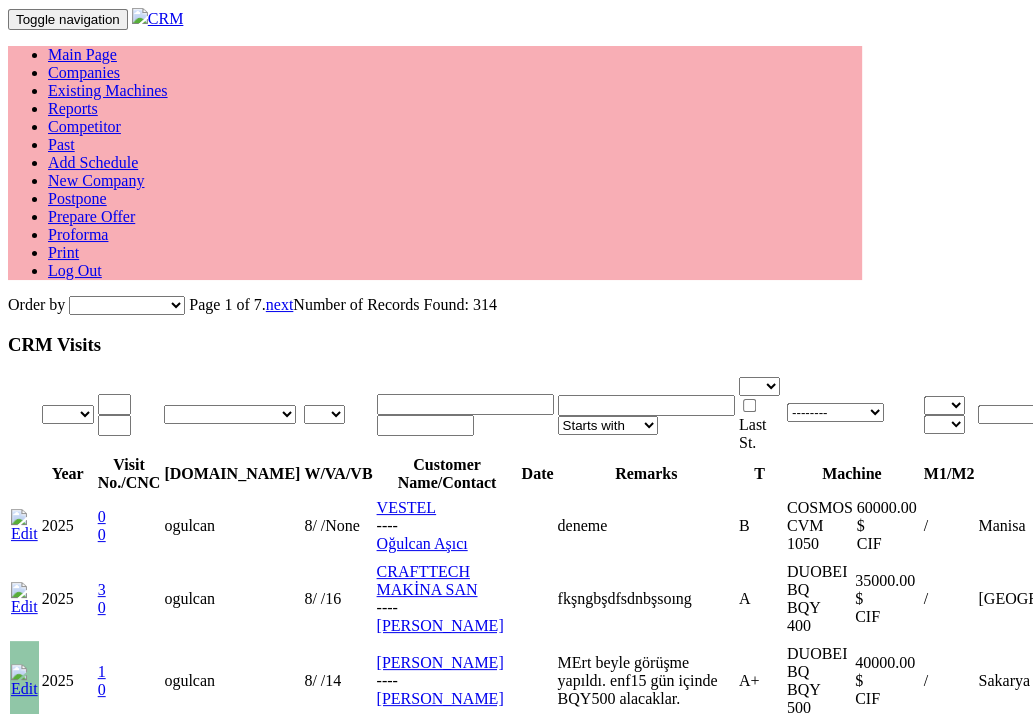 click on "CRM Visits" at bounding box center (516, 345) 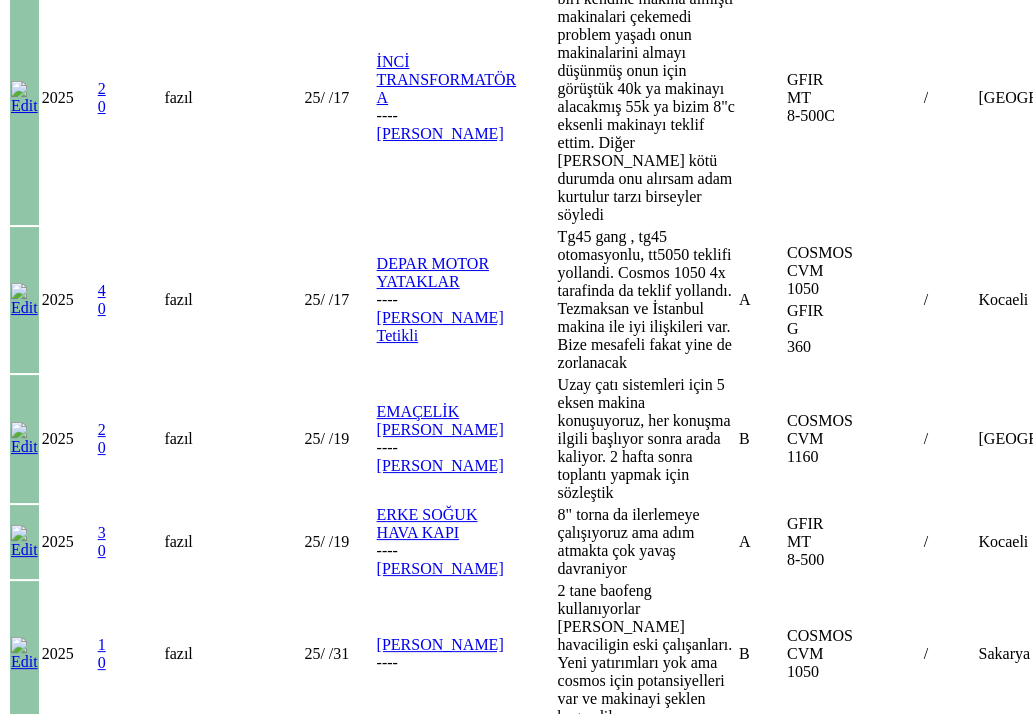 scroll, scrollTop: 2400, scrollLeft: 0, axis: vertical 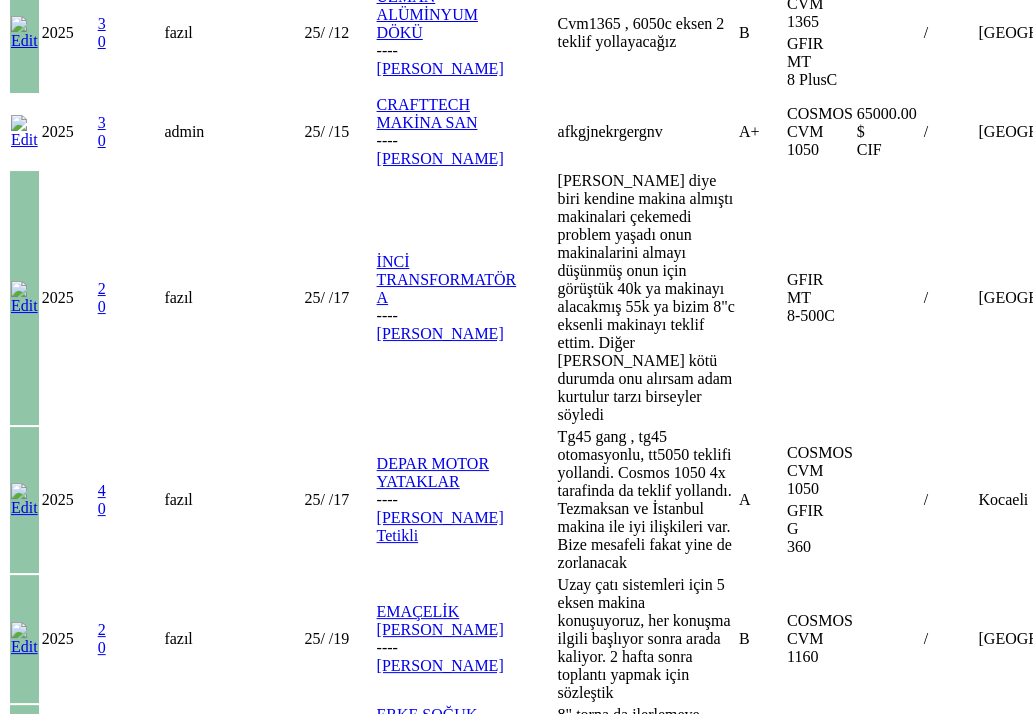 click on "BEST MAKİNA" at bounding box center [431, 1360] 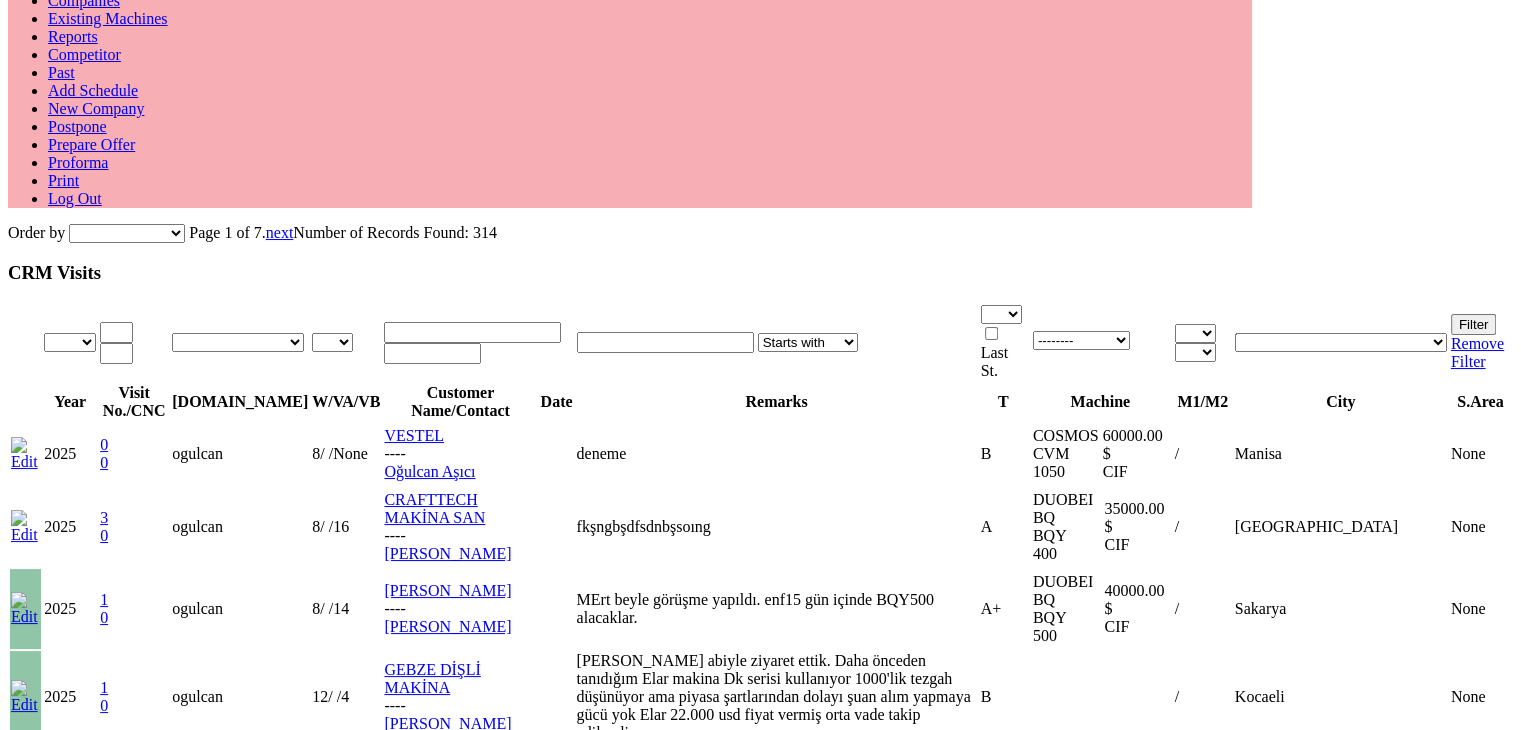 scroll, scrollTop: 0, scrollLeft: 0, axis: both 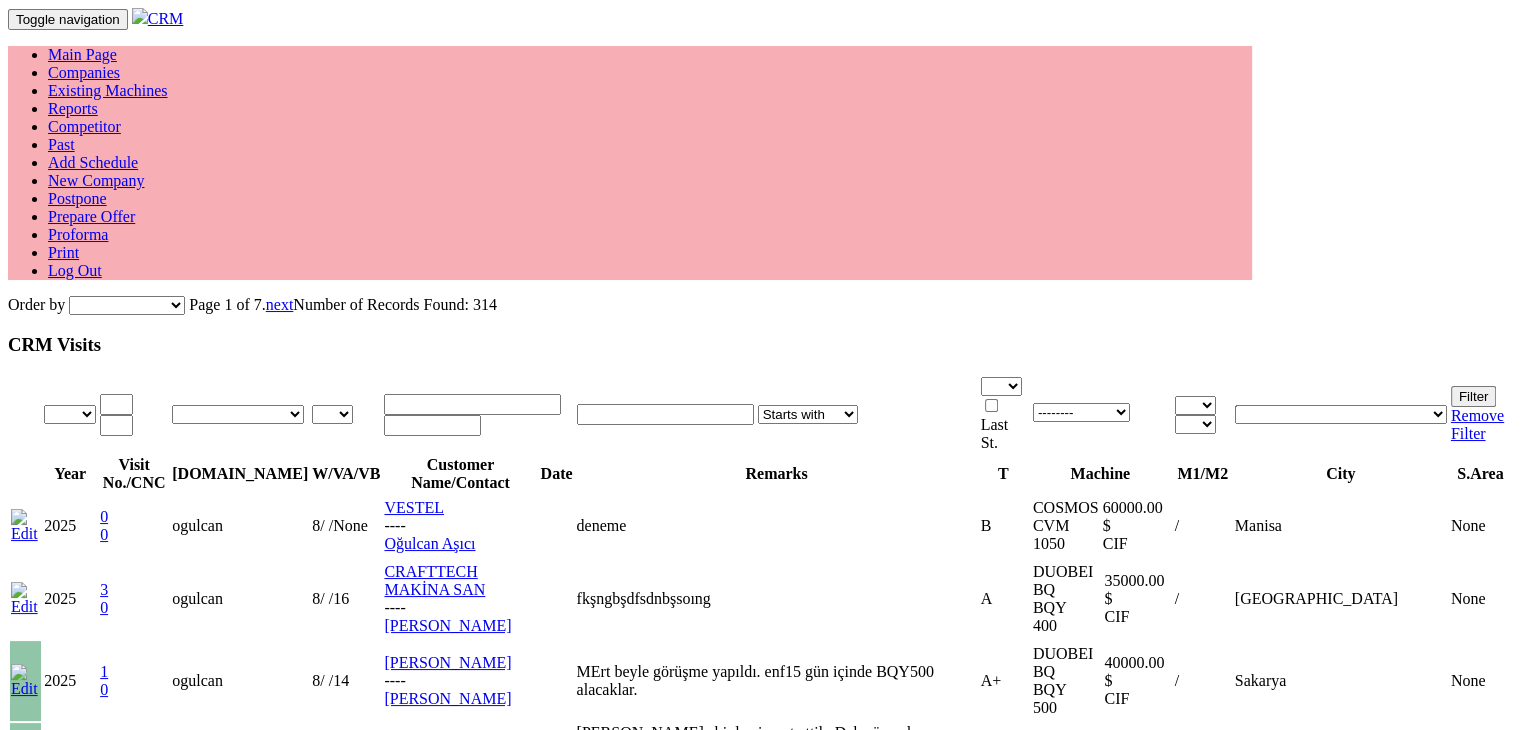 drag, startPoint x: 1214, startPoint y: 63, endPoint x: 1148, endPoint y: 70, distance: 66.37017 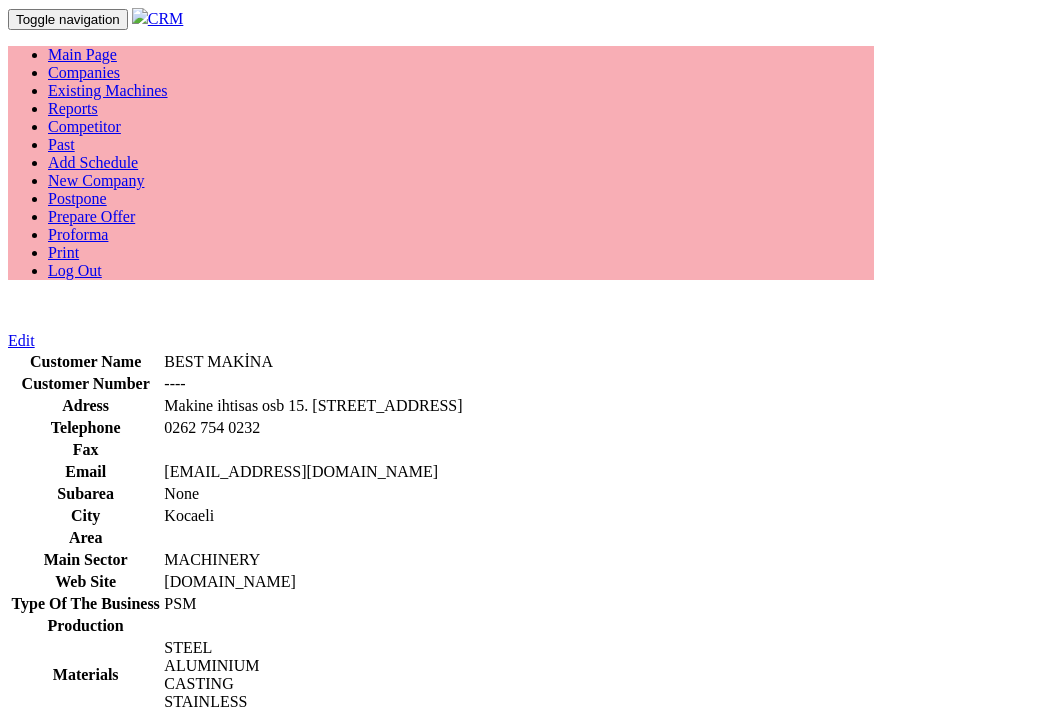 scroll, scrollTop: 0, scrollLeft: 0, axis: both 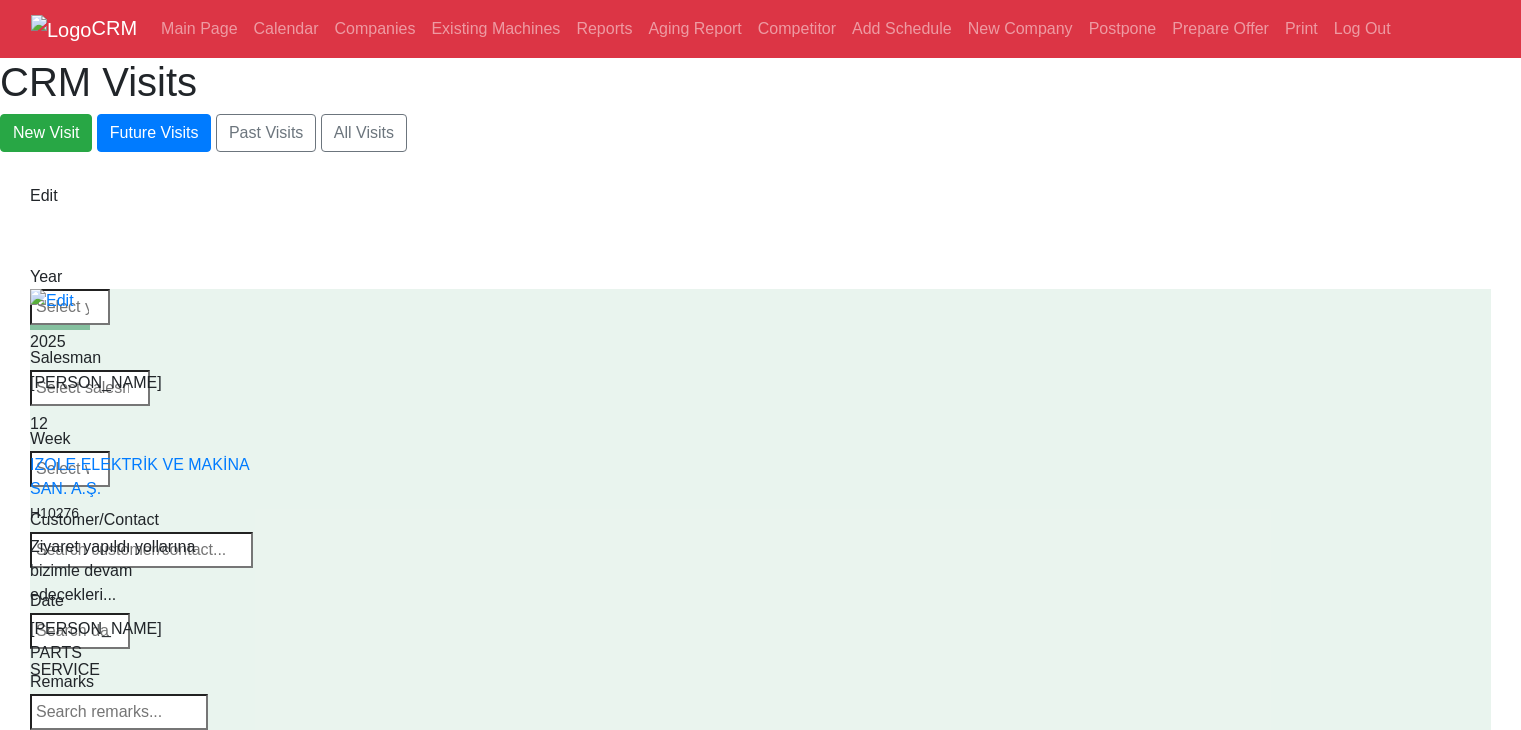select on "50" 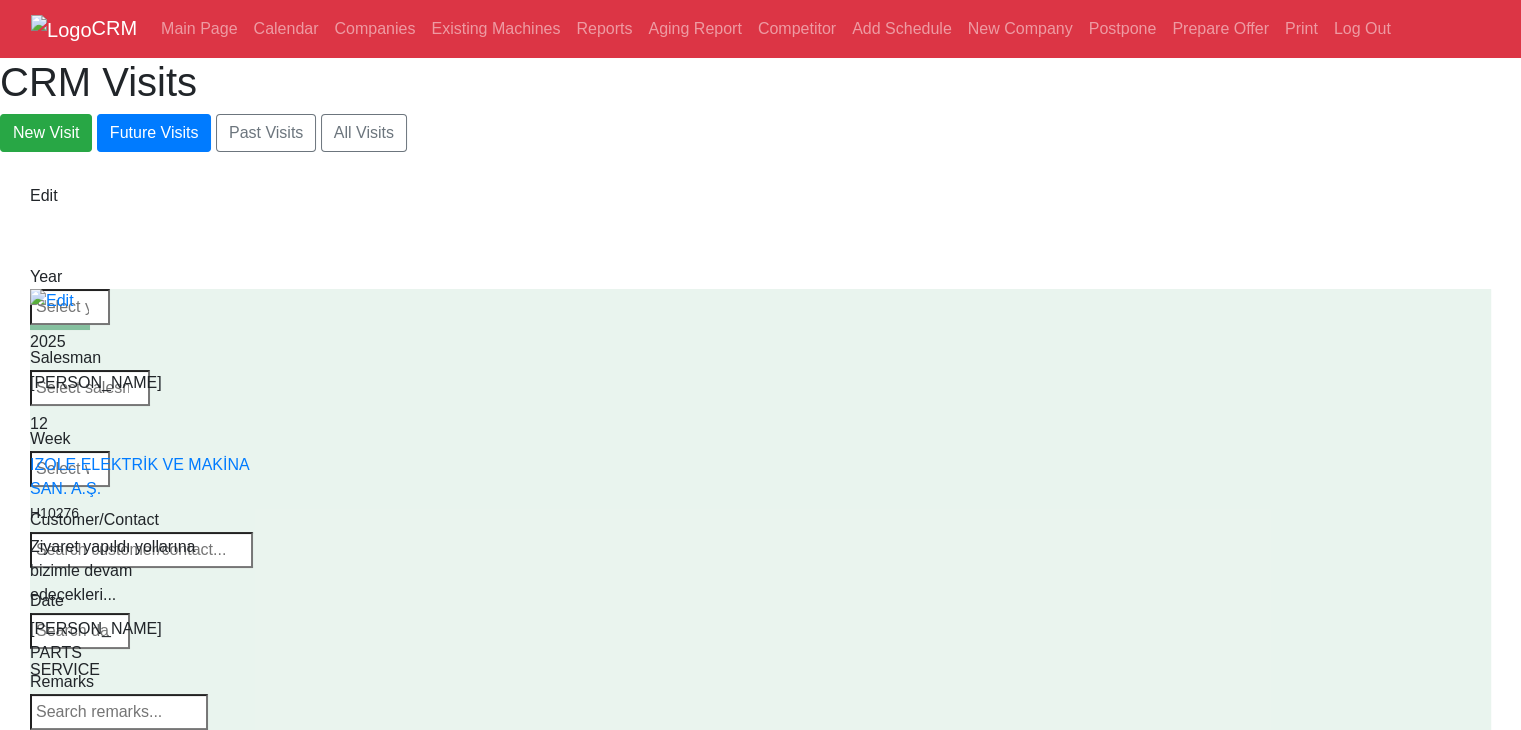 click on "Main Page
Calendar
Companies
Existing Machines
Reports
Aging Report
Competitor
Add Schedule
New Company
Postpone
Prepare Offer
Print
Log Out" at bounding box center (776, 29) 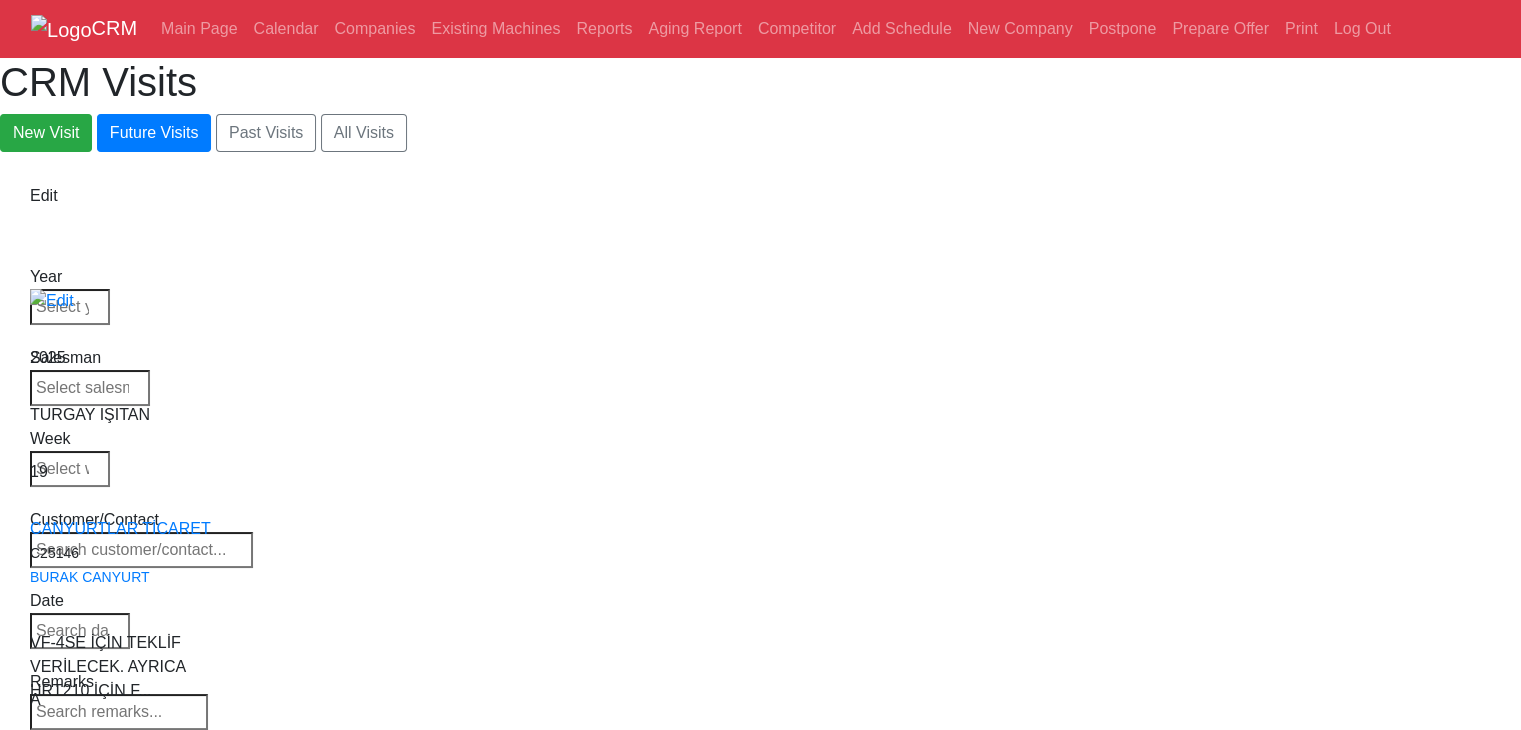 click on "ANKARA" at bounding box center [80, 1117] 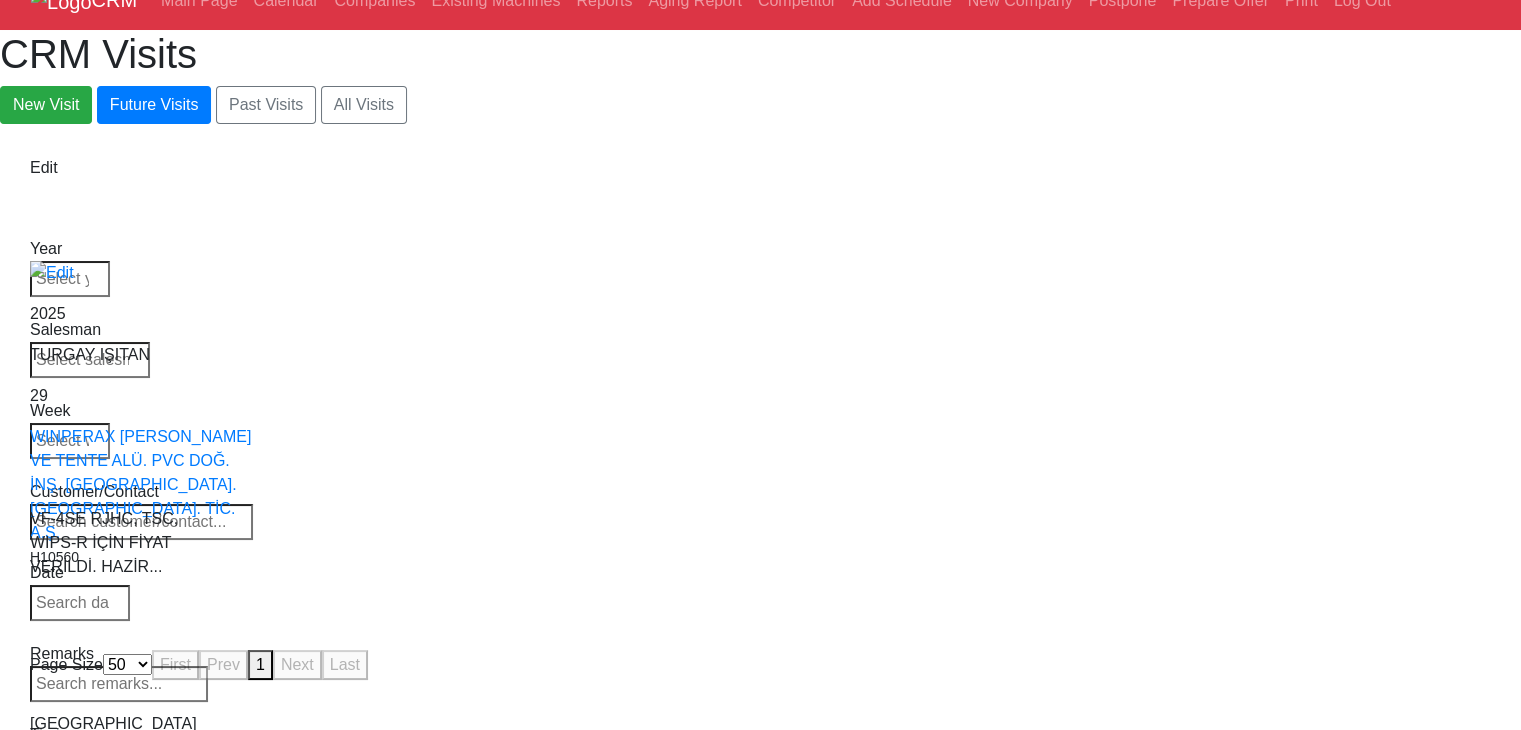 scroll, scrollTop: 40, scrollLeft: 0, axis: vertical 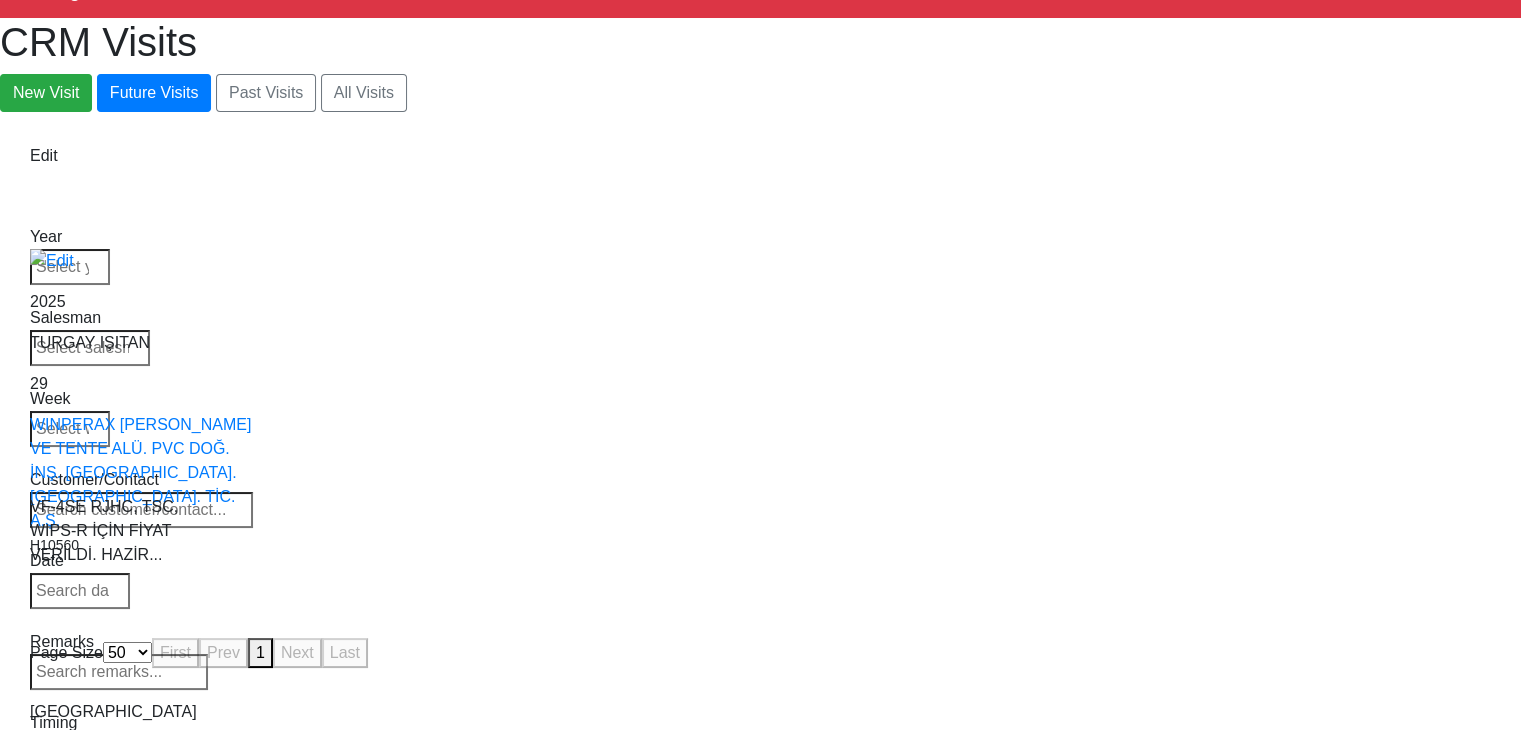 click on "ANTALYA" at bounding box center (80, 1077) 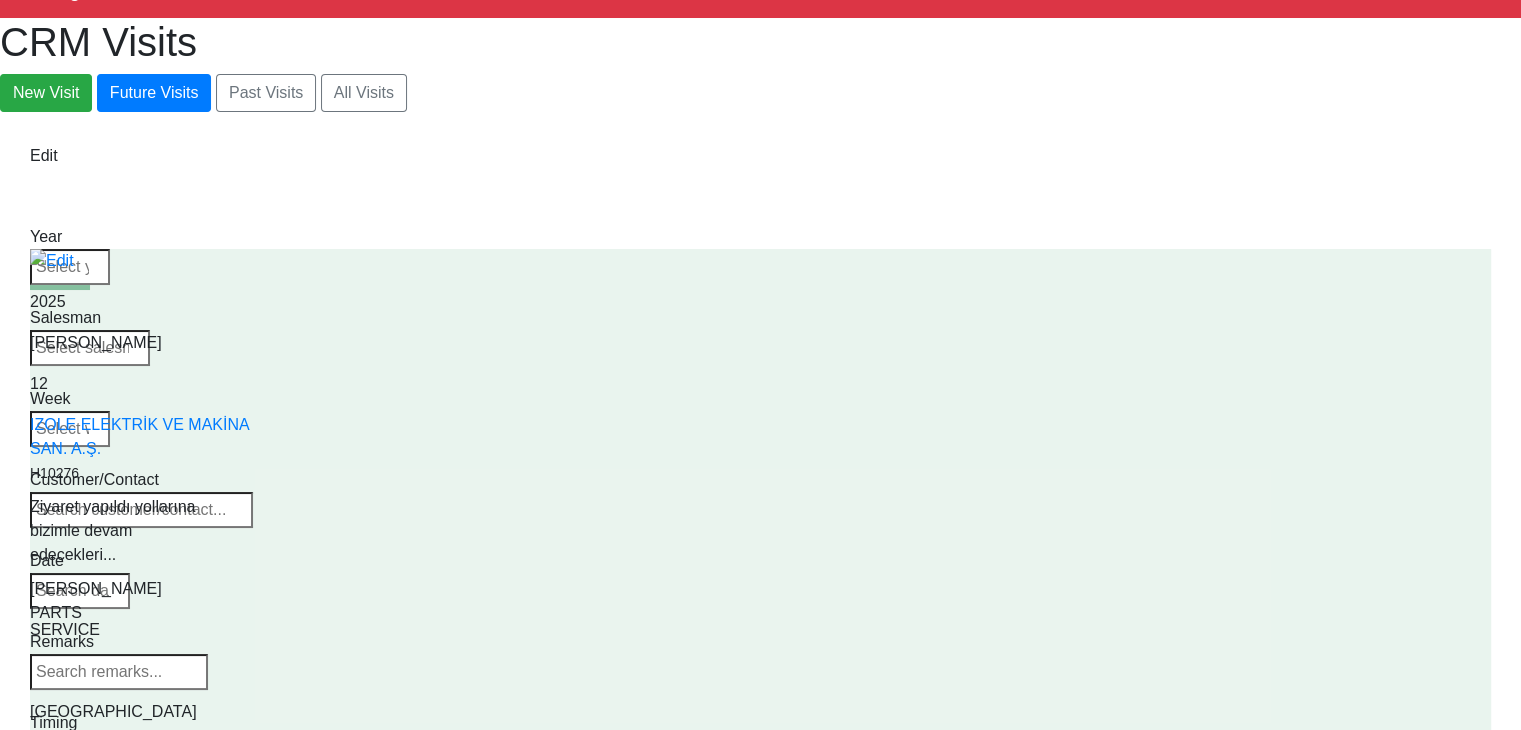 scroll, scrollTop: 2051, scrollLeft: 0, axis: vertical 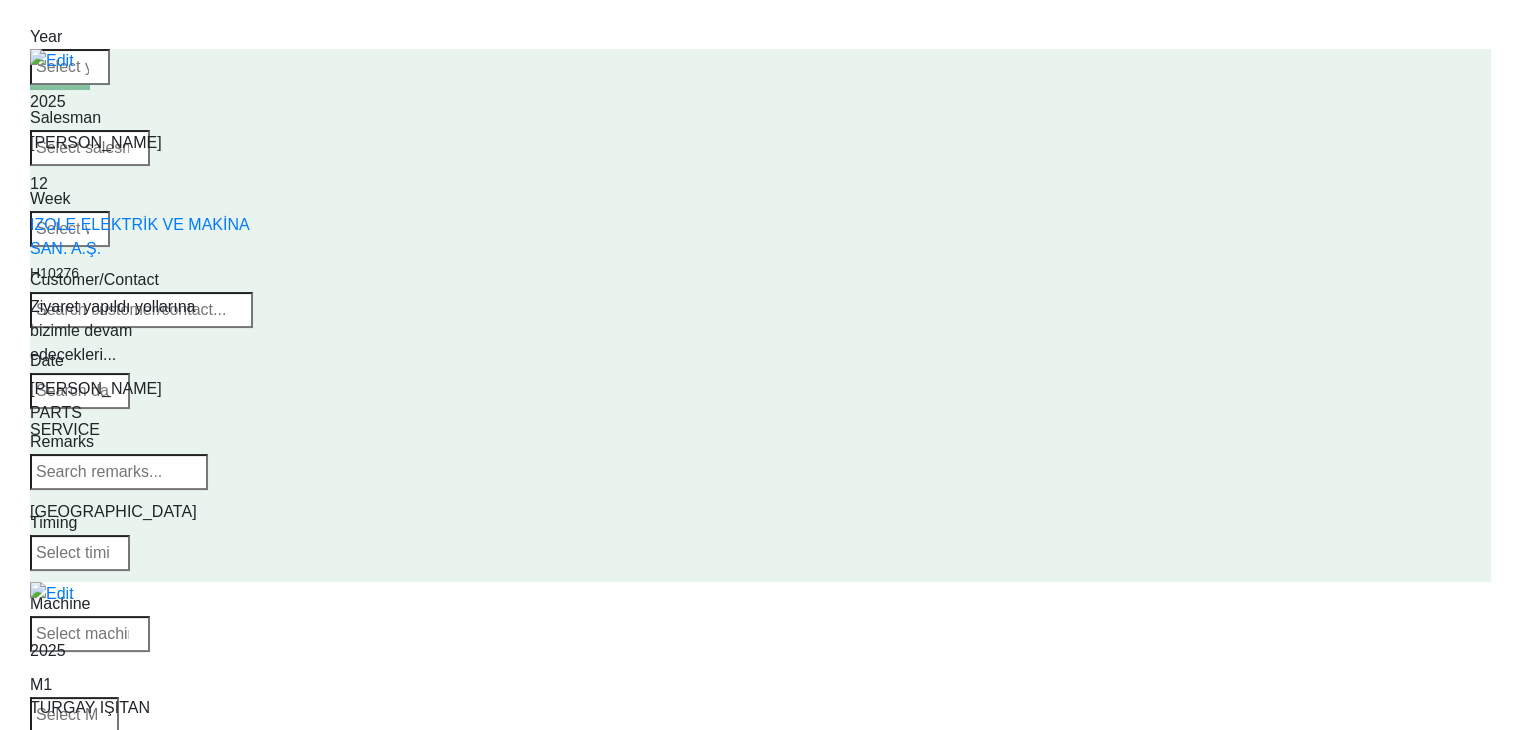 click on "YURTDIŞI" at bounding box center [760, 4683] 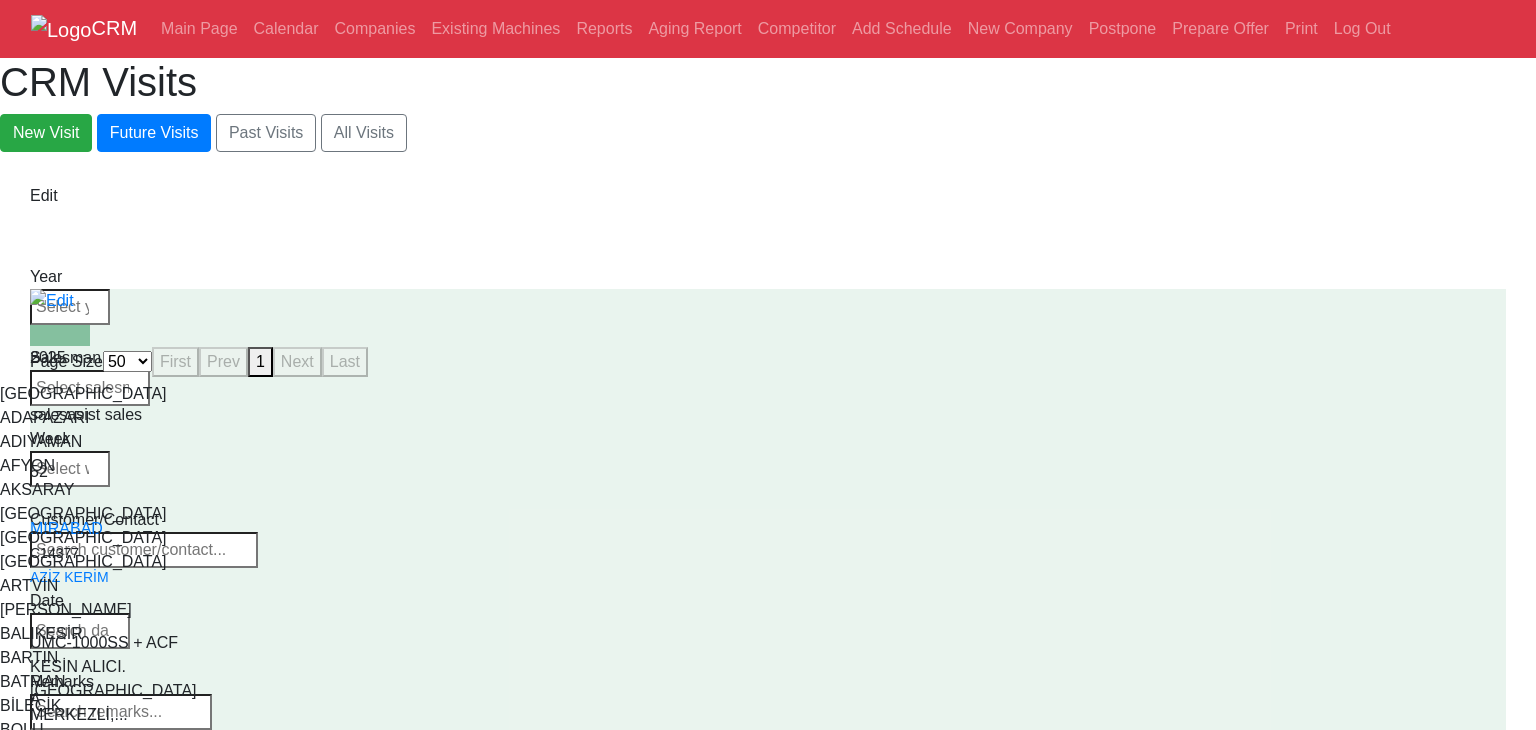 click on "YURTDIŞI" at bounding box center [80, 1117] 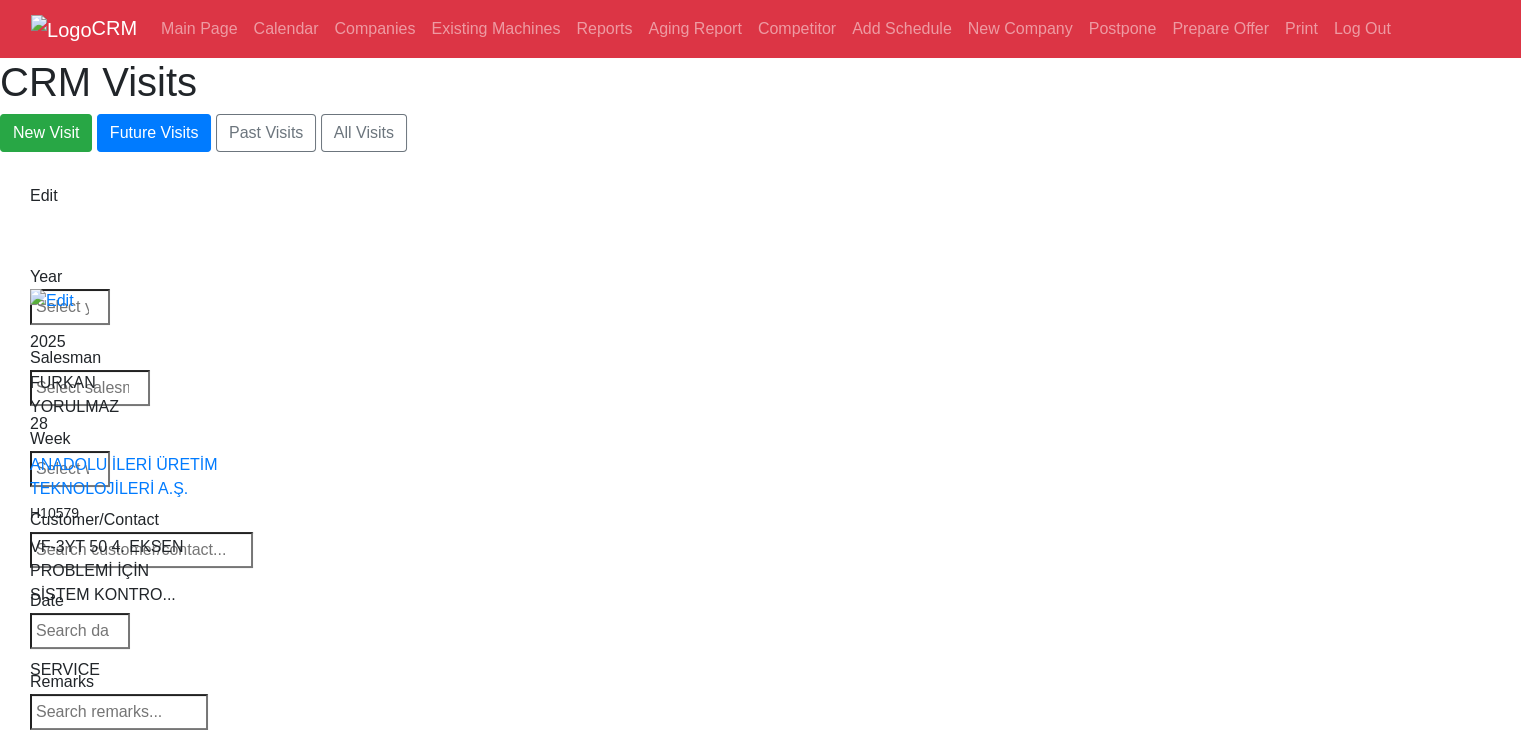 click on "ADANA" at bounding box center [80, 1117] 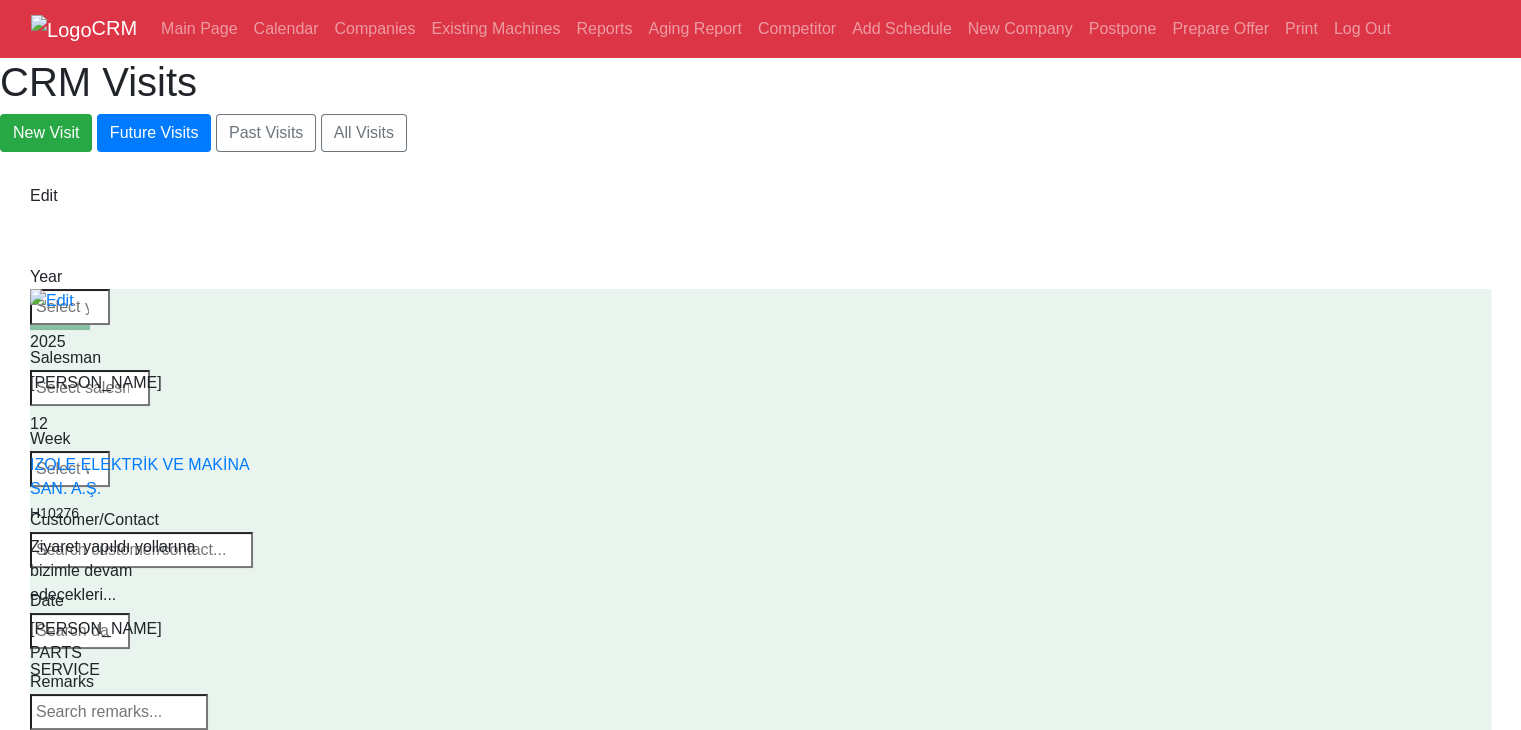 scroll, scrollTop: 2051, scrollLeft: 0, axis: vertical 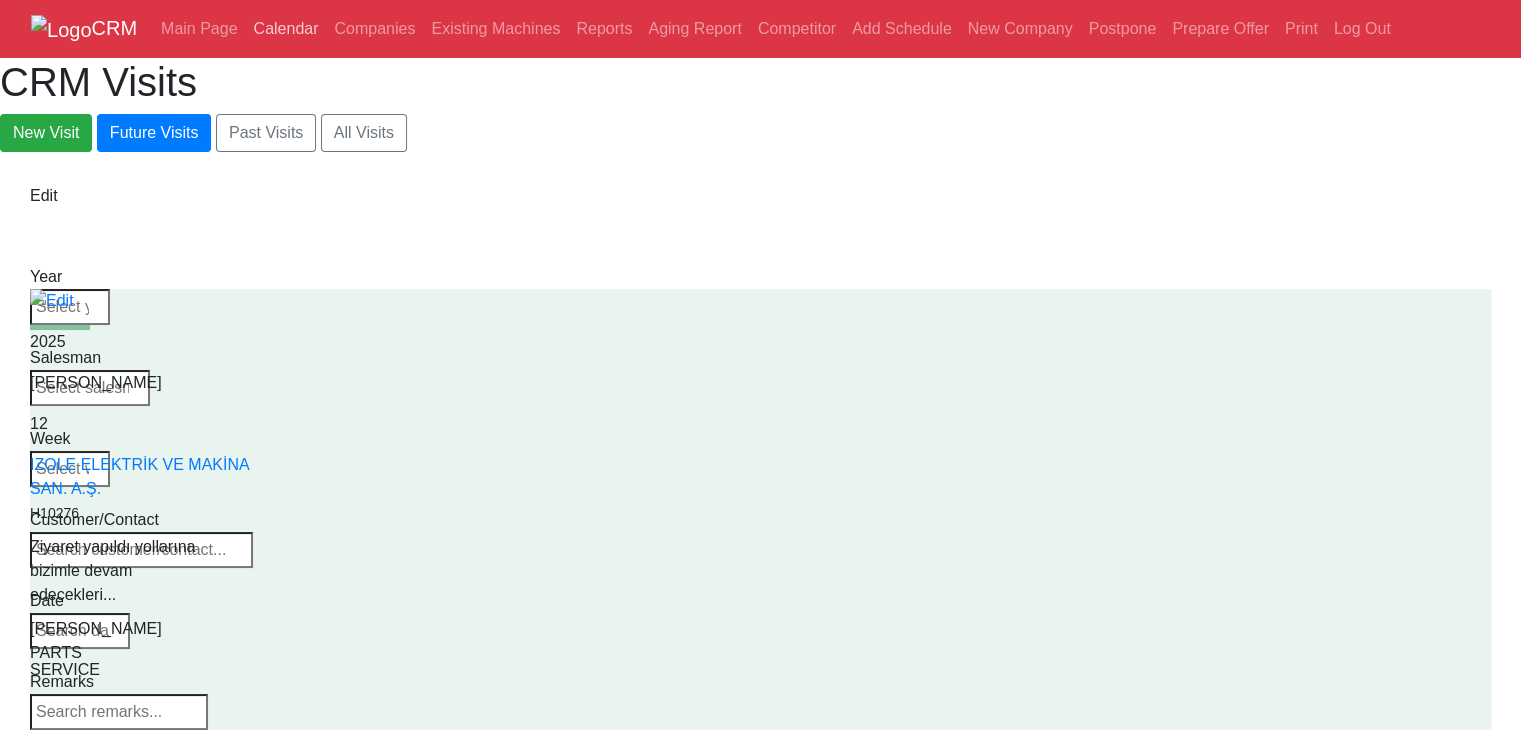 click on "Calendar" at bounding box center [286, 29] 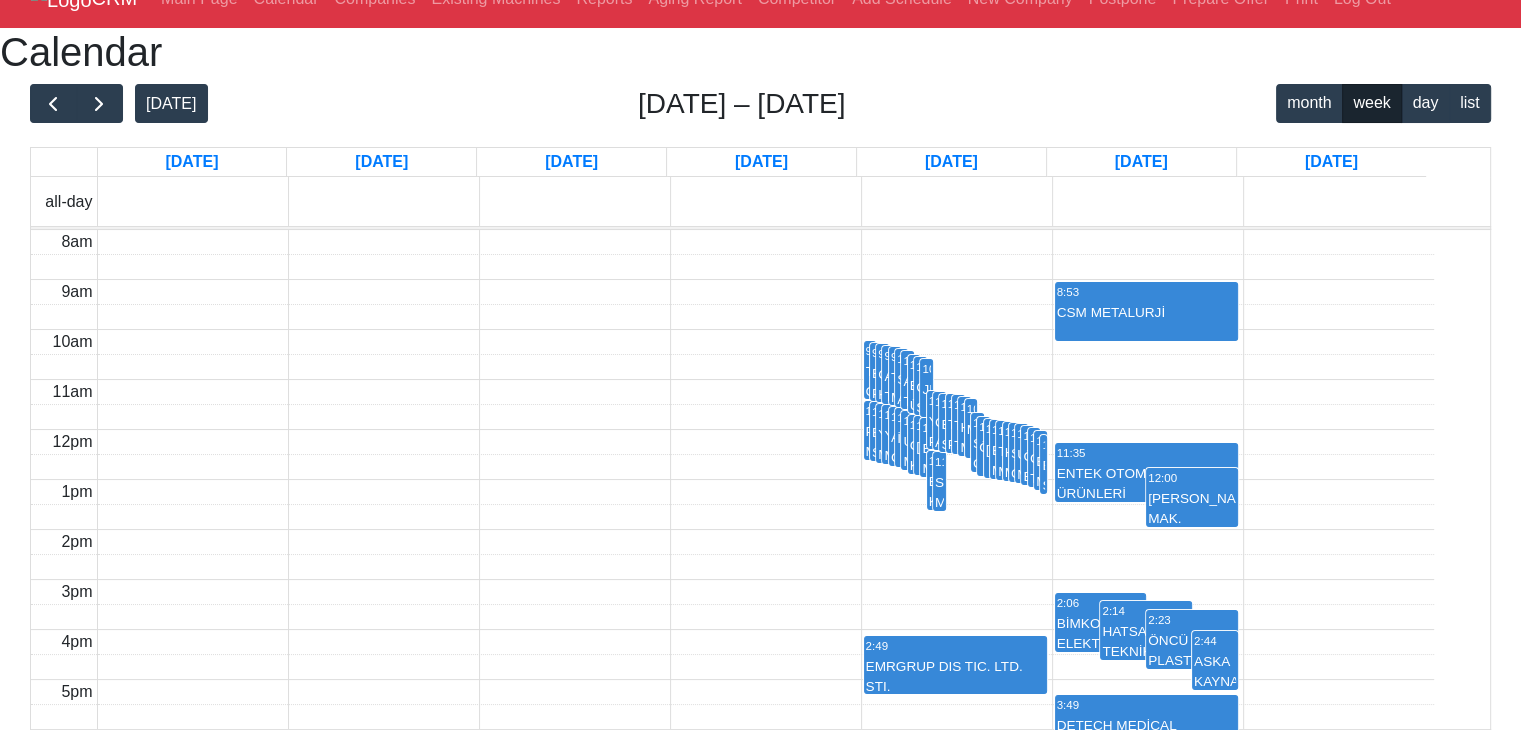 scroll, scrollTop: 331, scrollLeft: 0, axis: vertical 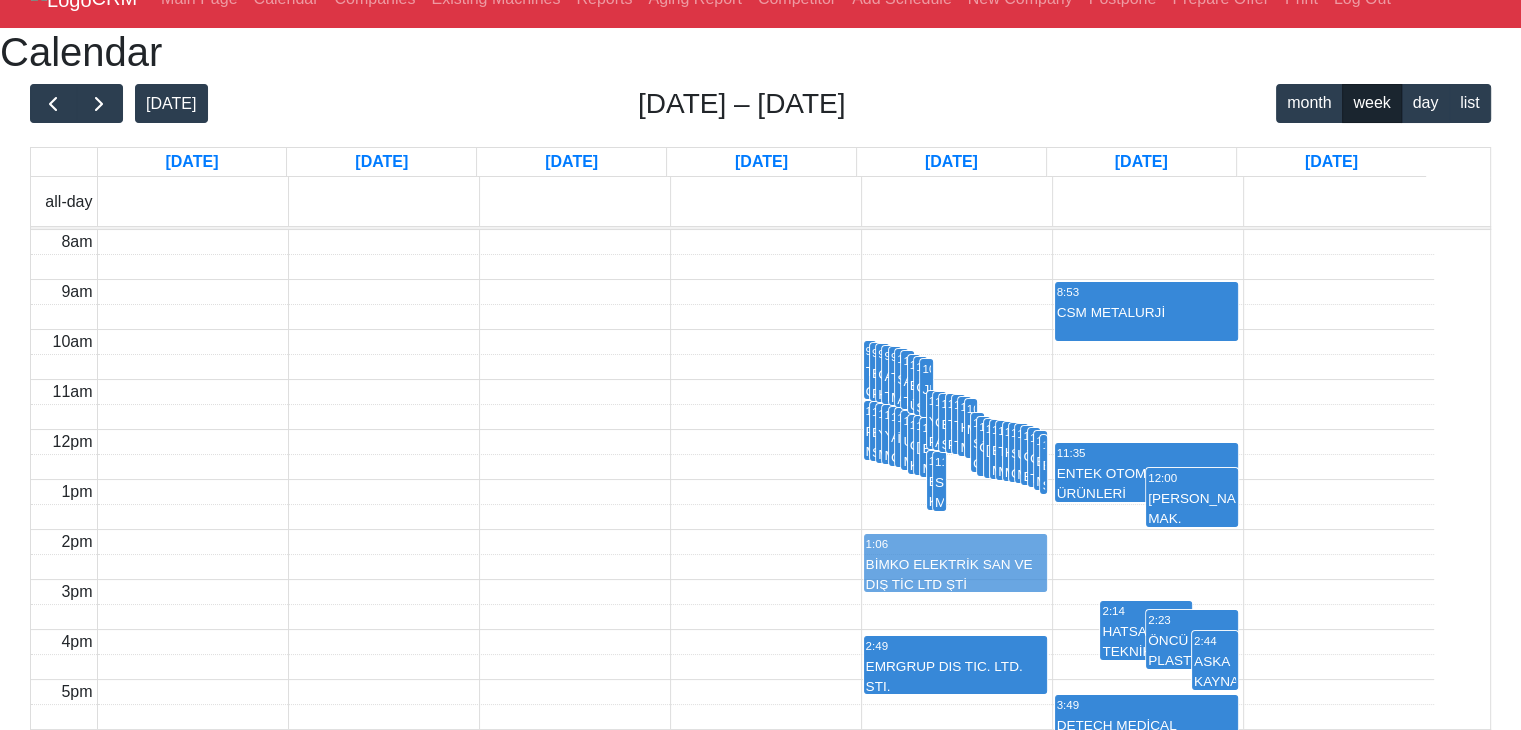 drag, startPoint x: 1104, startPoint y: 489, endPoint x: 928, endPoint y: 435, distance: 184.0978 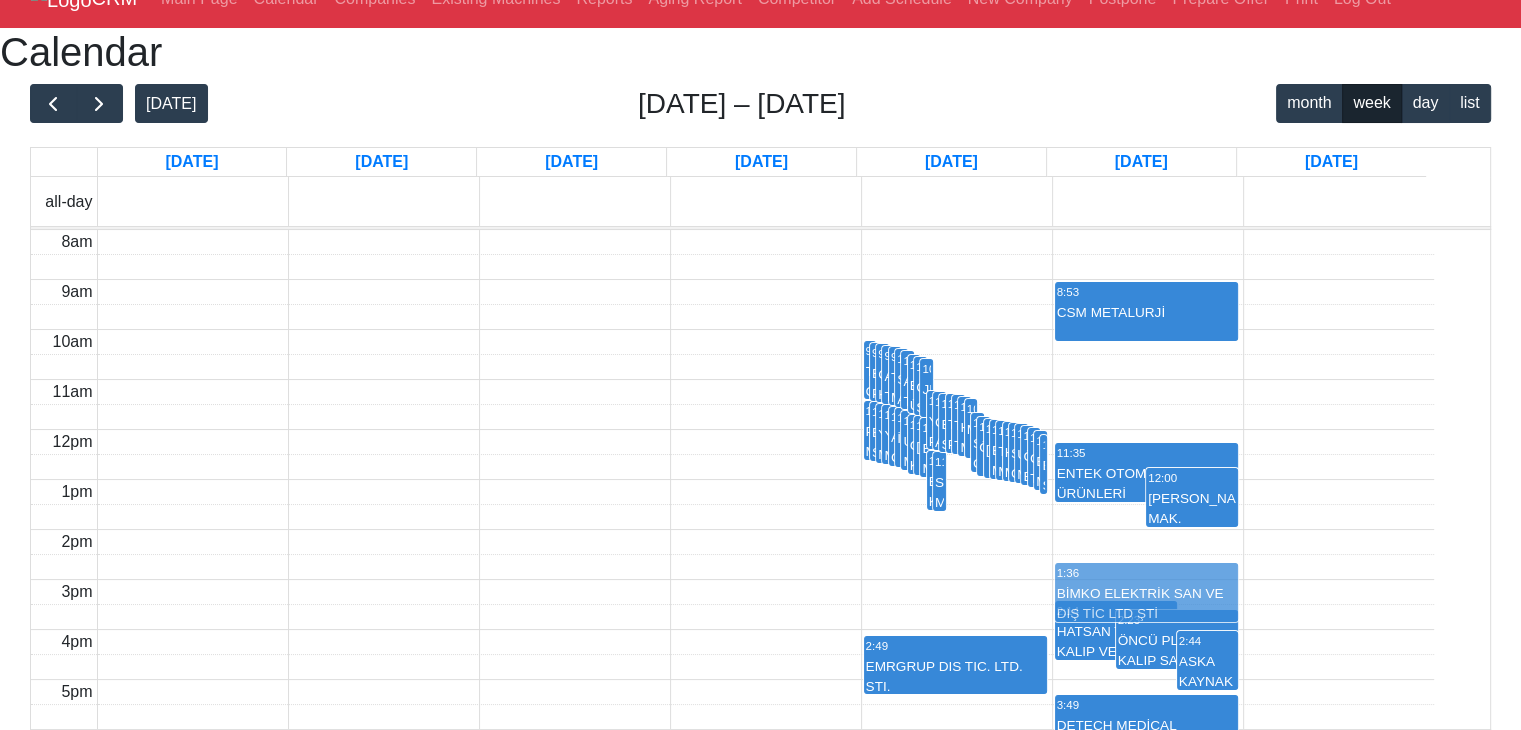 drag, startPoint x: 987, startPoint y: 440, endPoint x: 1124, endPoint y: 488, distance: 145.16542 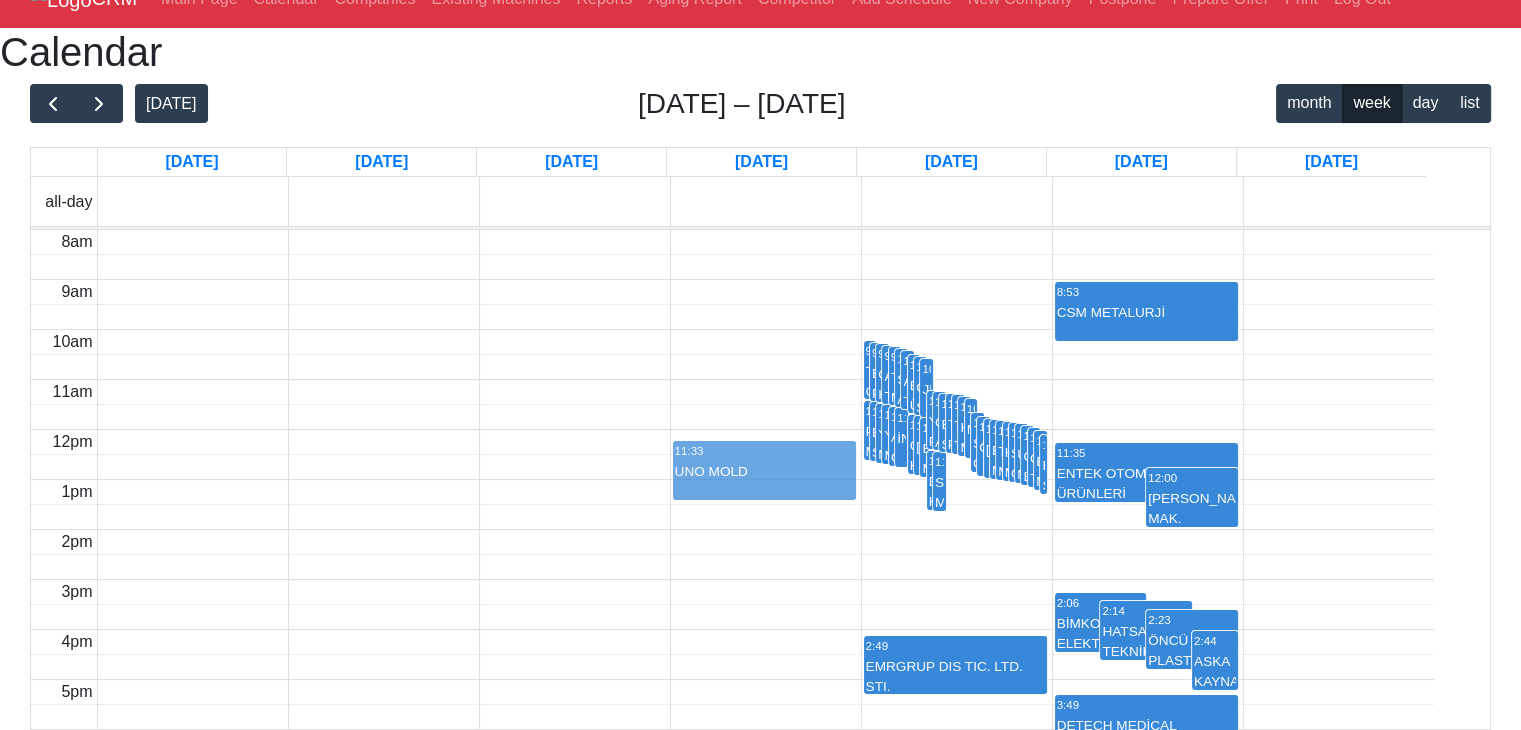 drag, startPoint x: 935, startPoint y: 305, endPoint x: 815, endPoint y: 333, distance: 123.22337 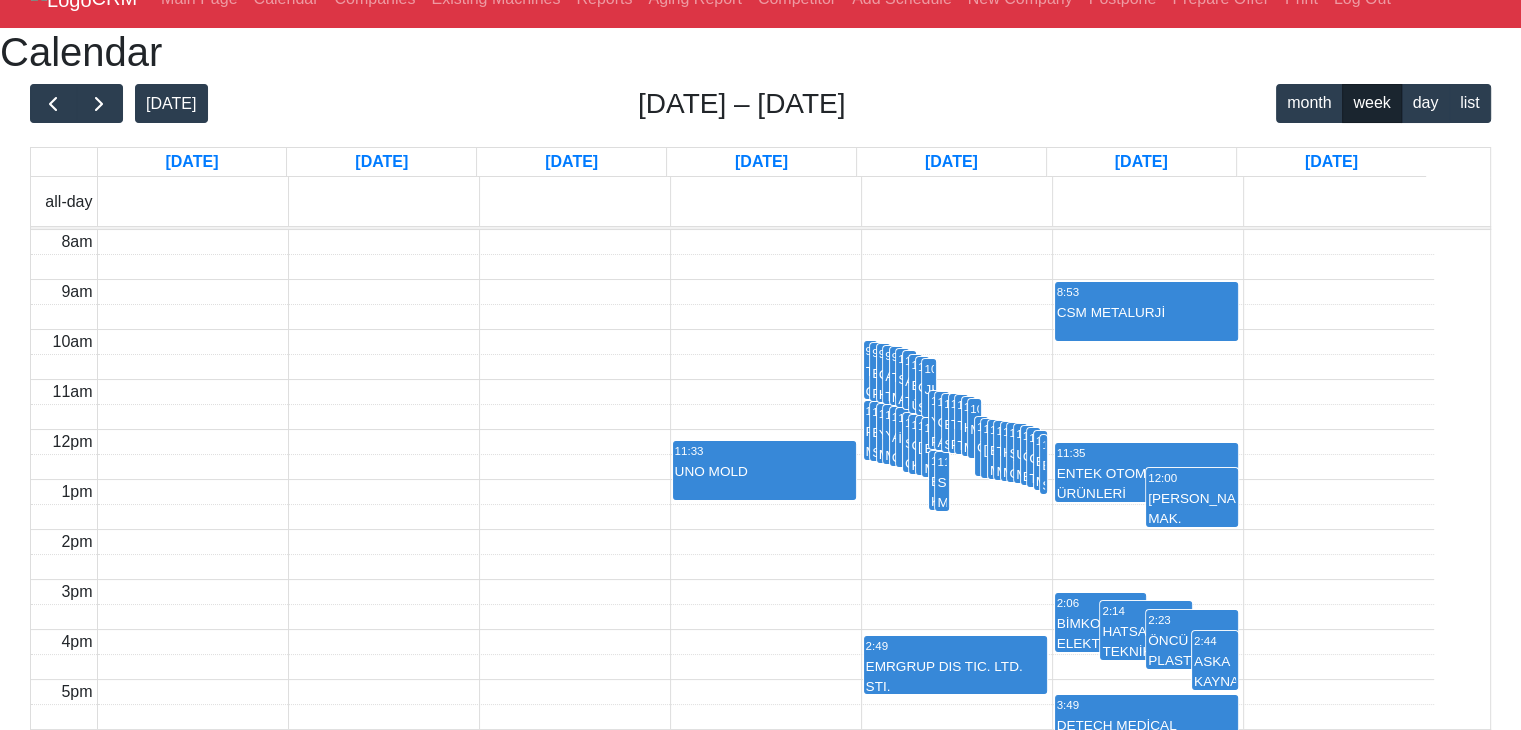 click on "UNO MOLD" at bounding box center (764, 481) 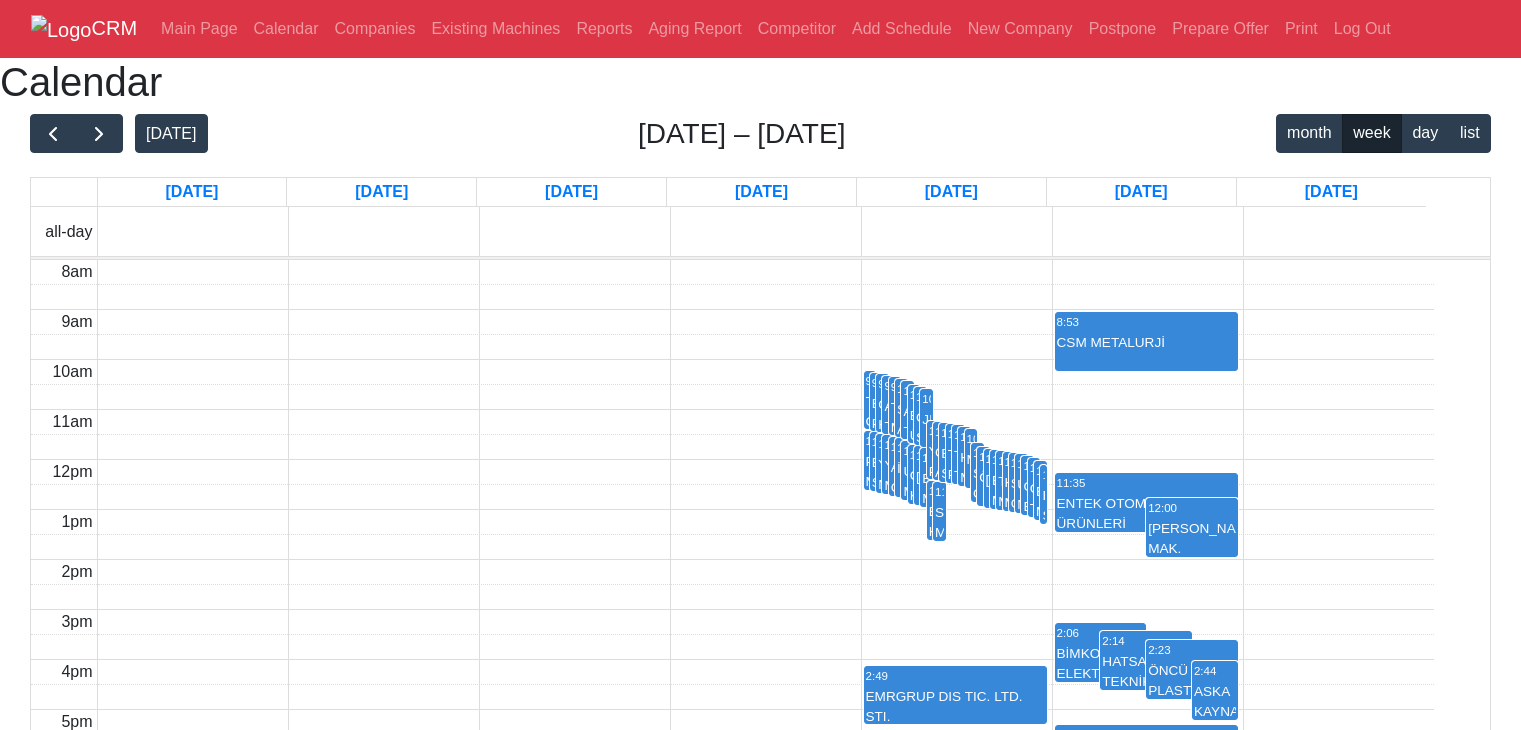 scroll, scrollTop: 331, scrollLeft: 0, axis: vertical 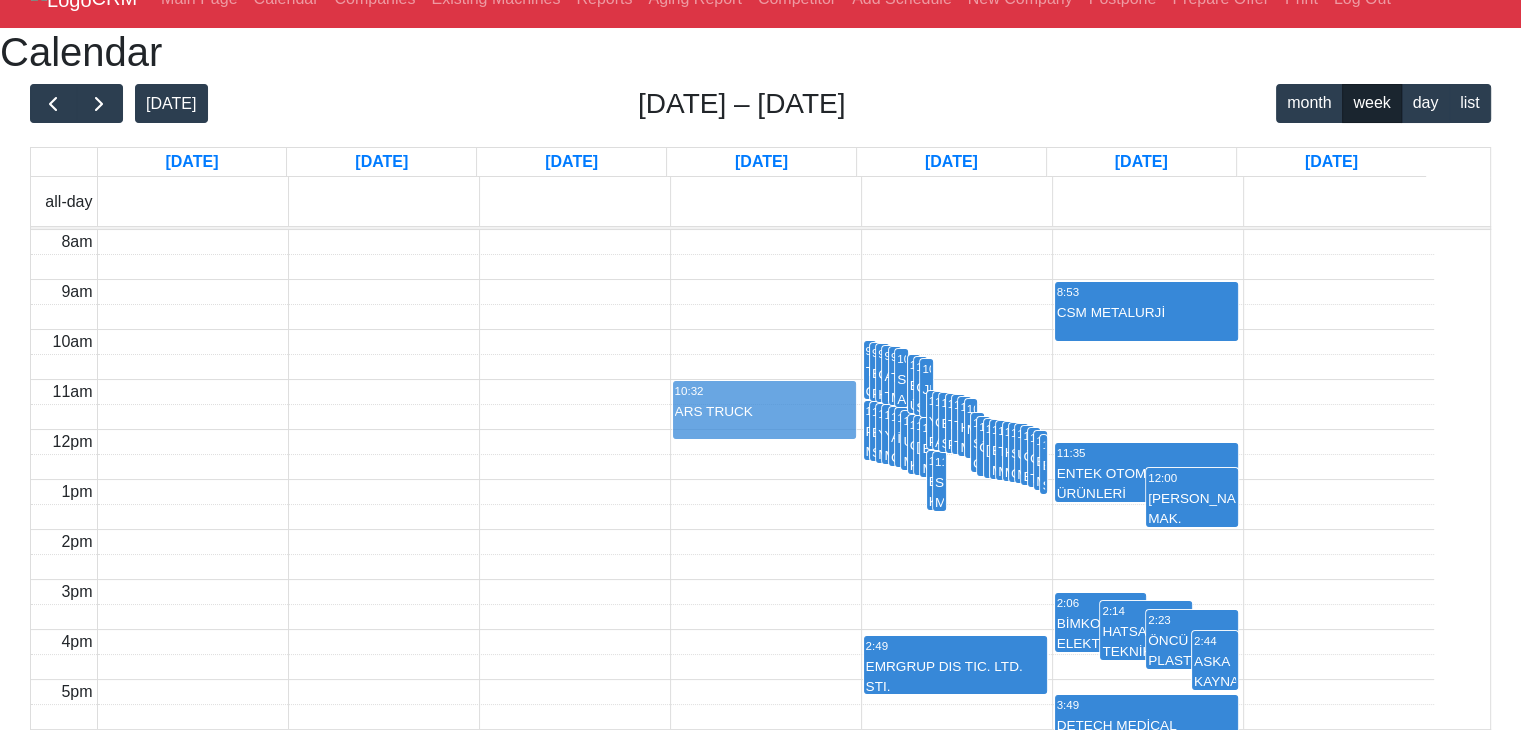 drag, startPoint x: 935, startPoint y: 253, endPoint x: 778, endPoint y: 293, distance: 162.01543 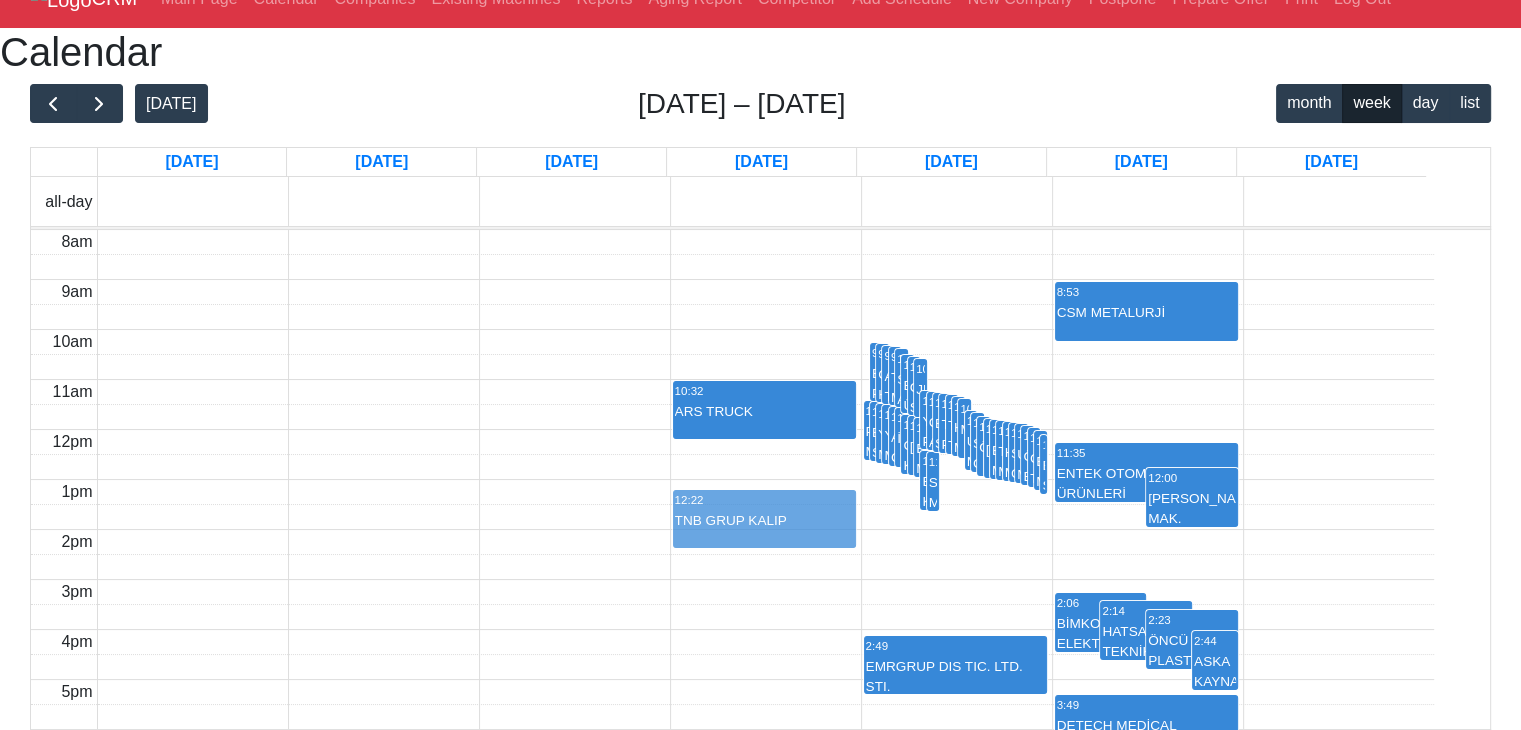 drag, startPoint x: 903, startPoint y: 230, endPoint x: 844, endPoint y: 396, distance: 176.17322 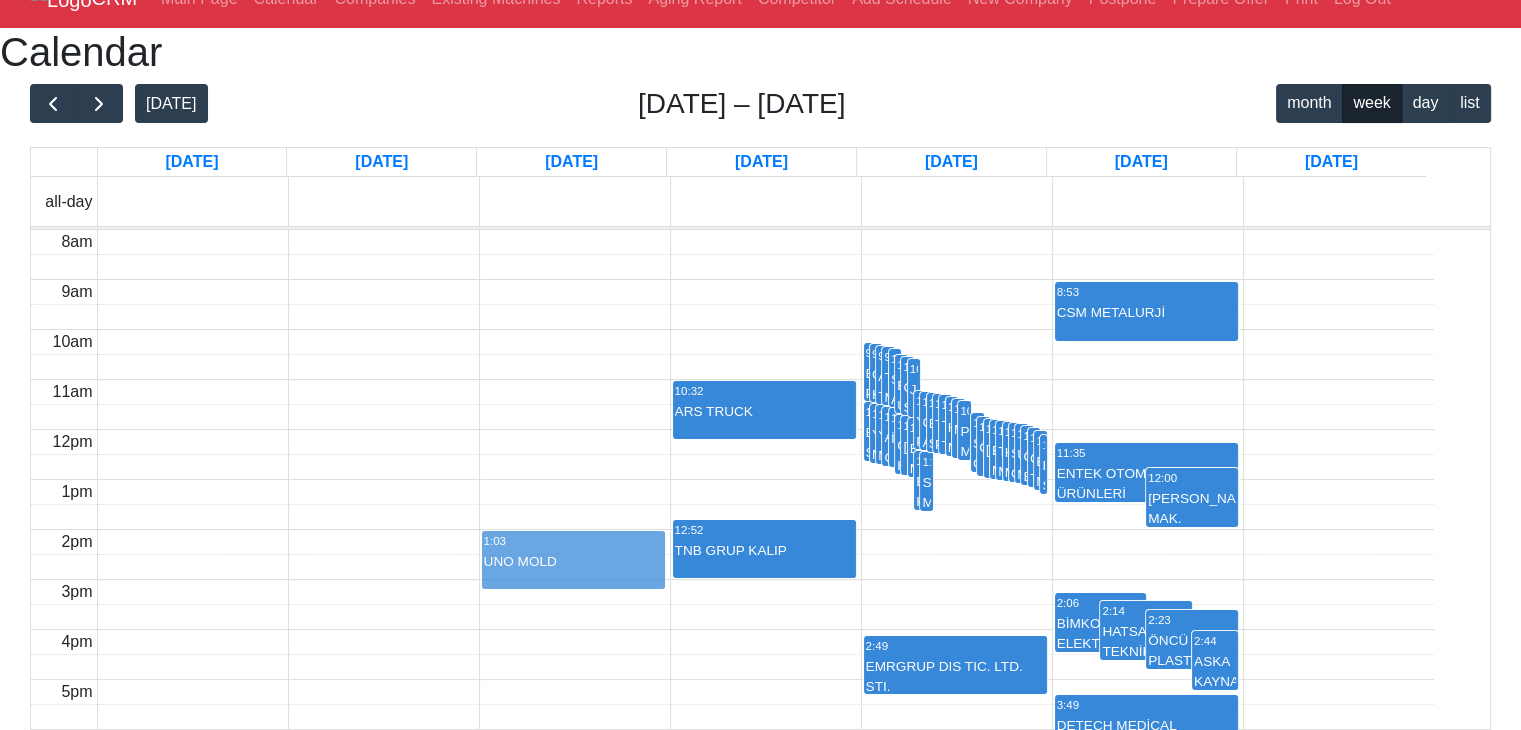 drag, startPoint x: 993, startPoint y: 301, endPoint x: 605, endPoint y: 421, distance: 406.133 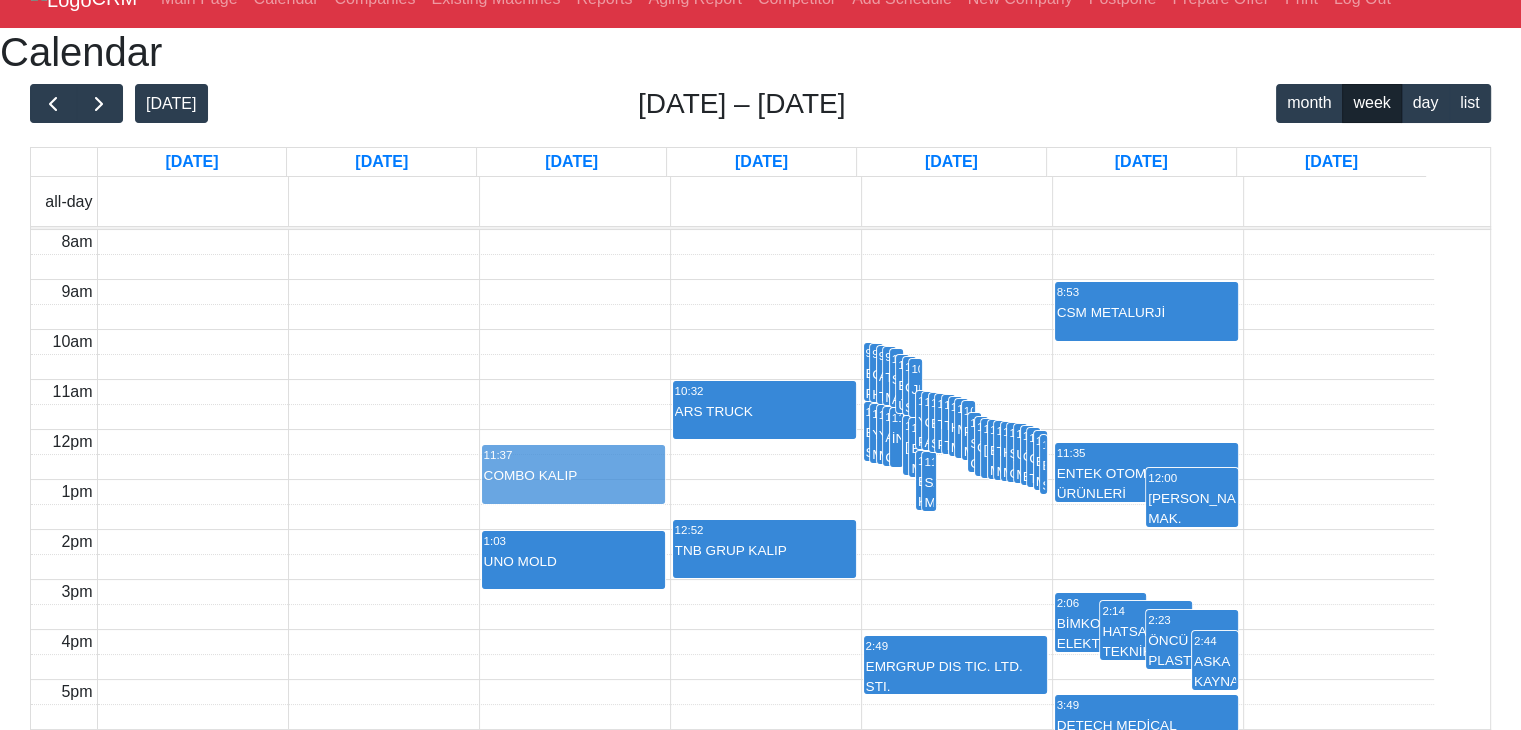 drag, startPoint x: 929, startPoint y: 284, endPoint x: 581, endPoint y: 315, distance: 349.37802 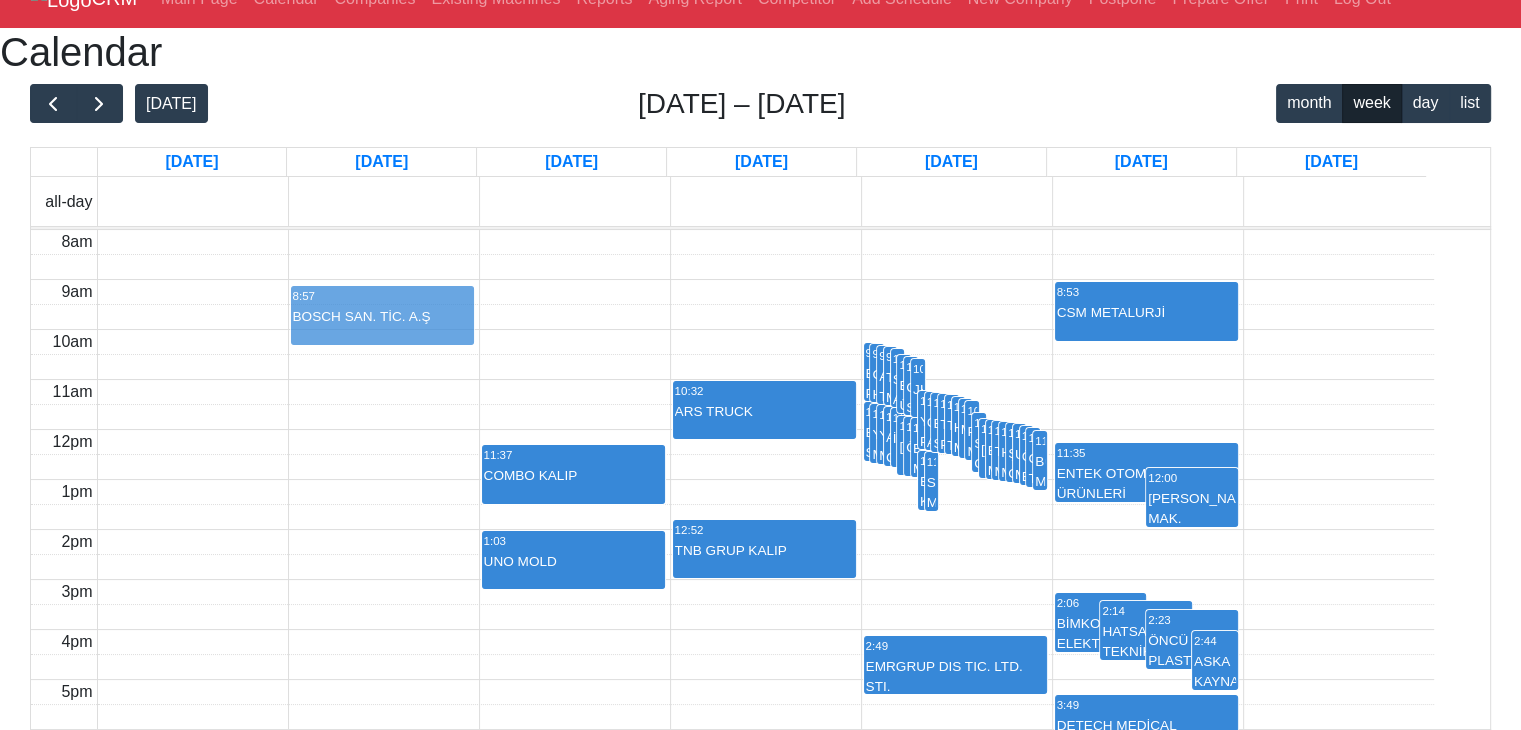 drag, startPoint x: 1062, startPoint y: 312, endPoint x: 471, endPoint y: 152, distance: 612.27527 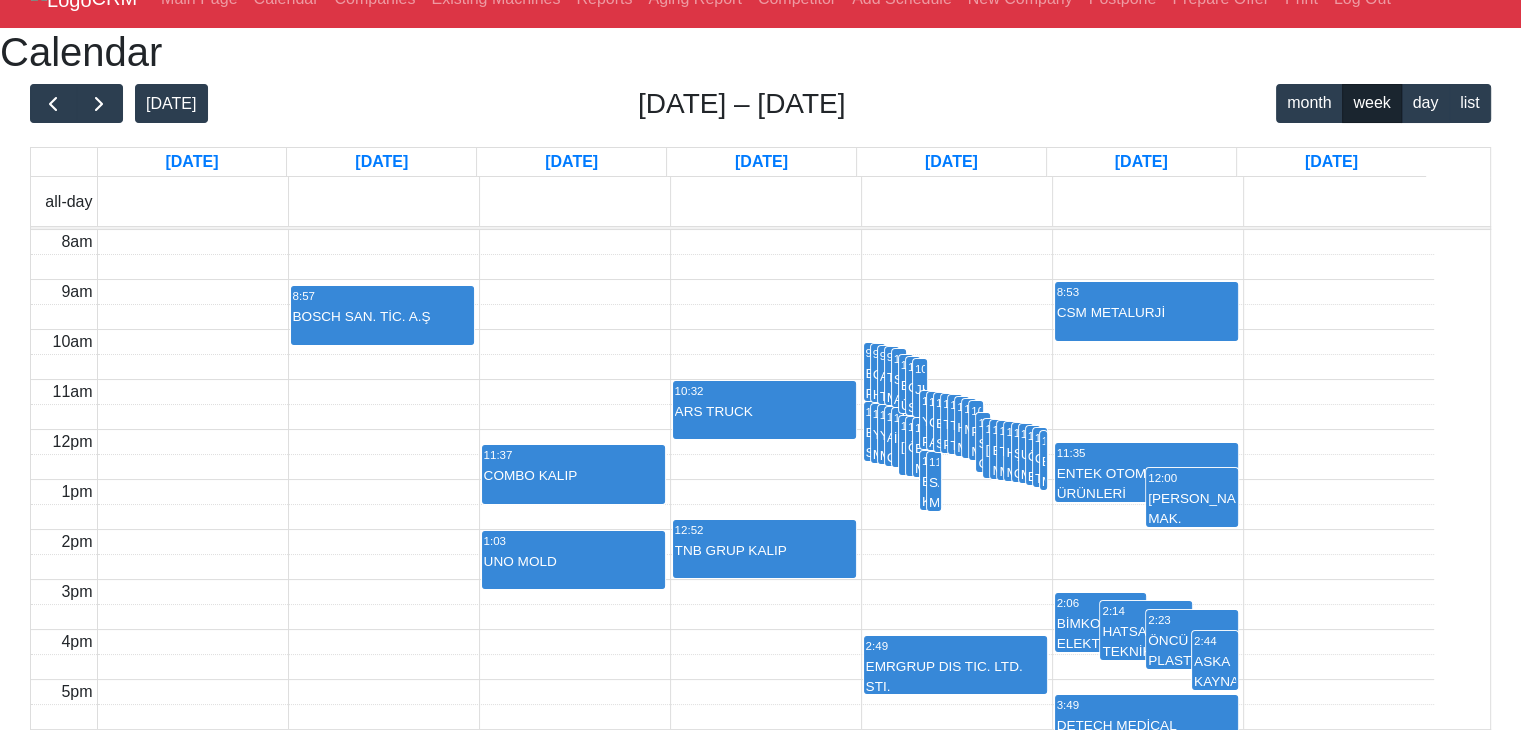click on "BOSCH SAN. TİC. A.Ş" at bounding box center [382, 317] 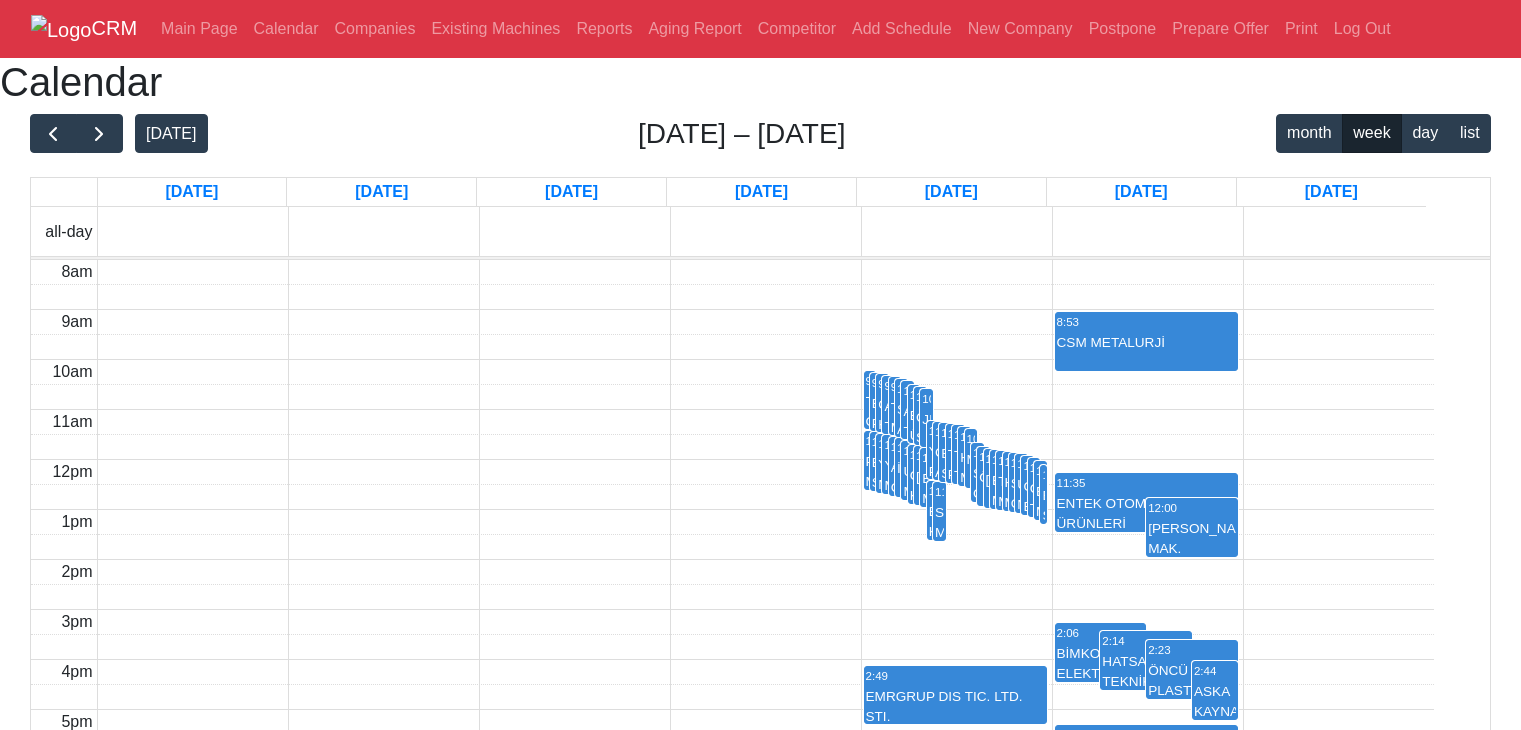 scroll, scrollTop: 331, scrollLeft: 0, axis: vertical 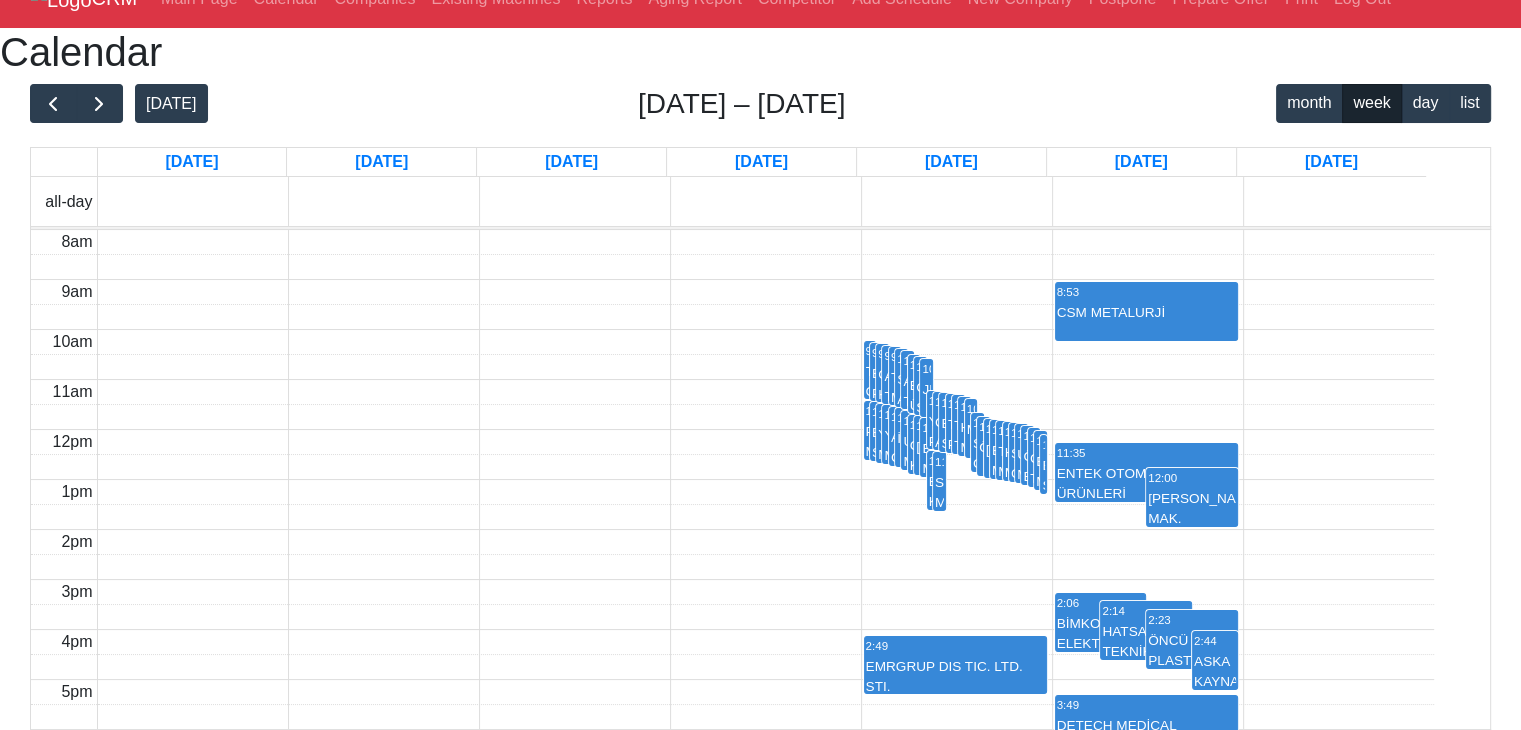 drag, startPoint x: 938, startPoint y: 326, endPoint x: 610, endPoint y: 512, distance: 377.06763 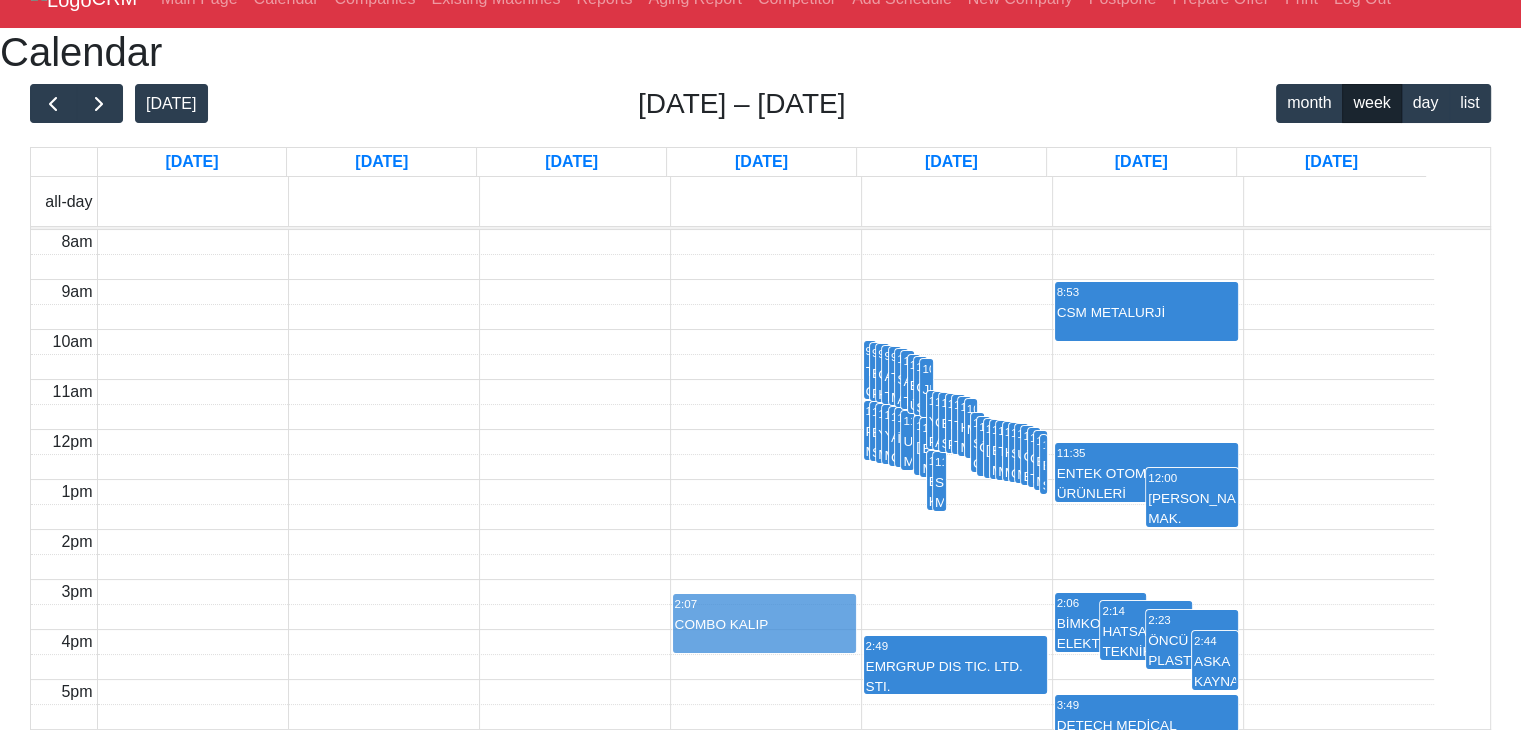 drag, startPoint x: 939, startPoint y: 324, endPoint x: 745, endPoint y: 519, distance: 275.06546 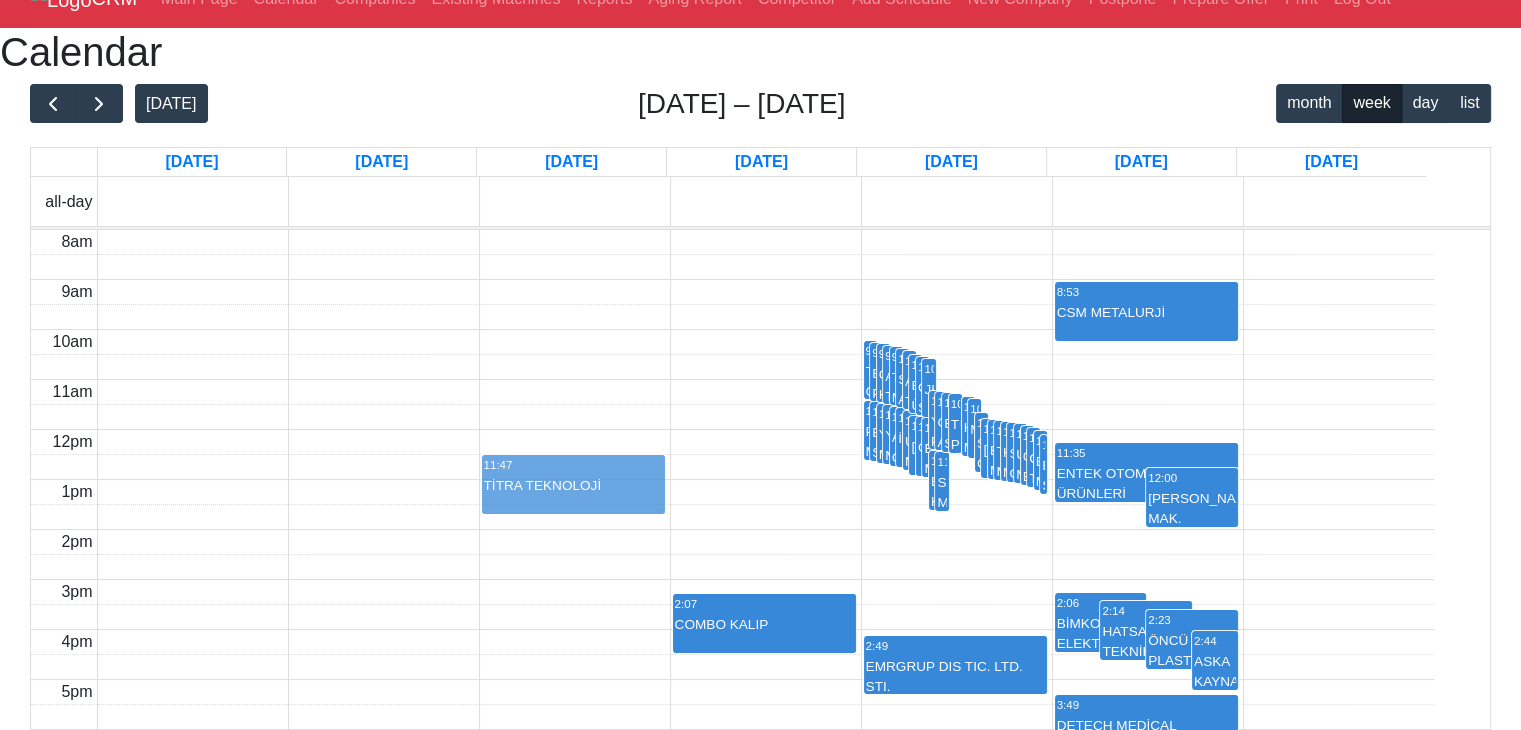 drag, startPoint x: 982, startPoint y: 293, endPoint x: 606, endPoint y: 355, distance: 381.07742 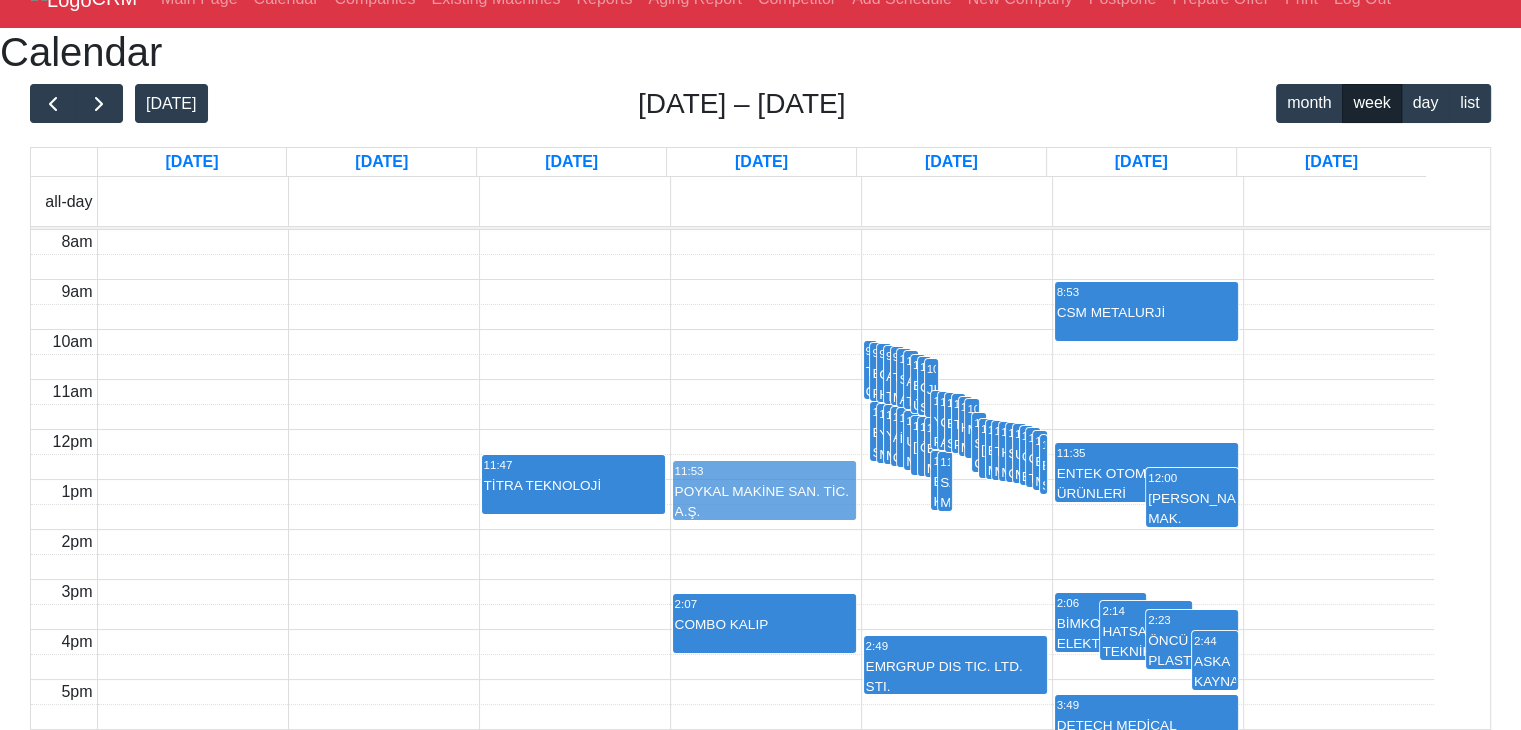 drag, startPoint x: 900, startPoint y: 297, endPoint x: 807, endPoint y: 360, distance: 112.32987 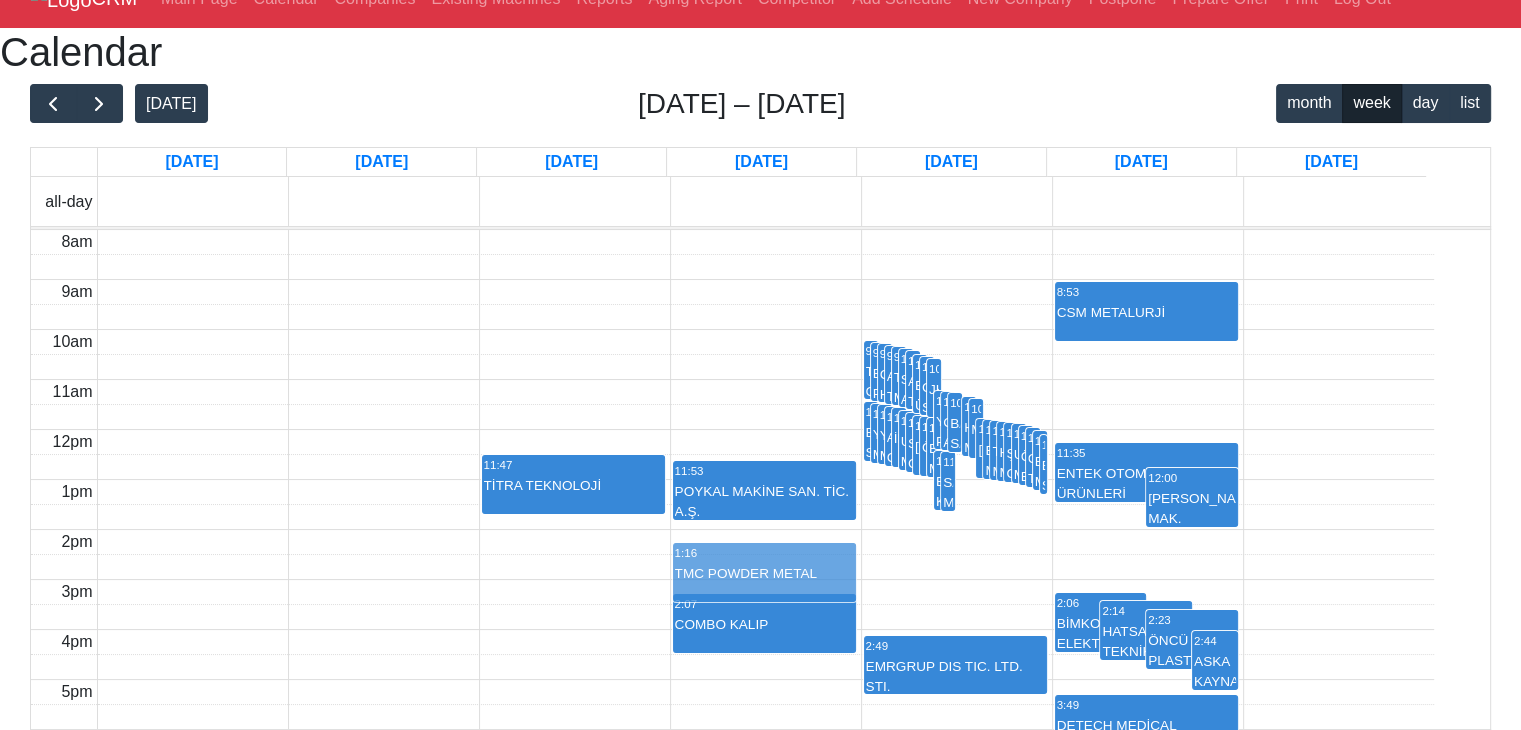 drag, startPoint x: 983, startPoint y: 274, endPoint x: 692, endPoint y: 409, distance: 320.78964 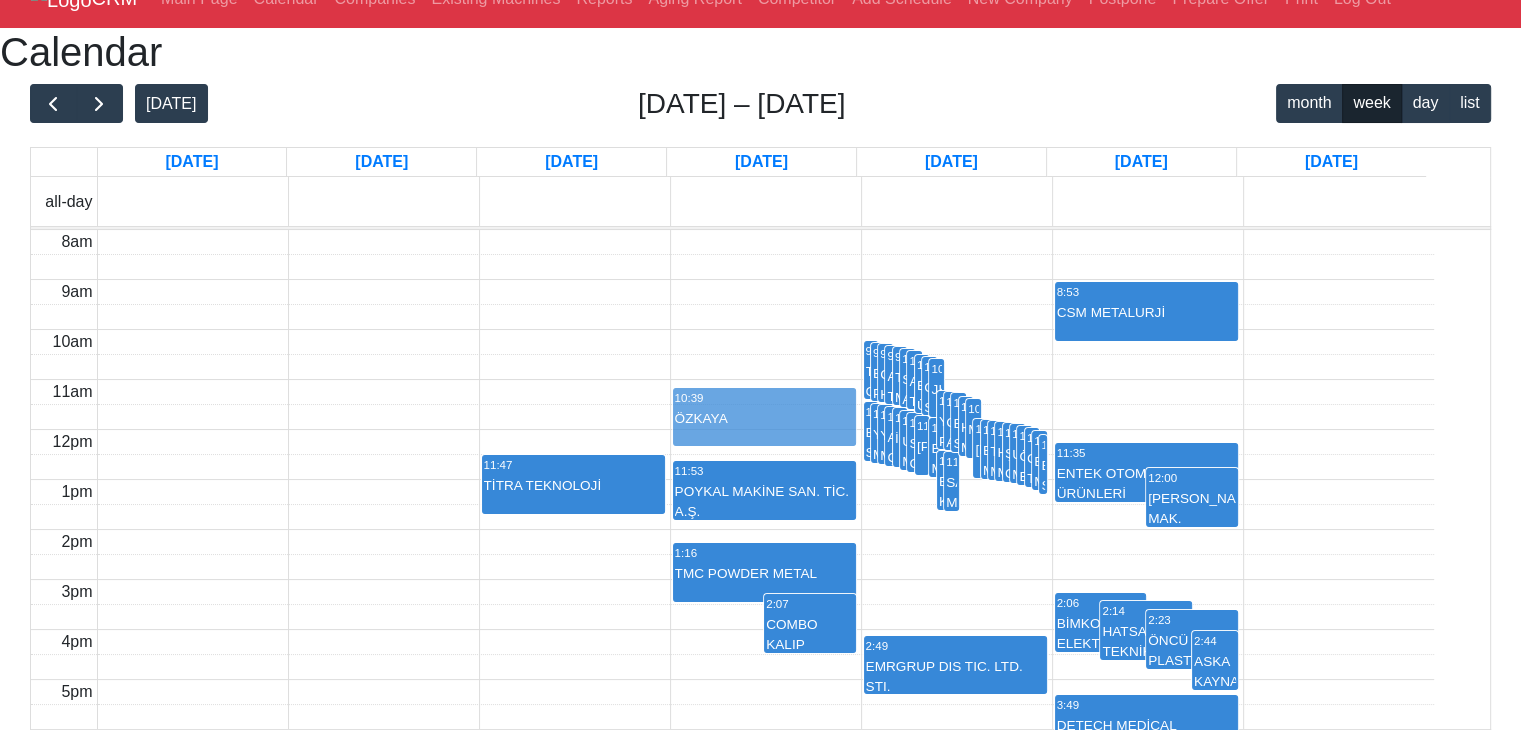 drag, startPoint x: 956, startPoint y: 308, endPoint x: 740, endPoint y: 293, distance: 216.5202 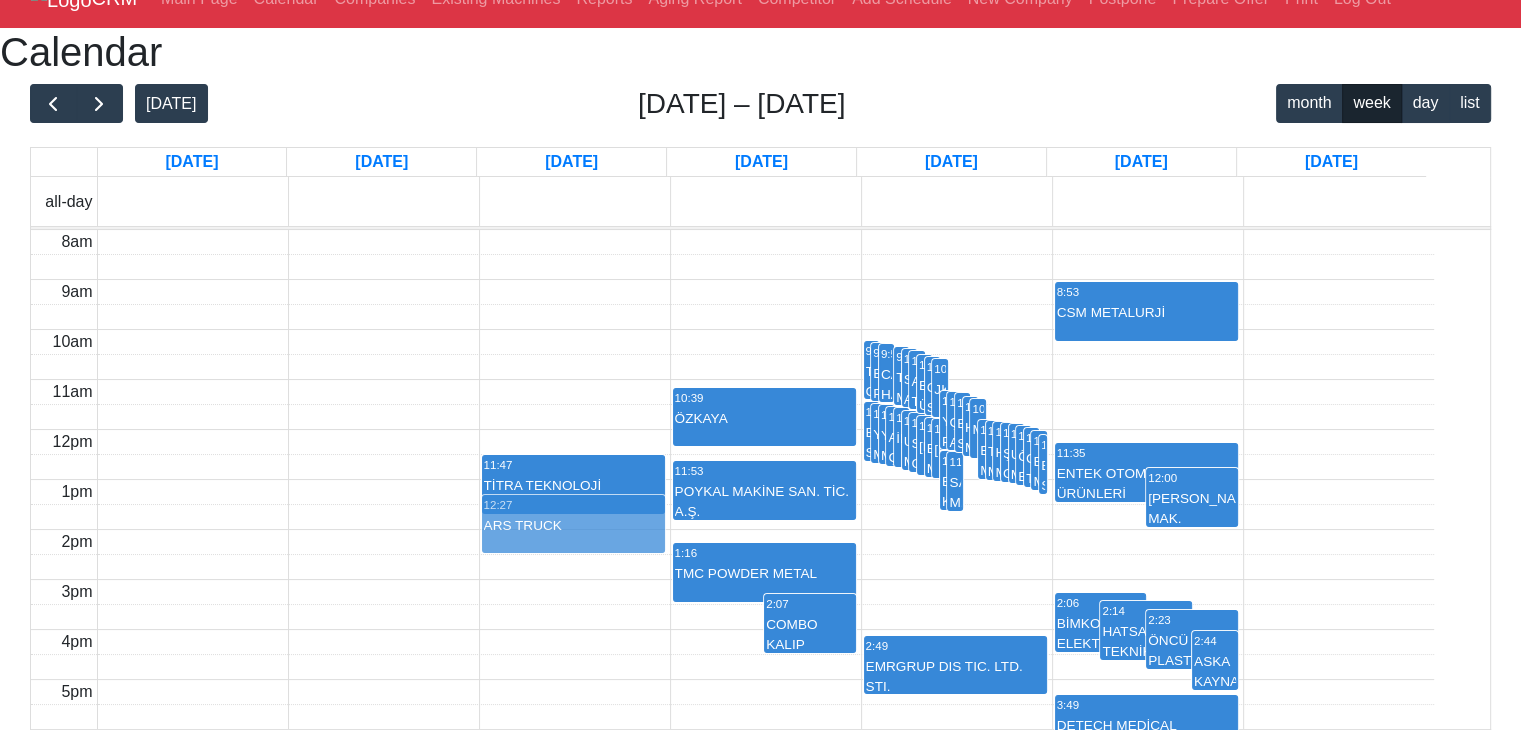 drag, startPoint x: 924, startPoint y: 239, endPoint x: 643, endPoint y: 408, distance: 327.9055 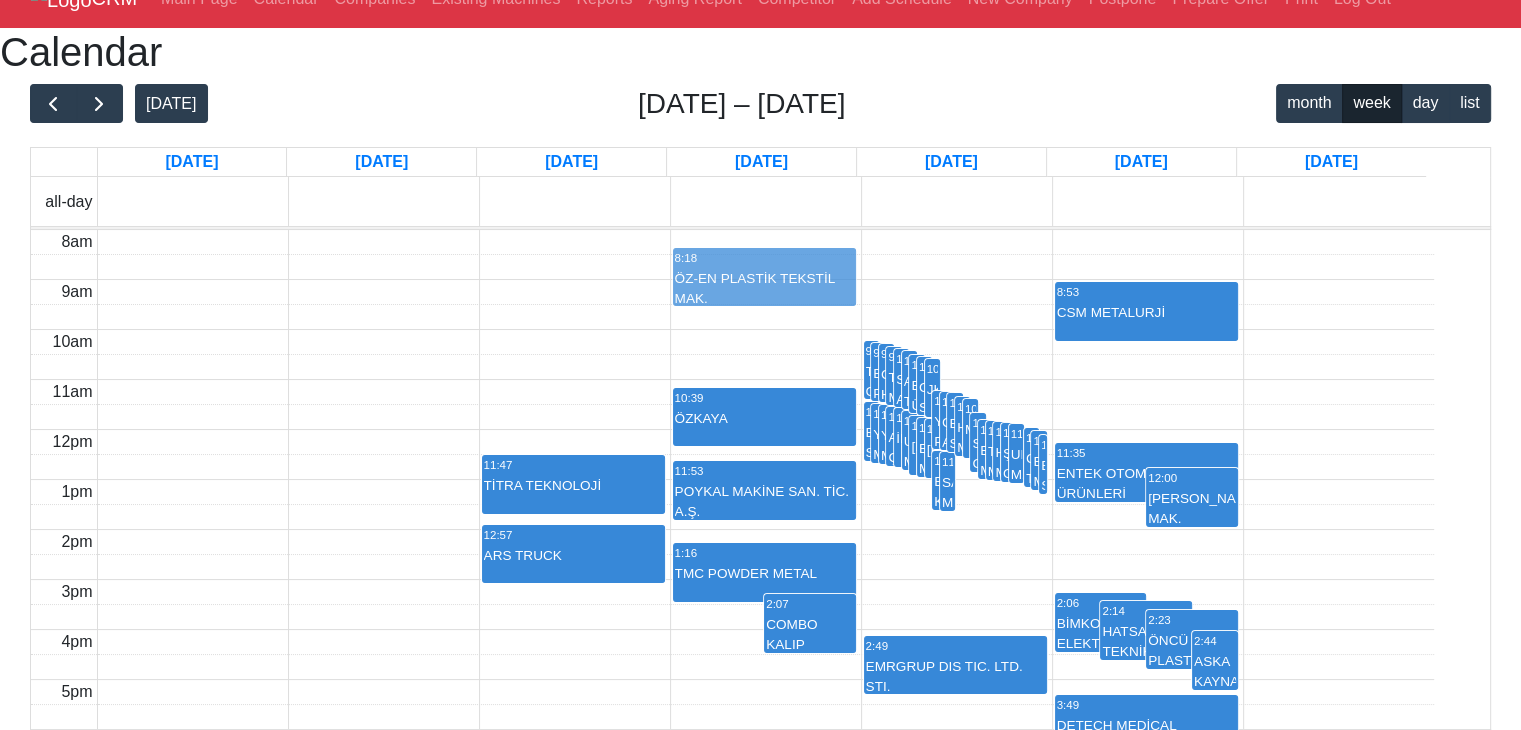 drag, startPoint x: 1034, startPoint y: 309, endPoint x: 787, endPoint y: 127, distance: 306.811 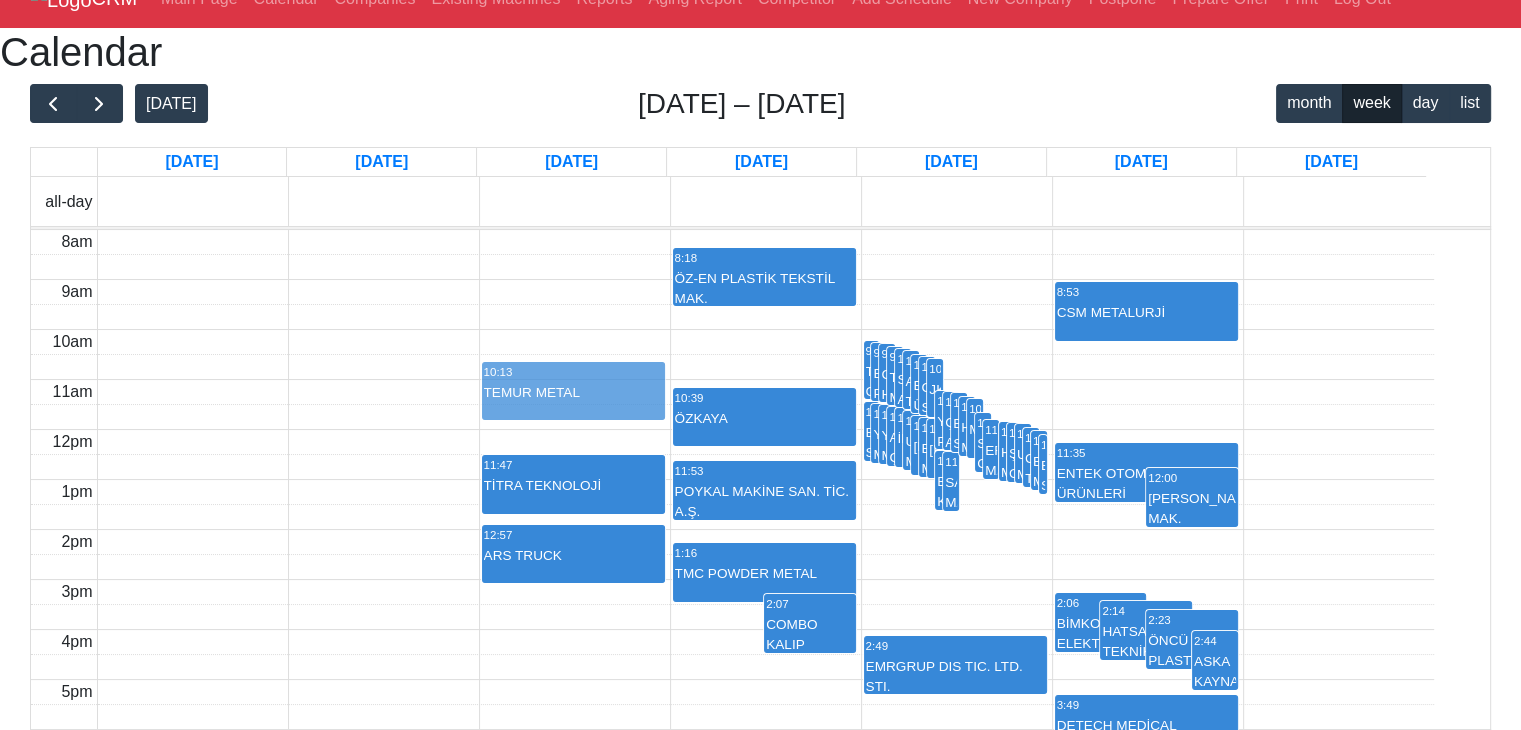 drag, startPoint x: 1021, startPoint y: 311, endPoint x: 656, endPoint y: 252, distance: 369.73773 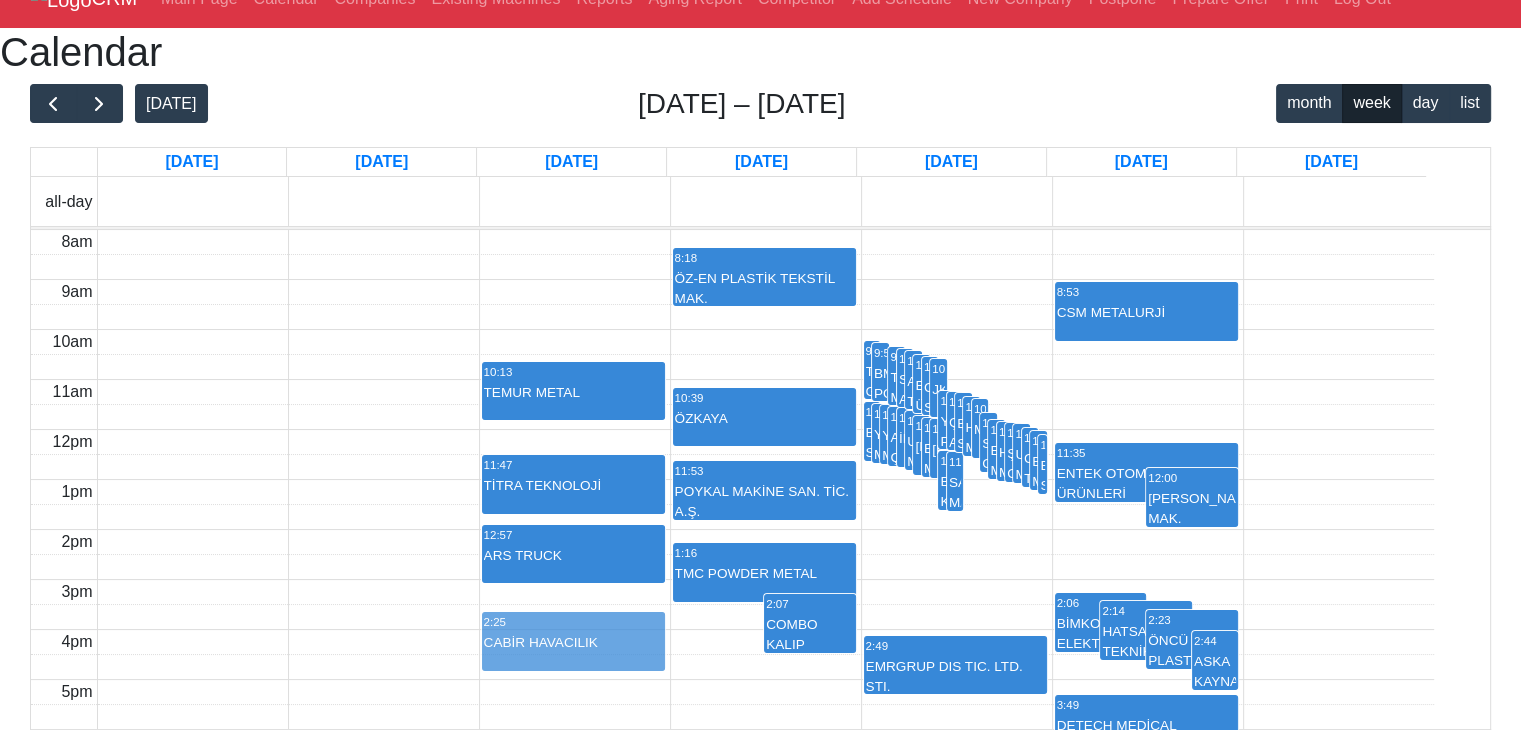 drag, startPoint x: 910, startPoint y: 228, endPoint x: 663, endPoint y: 485, distance: 356.45197 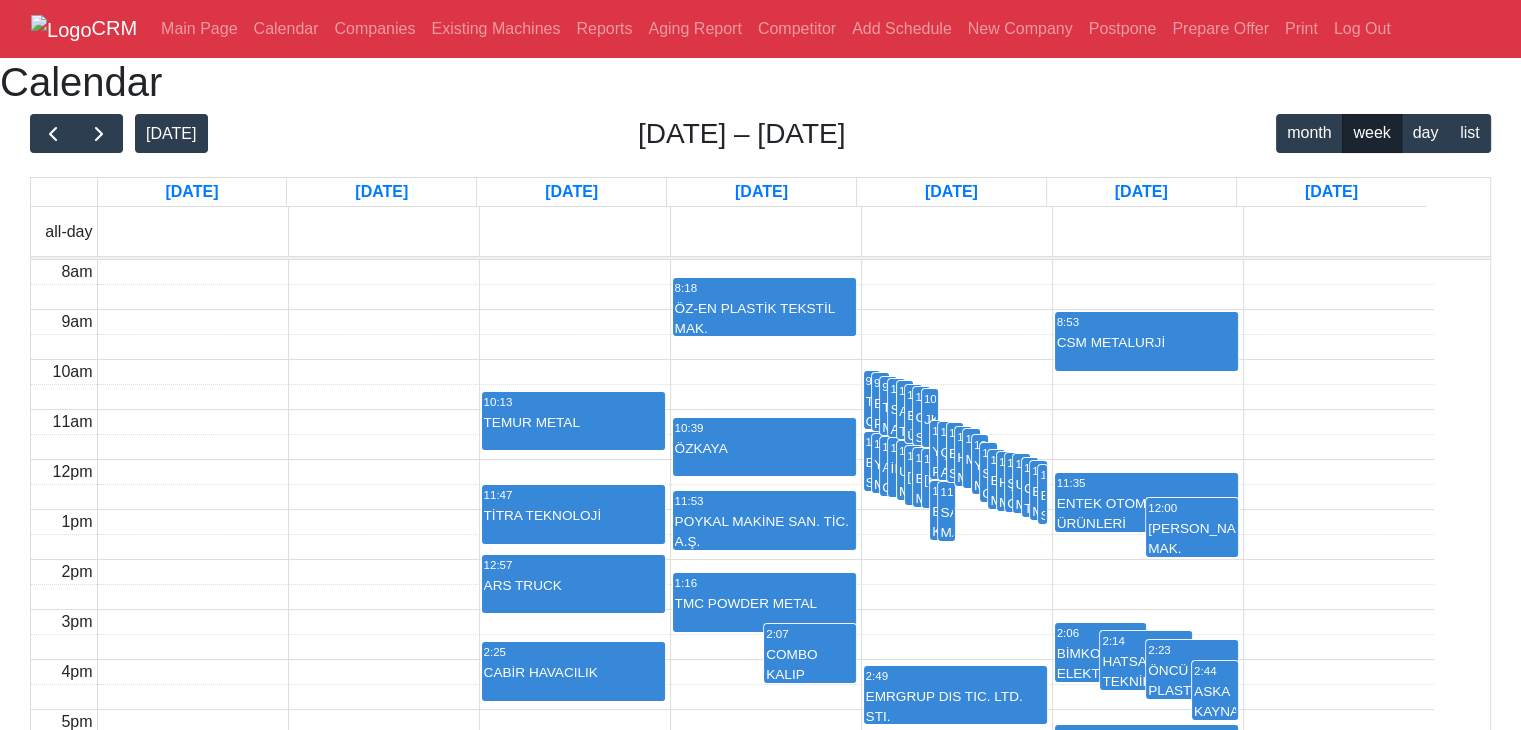 scroll, scrollTop: 0, scrollLeft: 0, axis: both 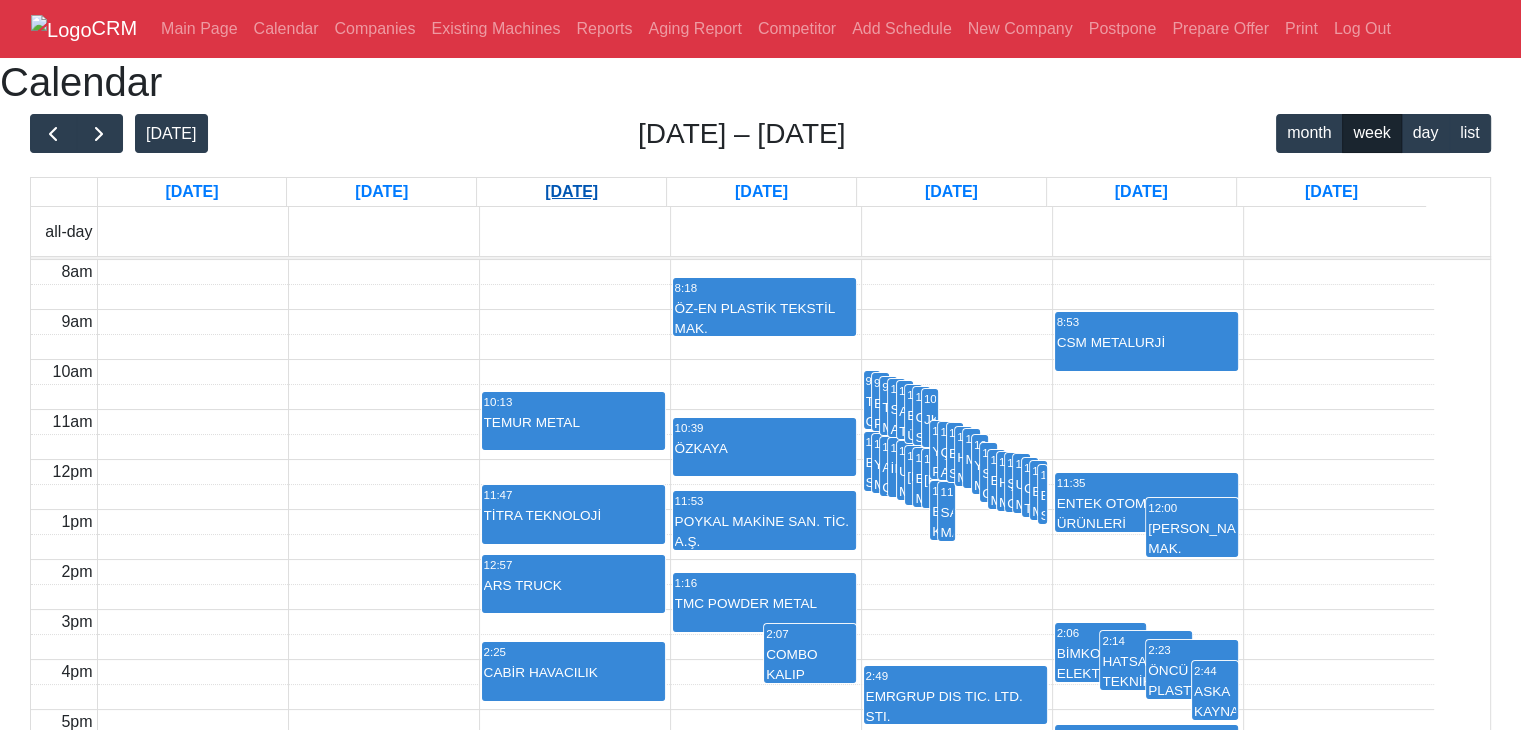 click on "[DATE]" at bounding box center (571, 192) 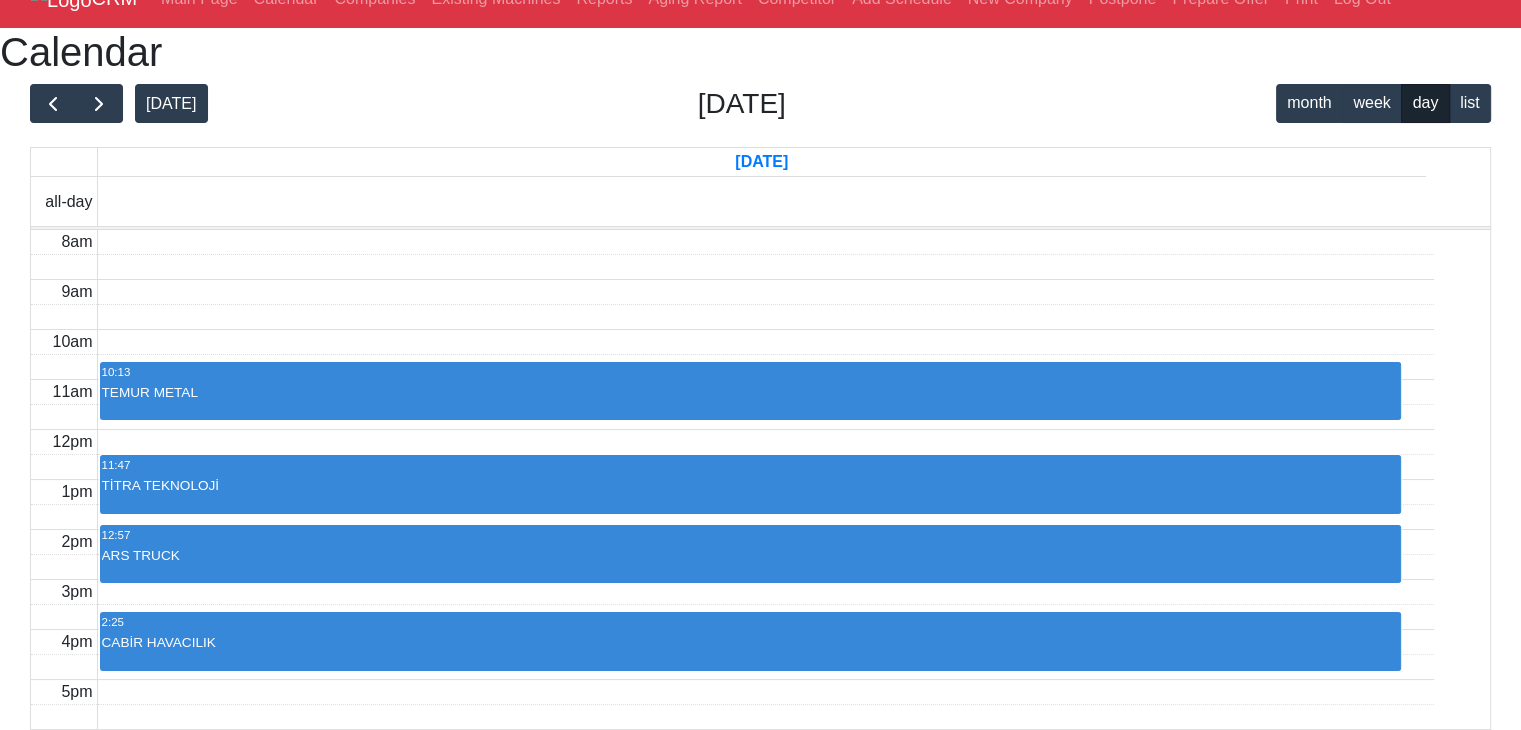 scroll, scrollTop: 0, scrollLeft: 0, axis: both 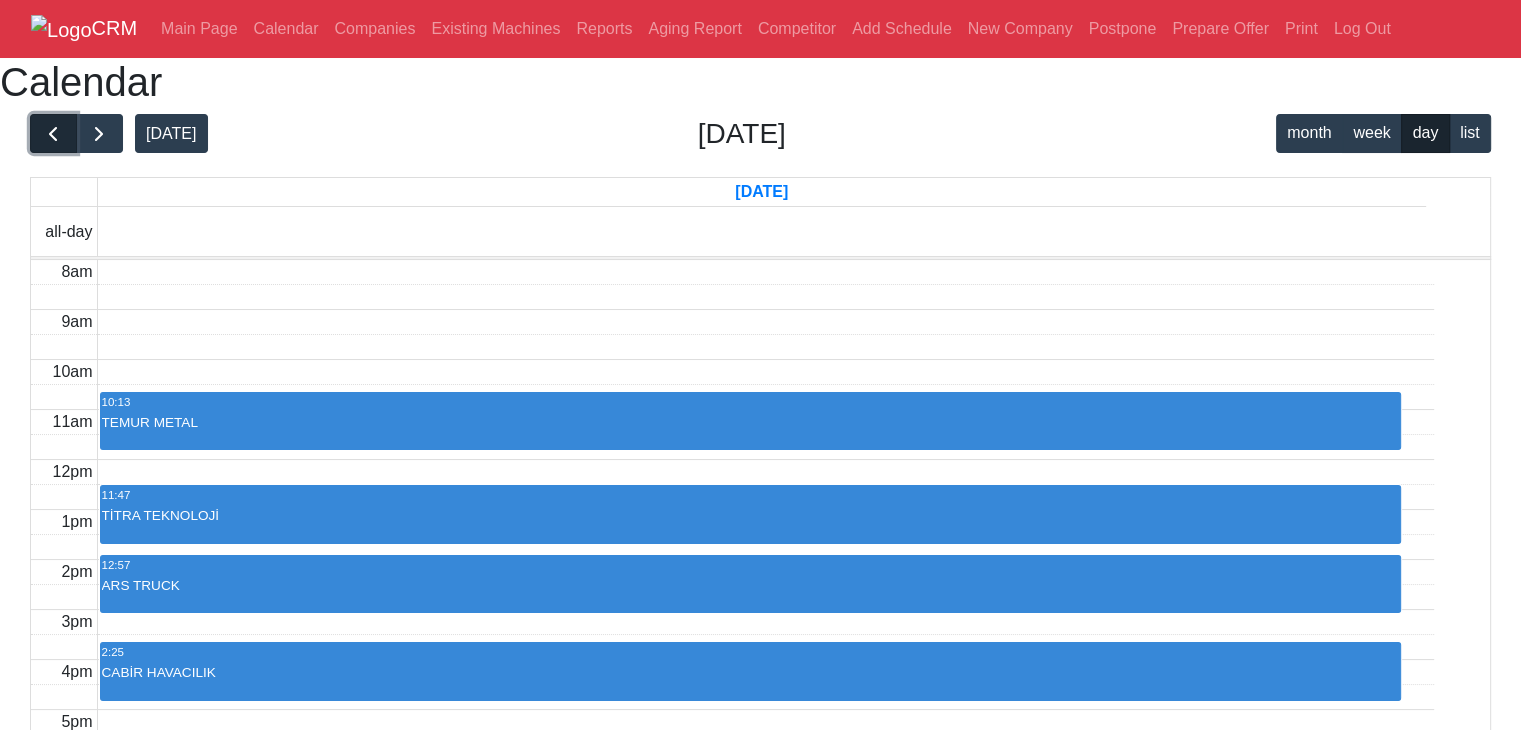 click at bounding box center [53, 134] 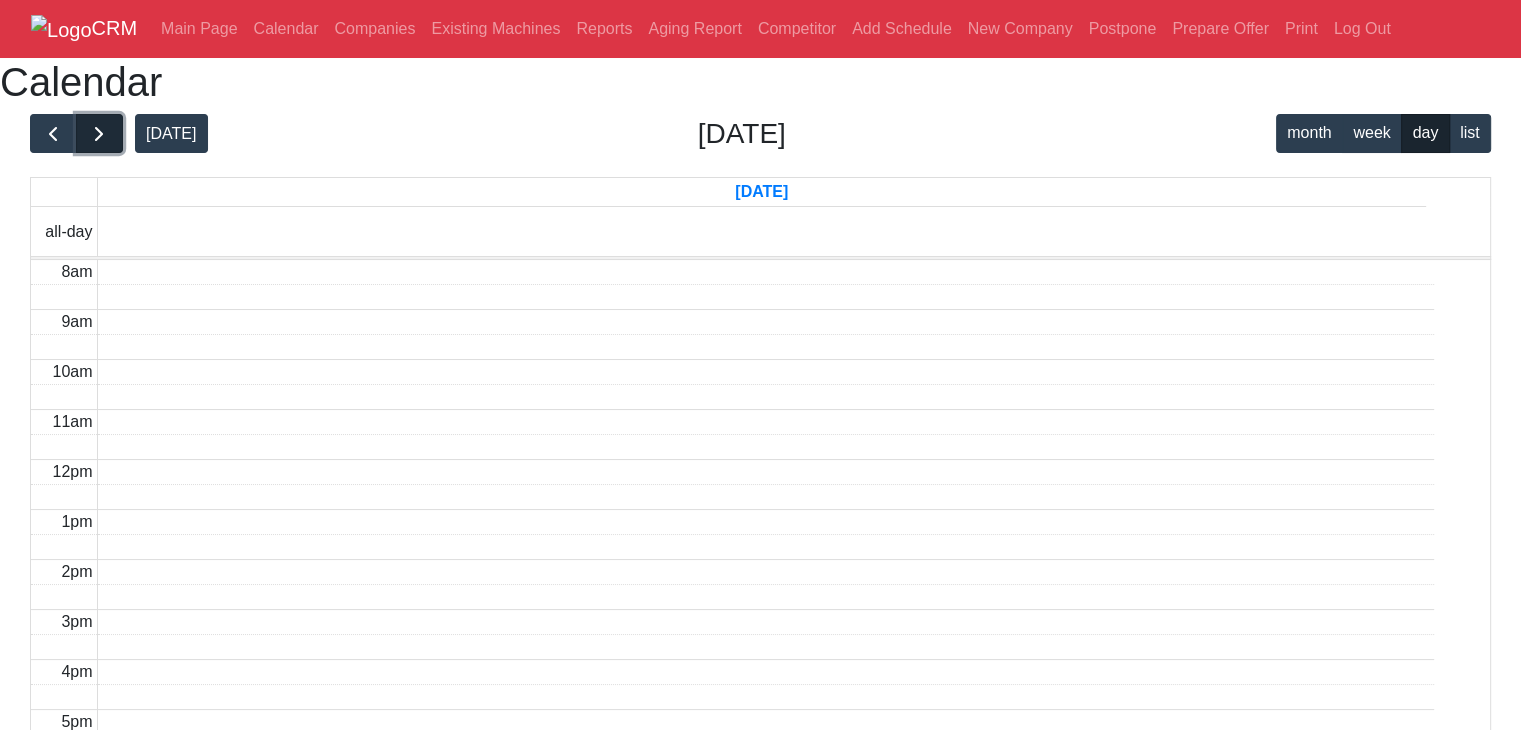click at bounding box center (99, 134) 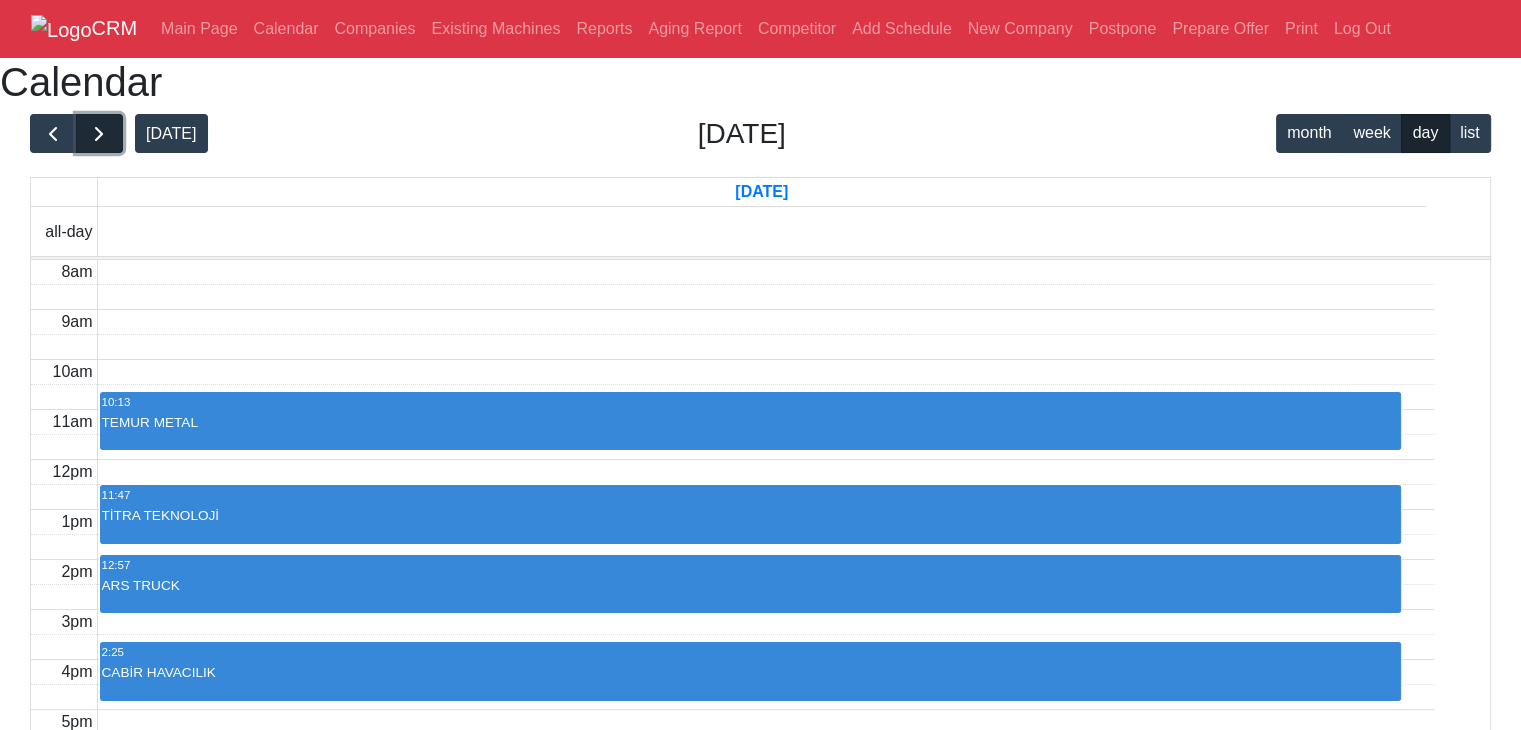 click at bounding box center [99, 134] 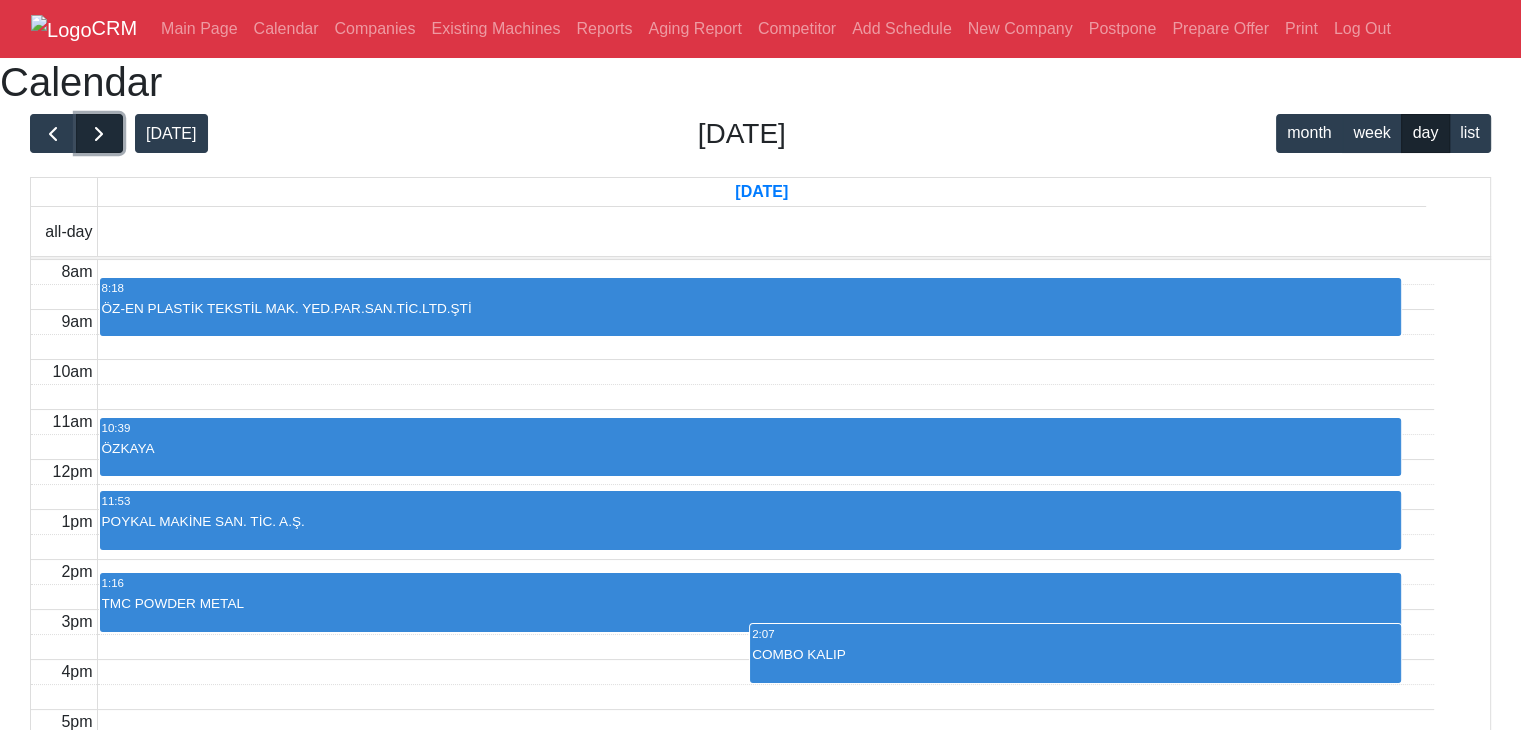 click at bounding box center [99, 134] 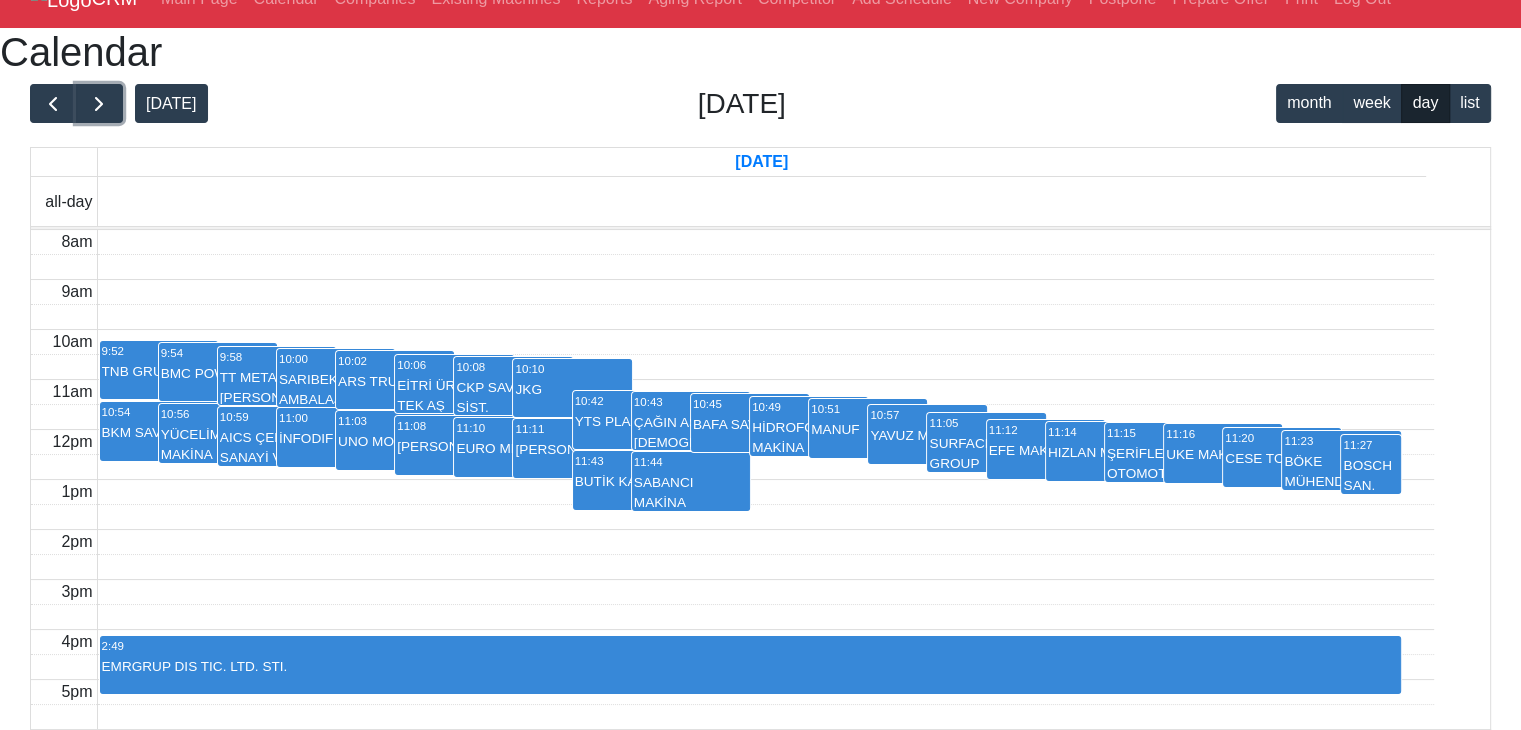 scroll, scrollTop: 331, scrollLeft: 0, axis: vertical 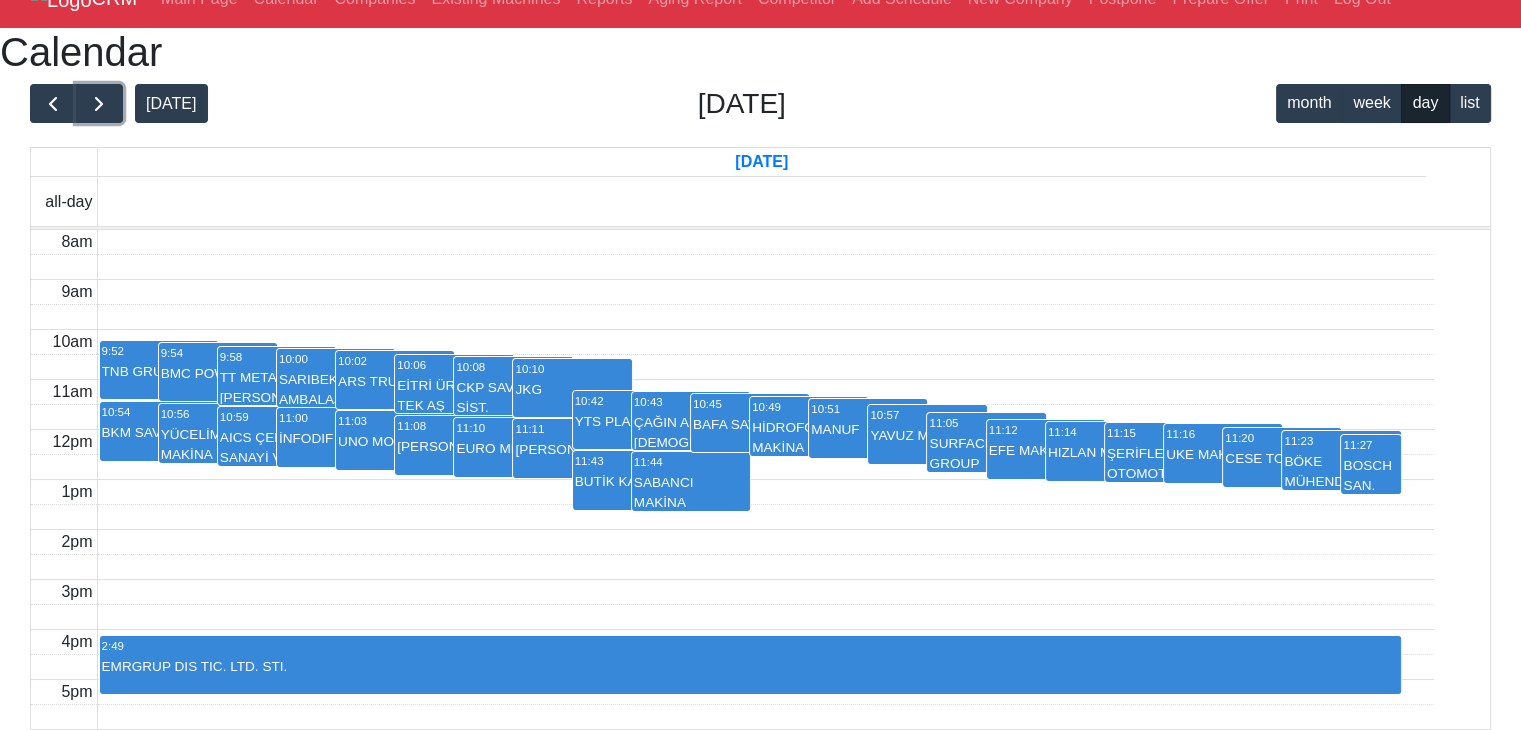 click on "BUTİK KALIP" at bounding box center [632, 482] 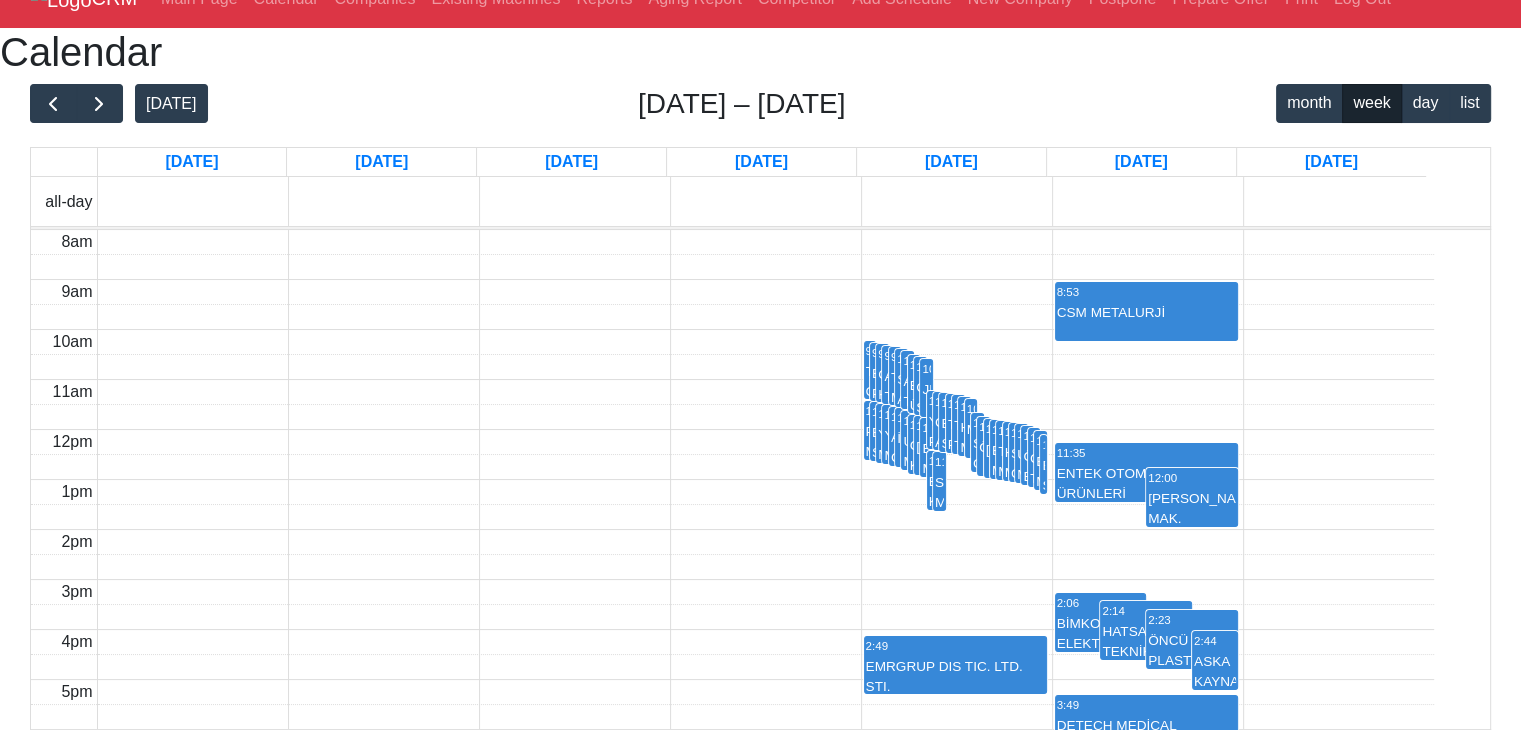 scroll, scrollTop: 31, scrollLeft: 0, axis: vertical 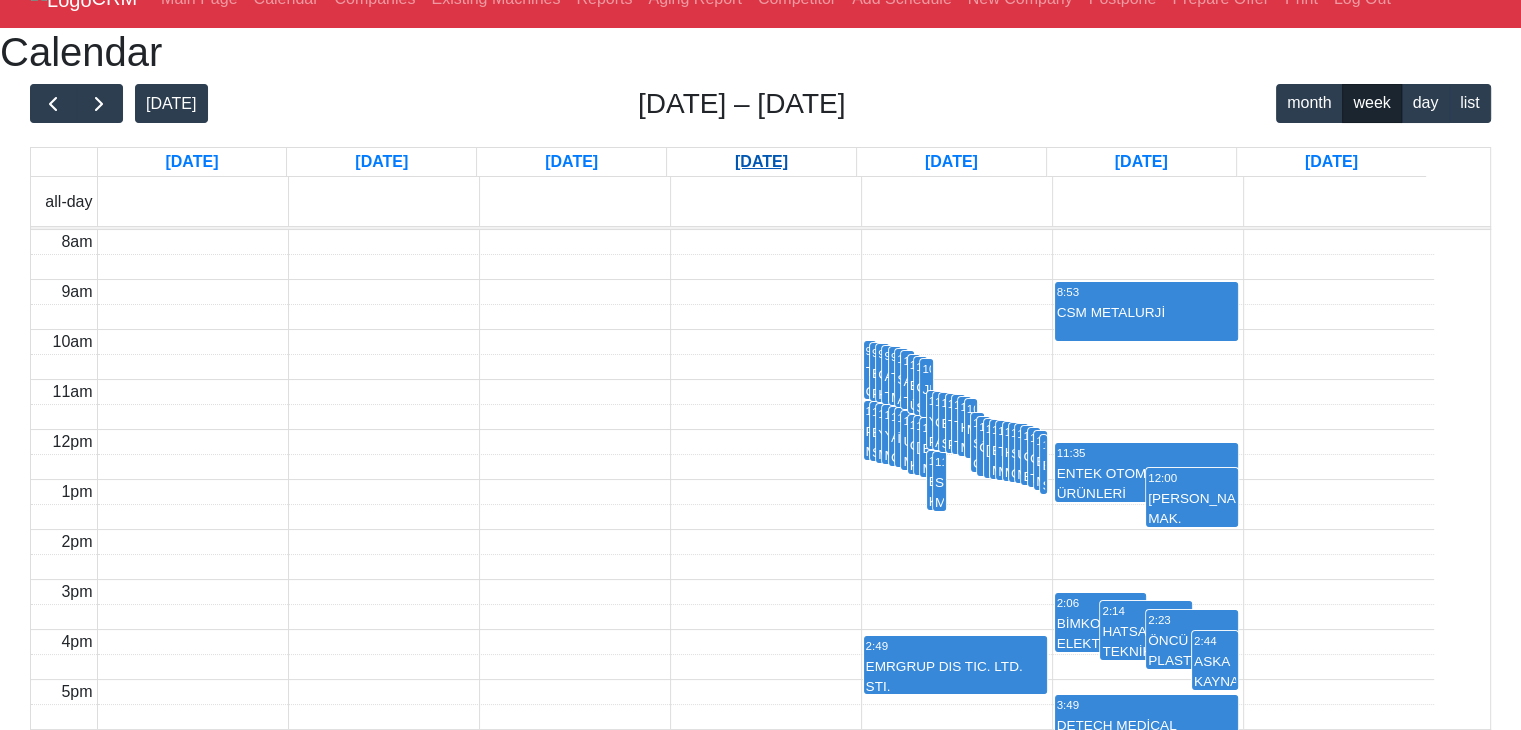 click on "[DATE]" at bounding box center [761, 162] 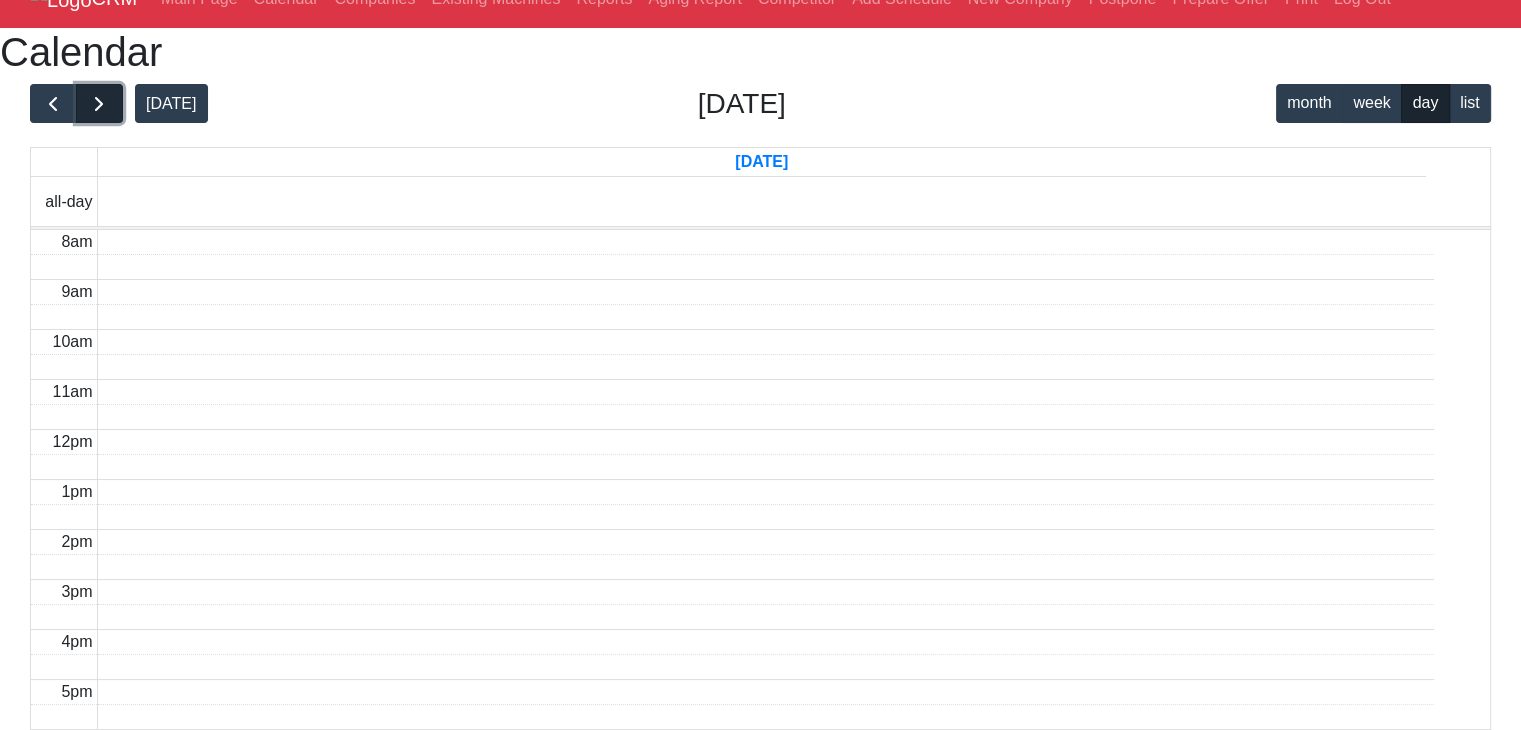 click at bounding box center (99, 104) 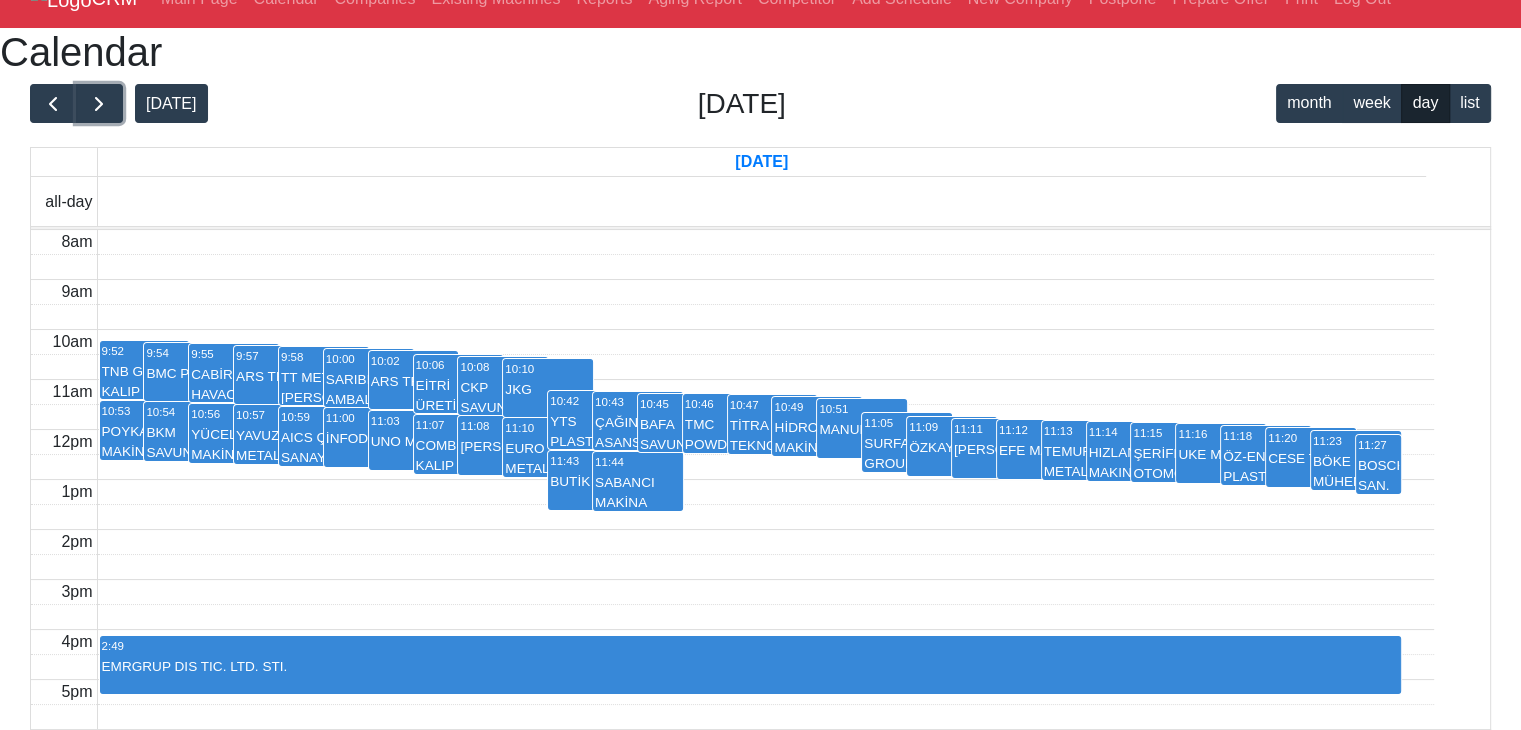 scroll, scrollTop: 331, scrollLeft: 0, axis: vertical 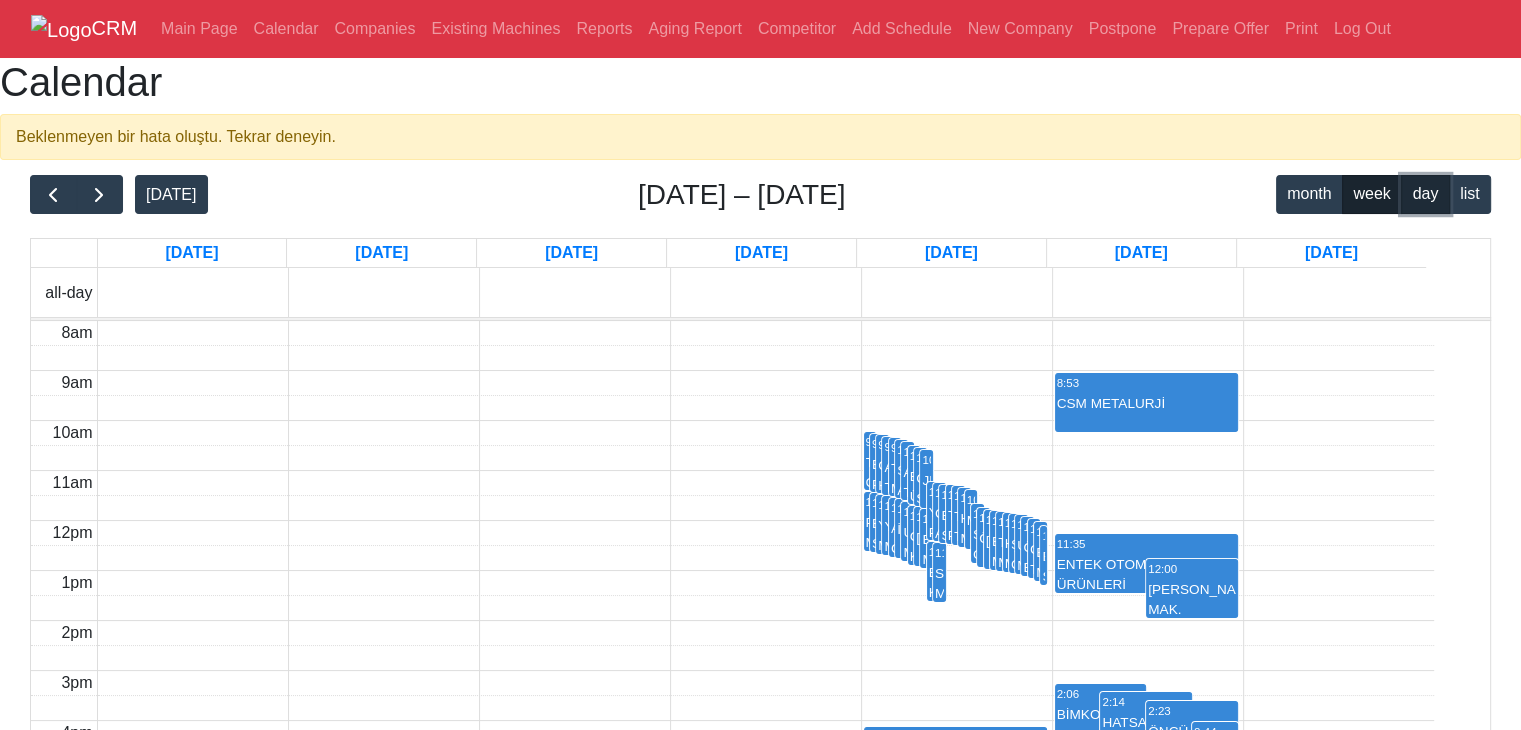 click on "day" at bounding box center (1425, 194) 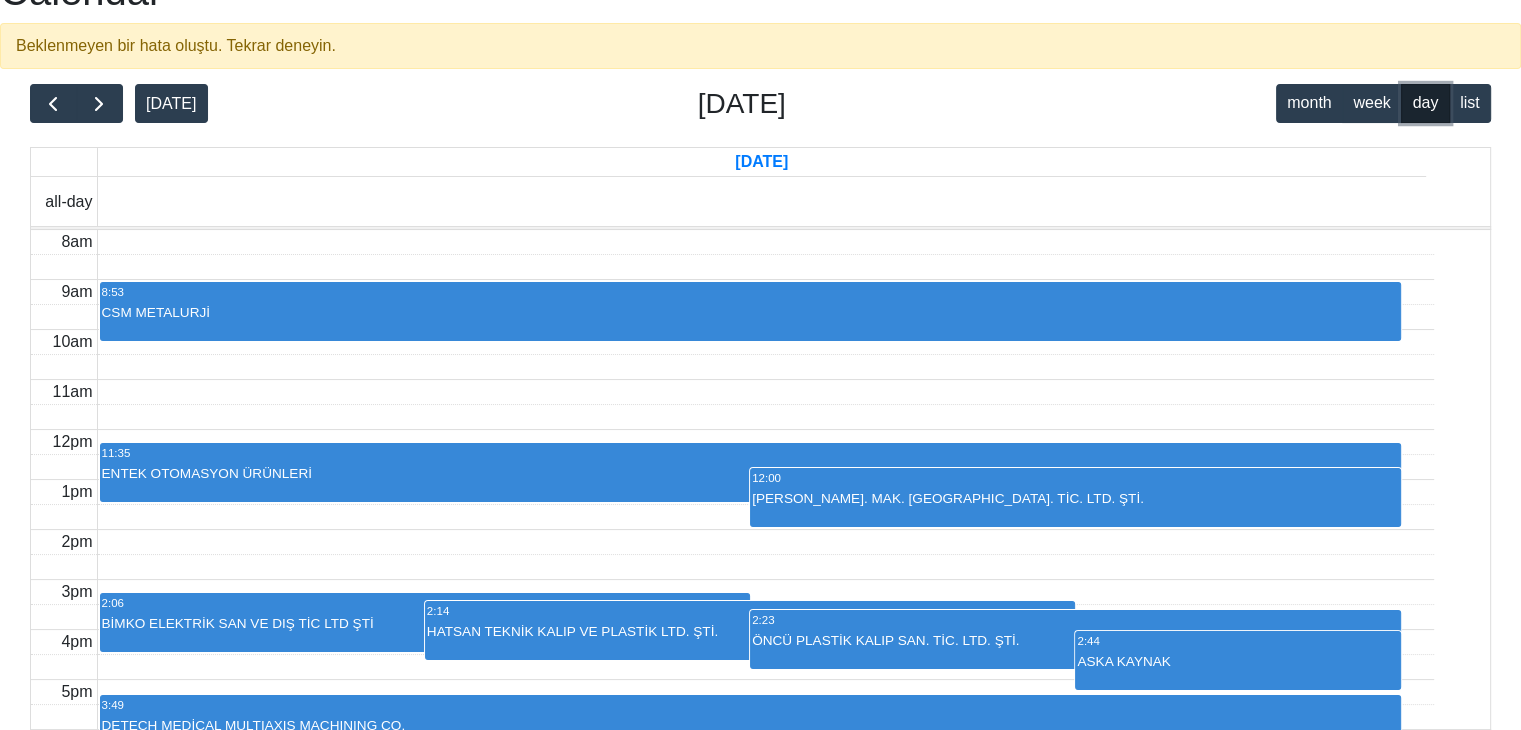 scroll, scrollTop: 386, scrollLeft: 0, axis: vertical 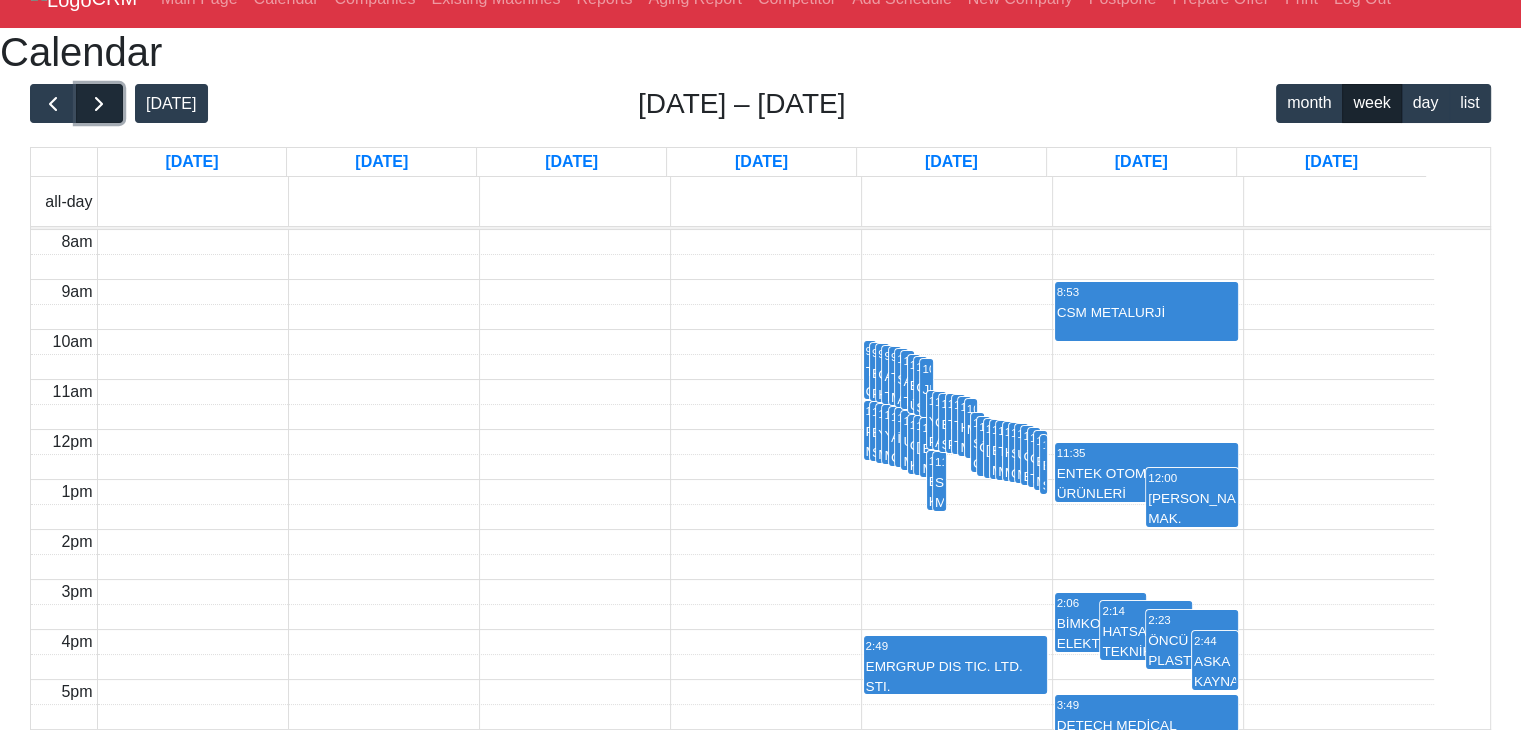 click at bounding box center (99, 104) 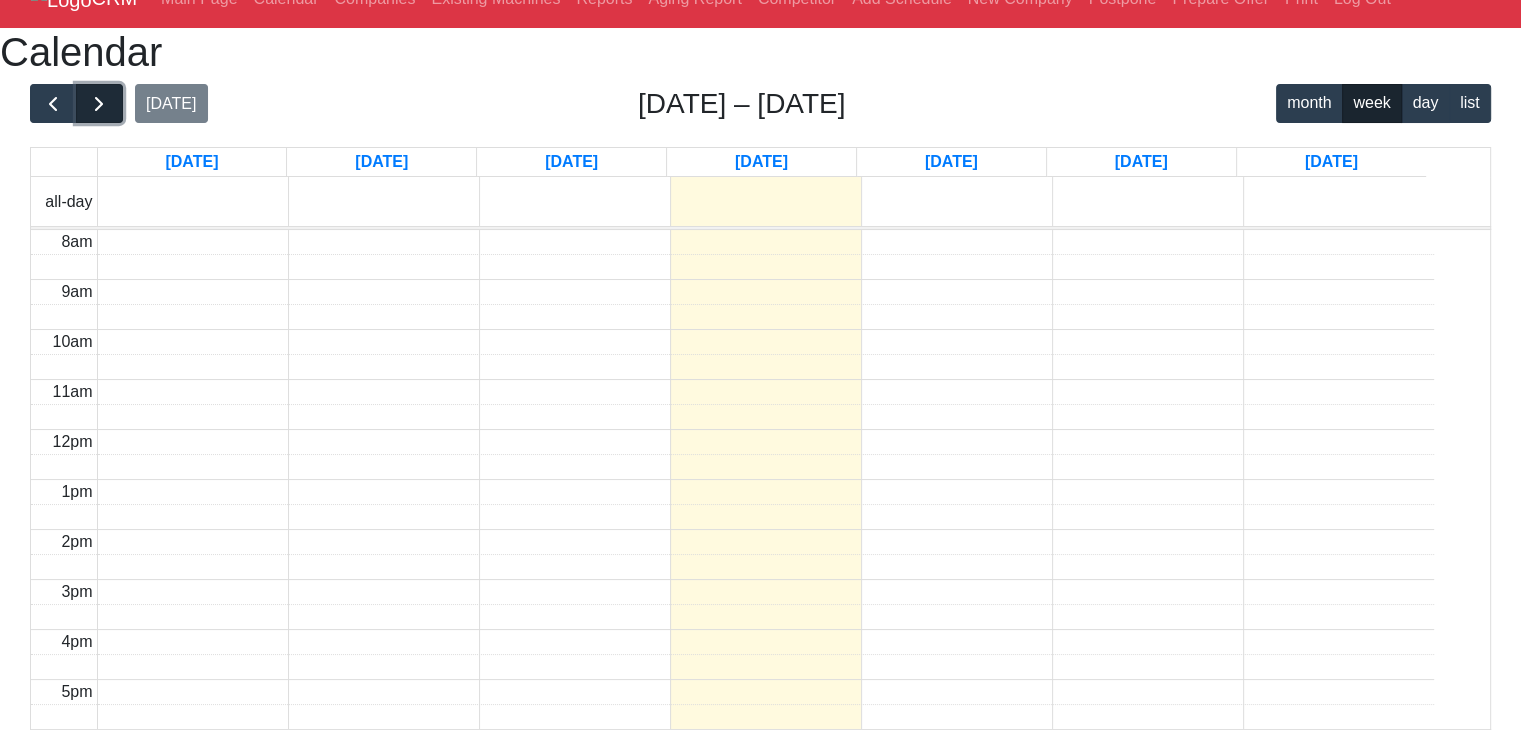 click at bounding box center (99, 104) 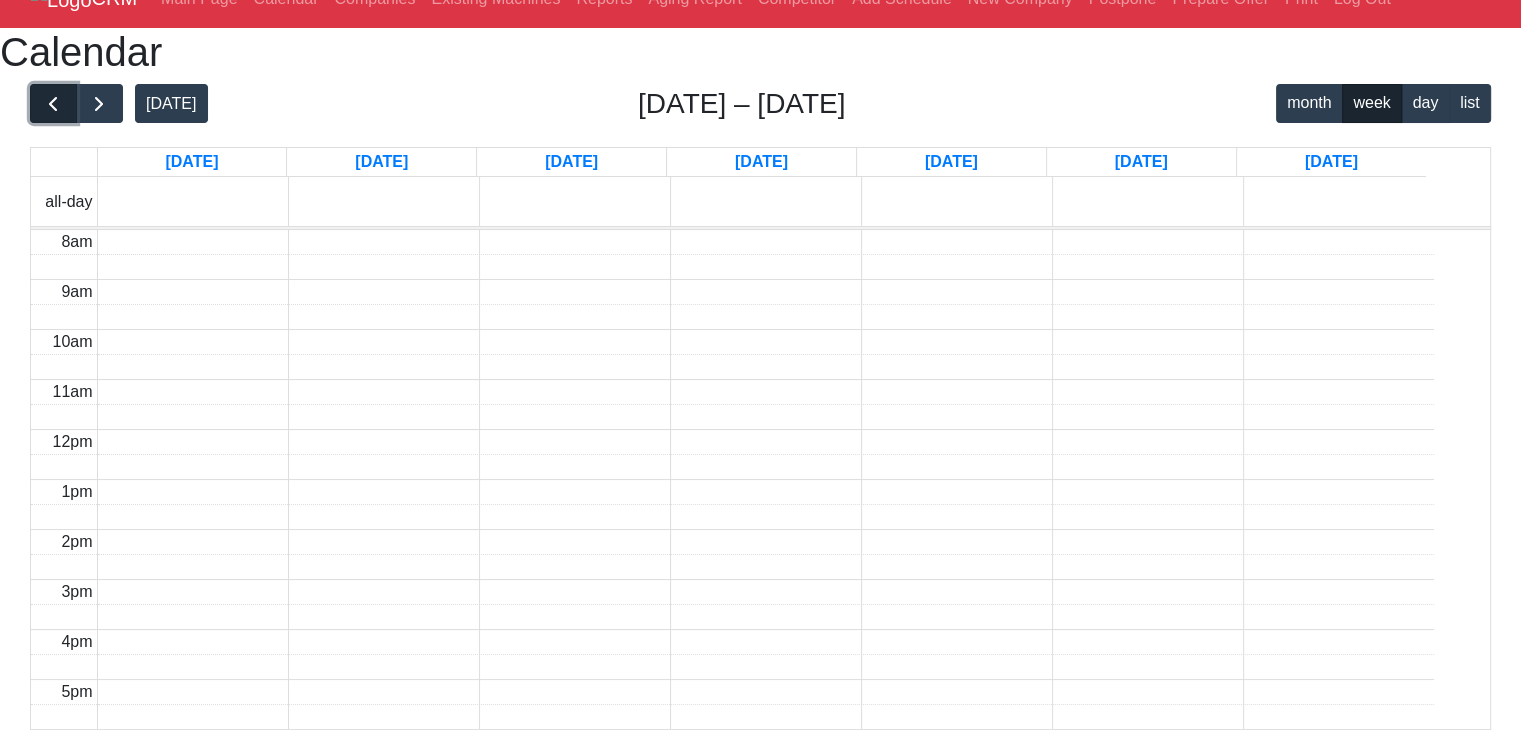 click at bounding box center (53, 104) 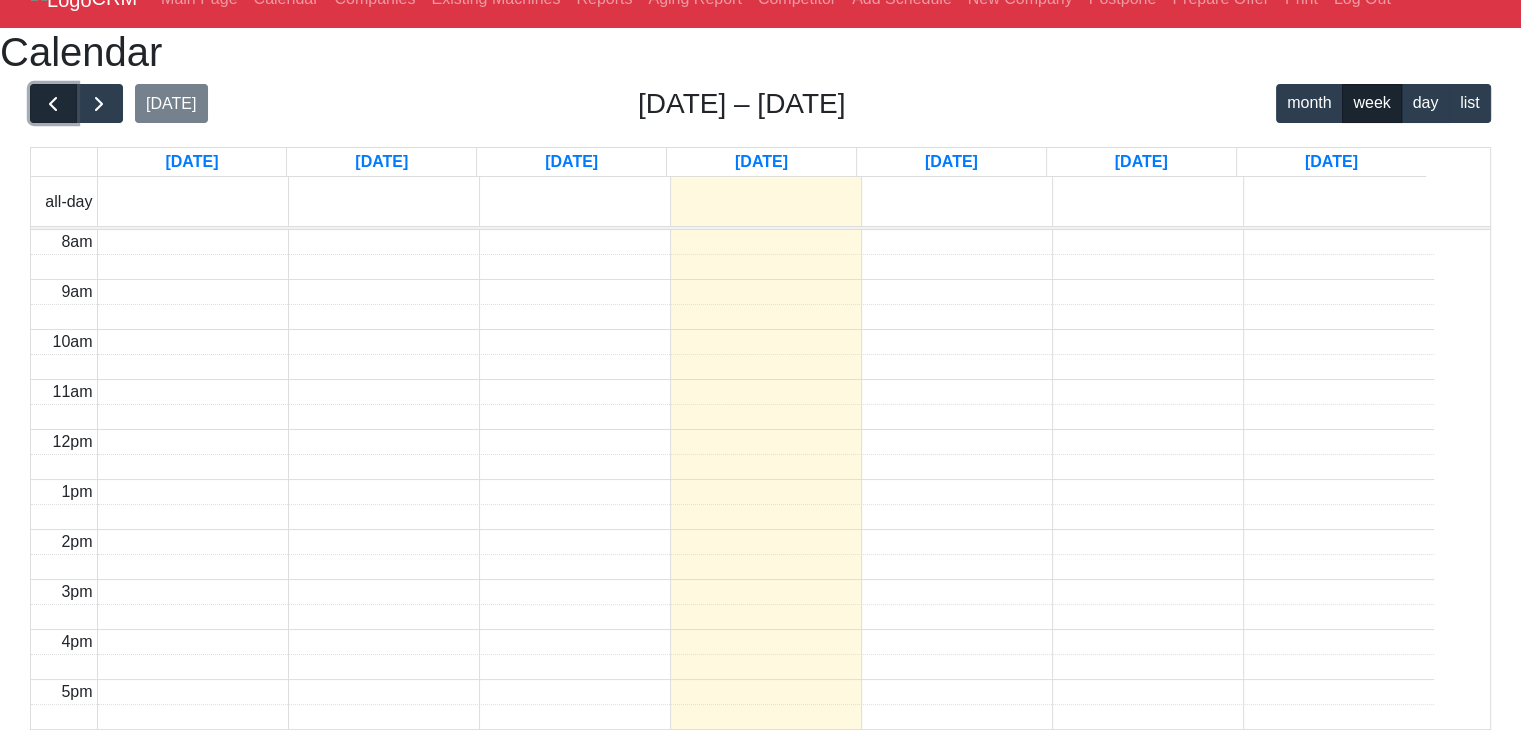 click at bounding box center [53, 104] 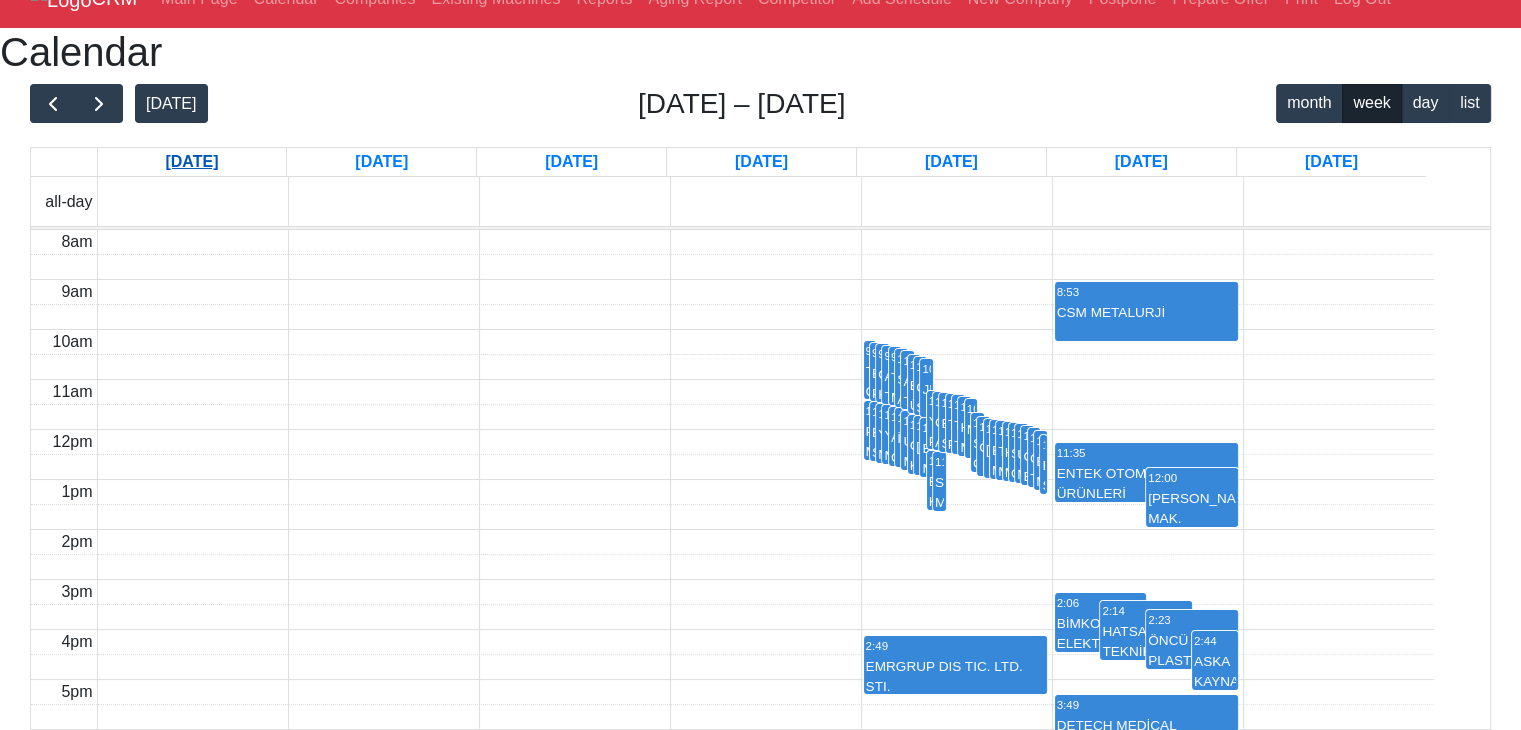 click on "[DATE]" at bounding box center (191, 162) 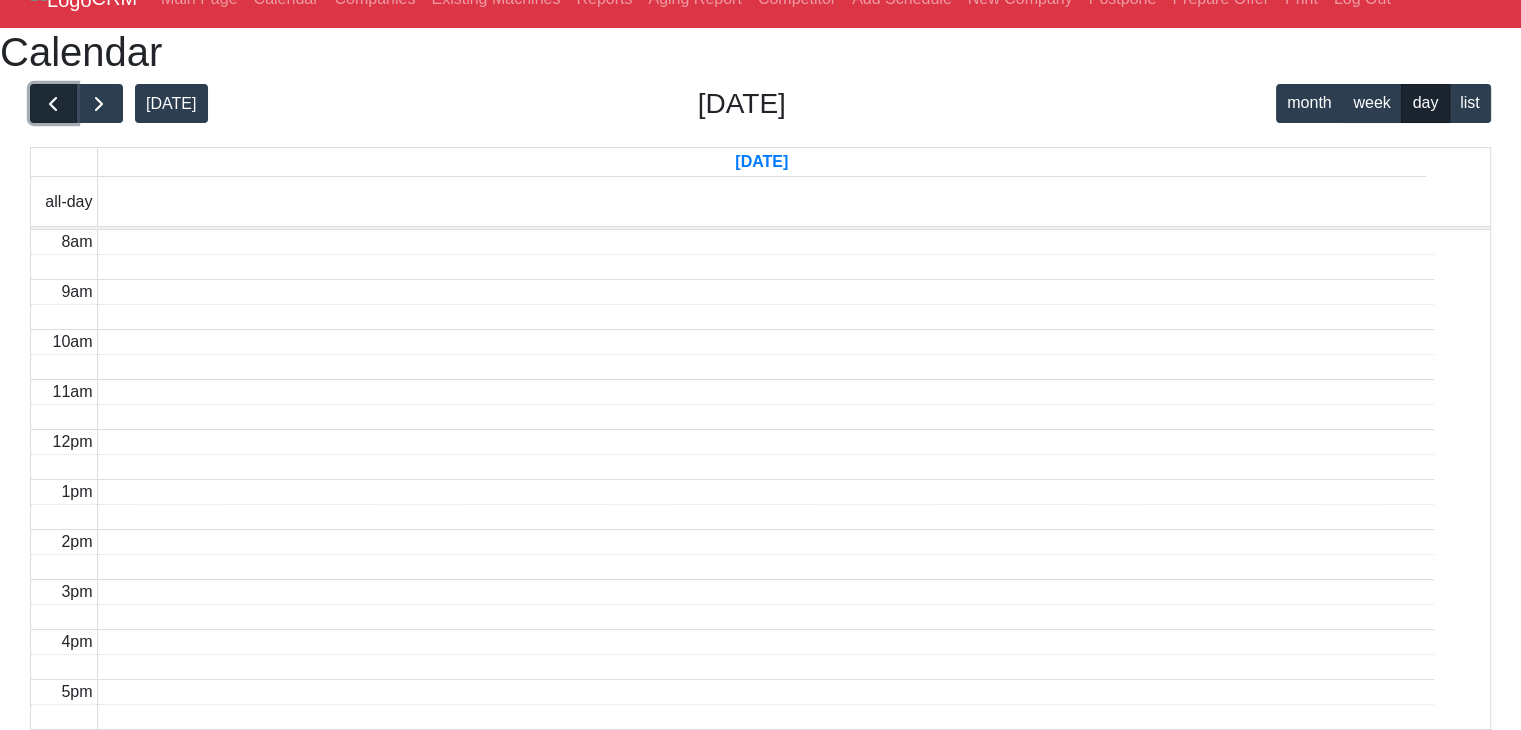 click at bounding box center [53, 104] 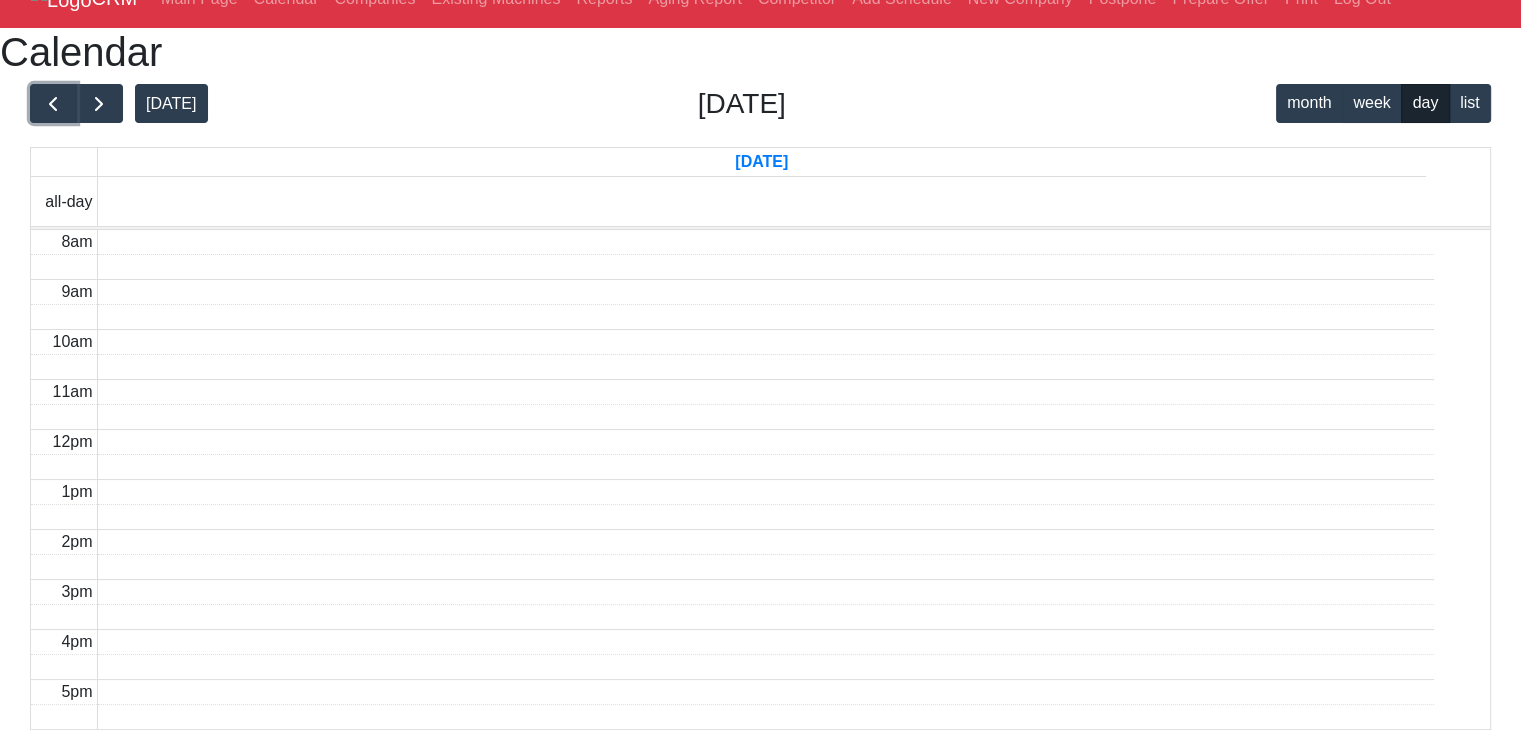 scroll, scrollTop: 0, scrollLeft: 0, axis: both 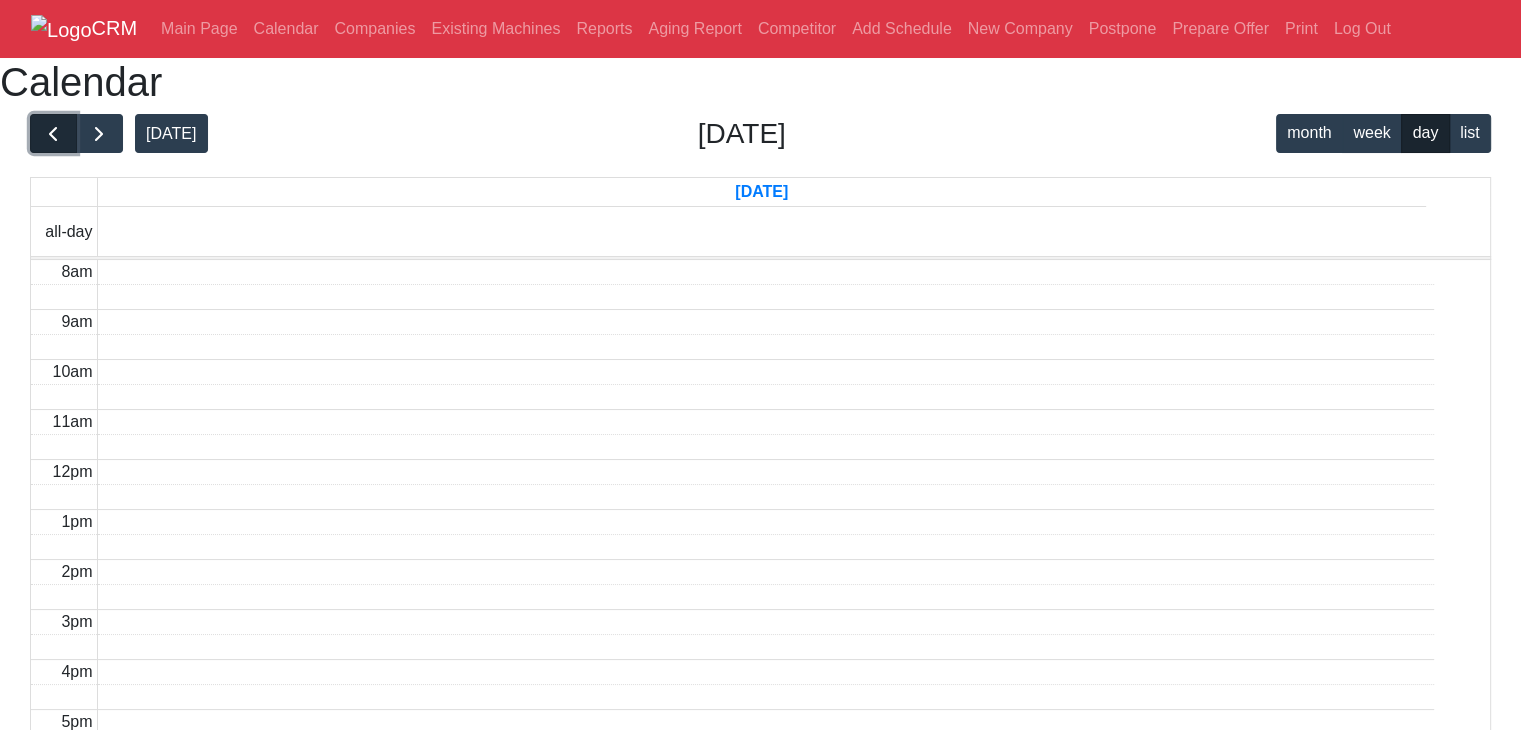 click at bounding box center [53, 134] 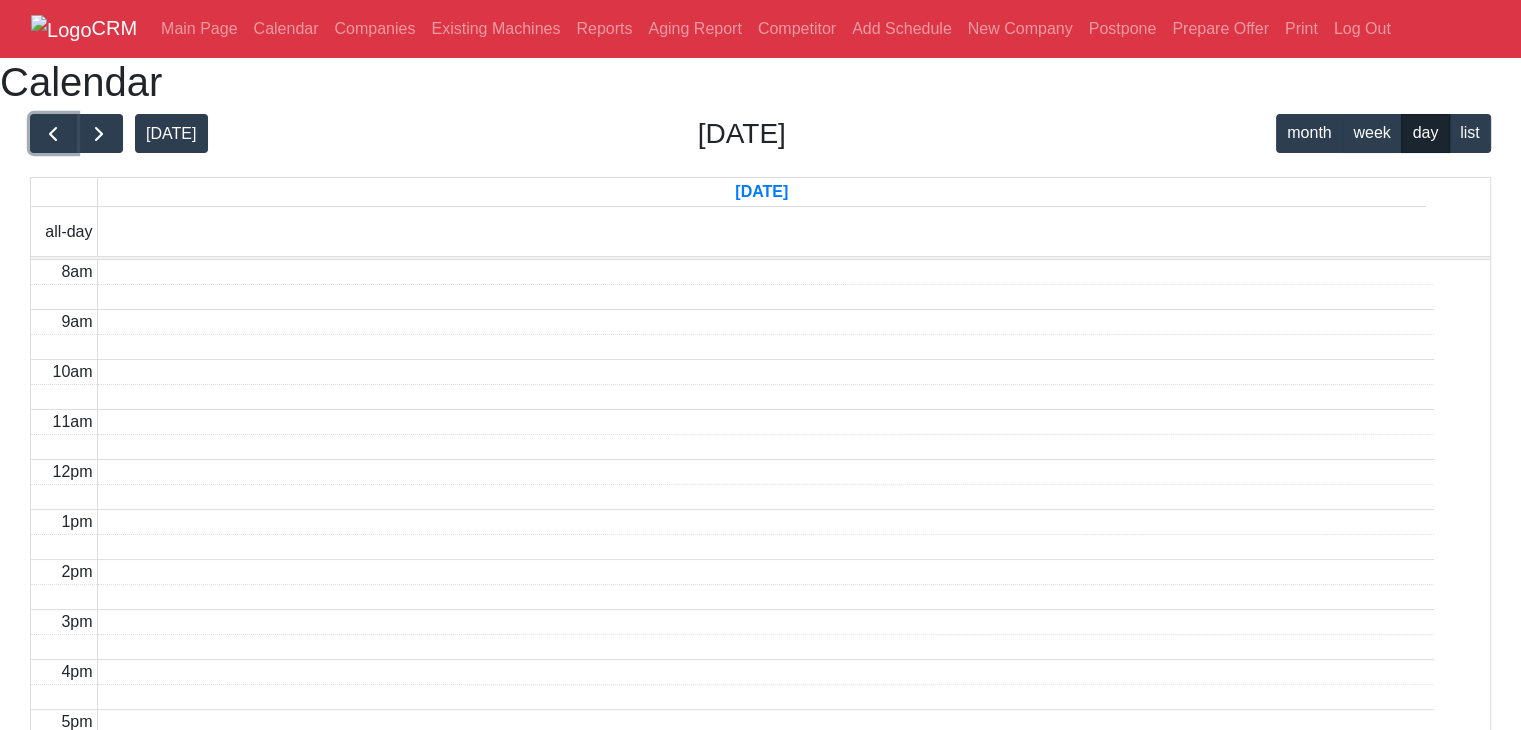 click on "[DATE] [DATE] month week day list [DATE] all-day 8am 9am 10am 11am 12pm 1pm 2pm 3pm 4pm 5pm" at bounding box center (760, 437) 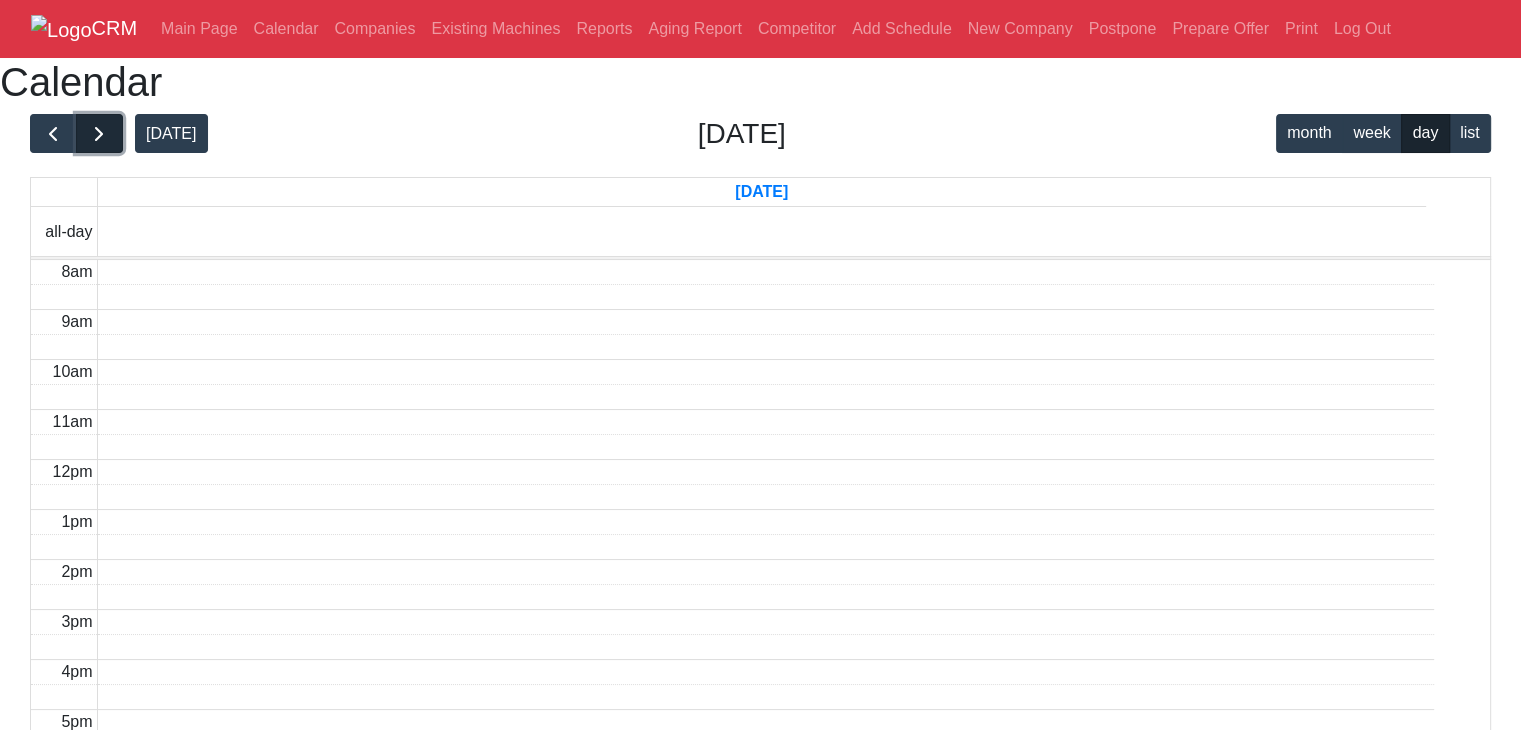 click at bounding box center [99, 134] 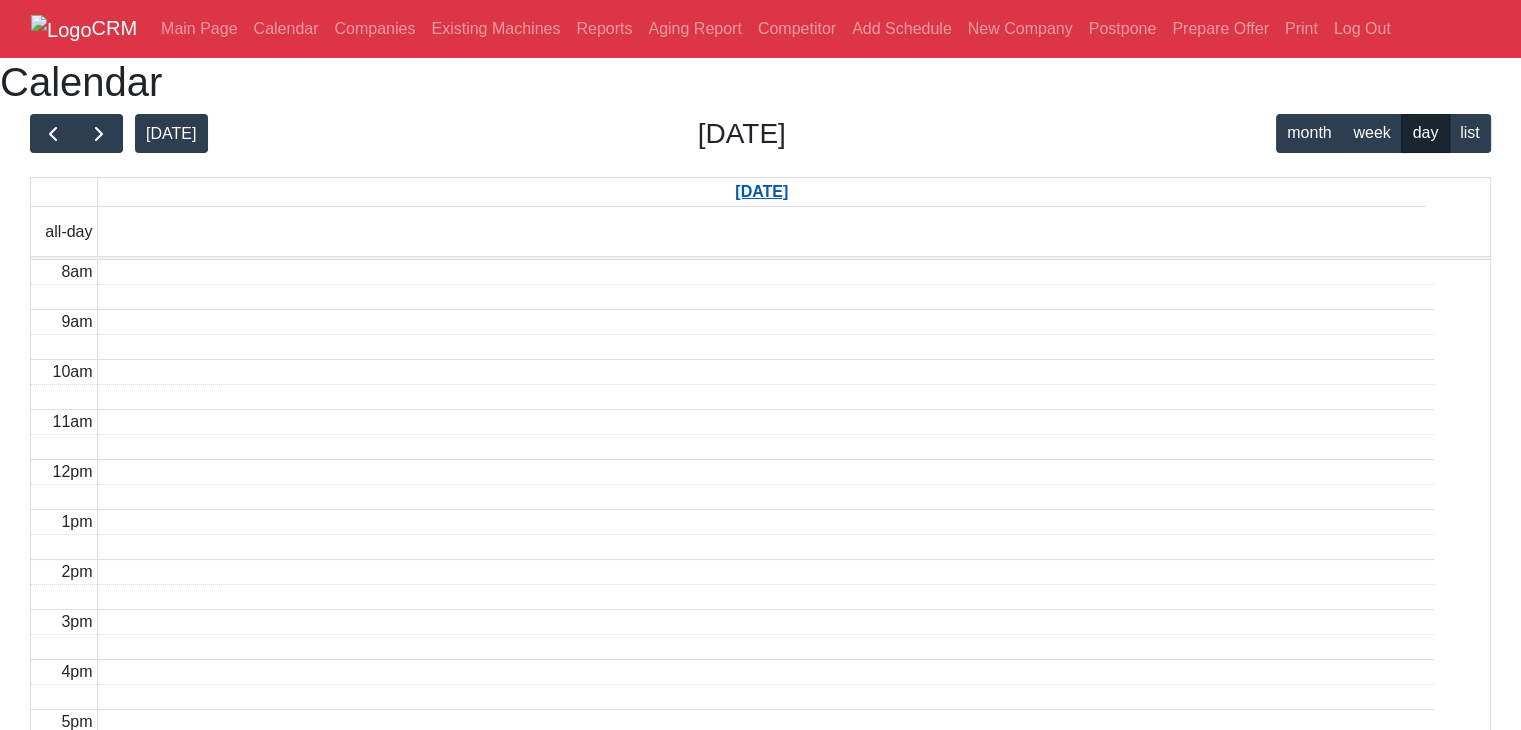 click on "[DATE]" at bounding box center [761, 192] 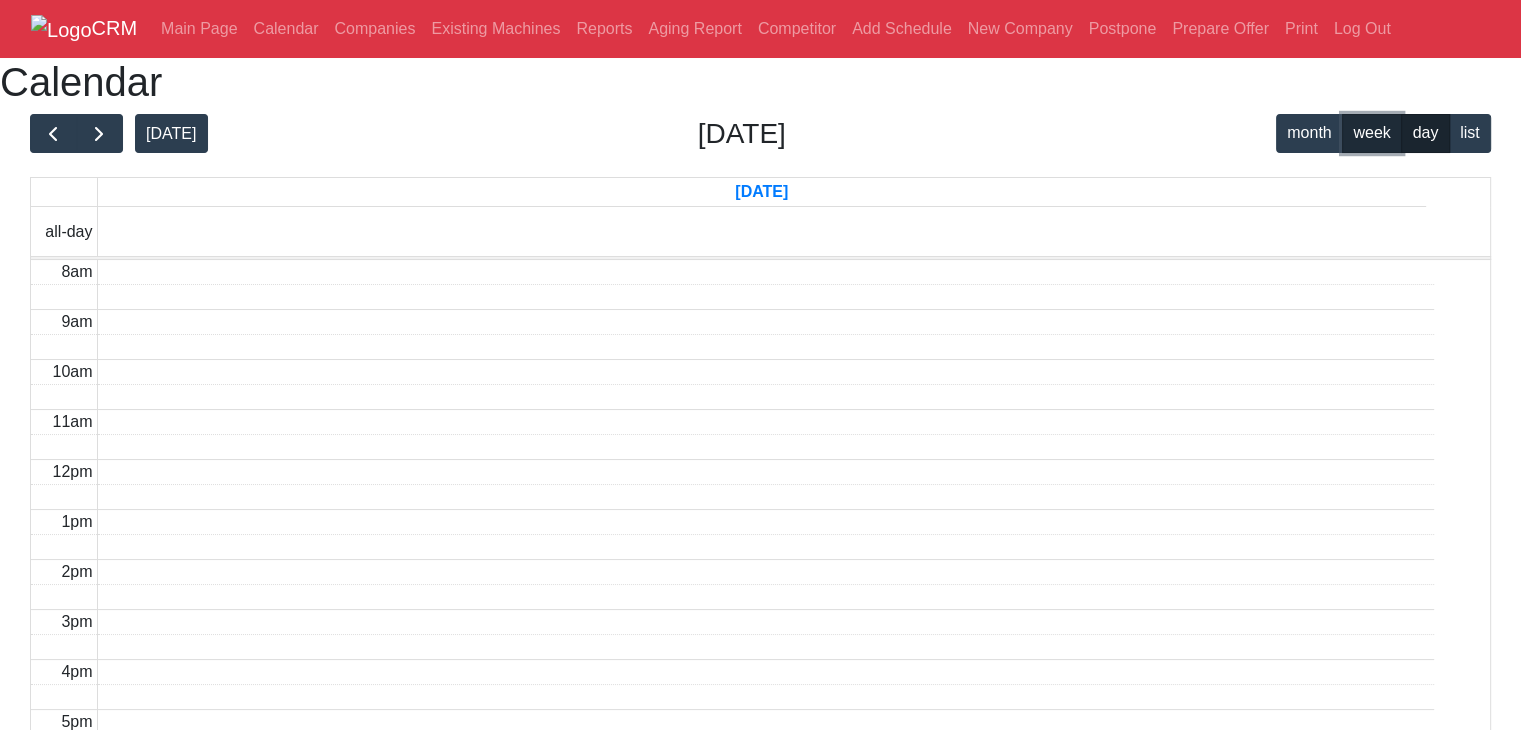 click on "week" at bounding box center (1372, 133) 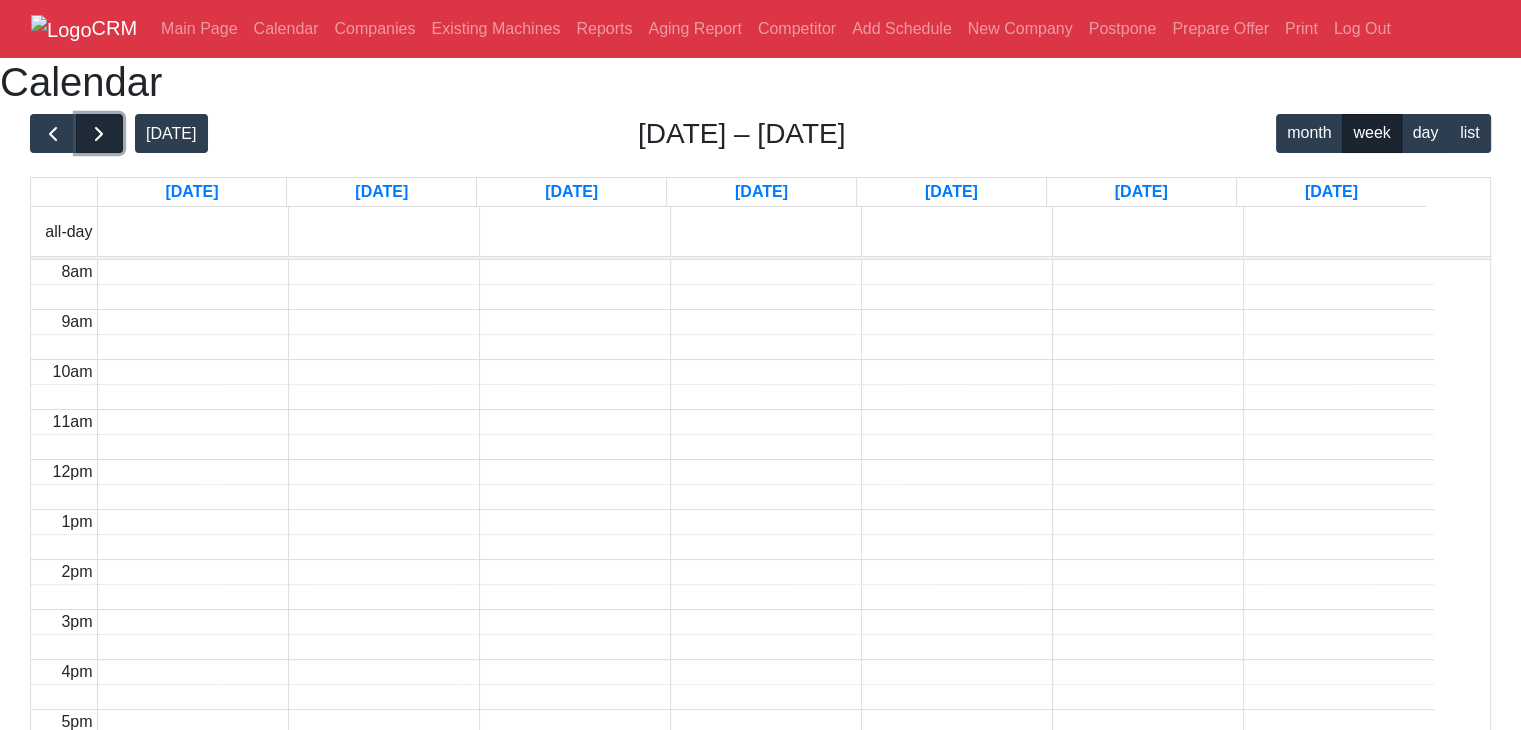 click at bounding box center [99, 134] 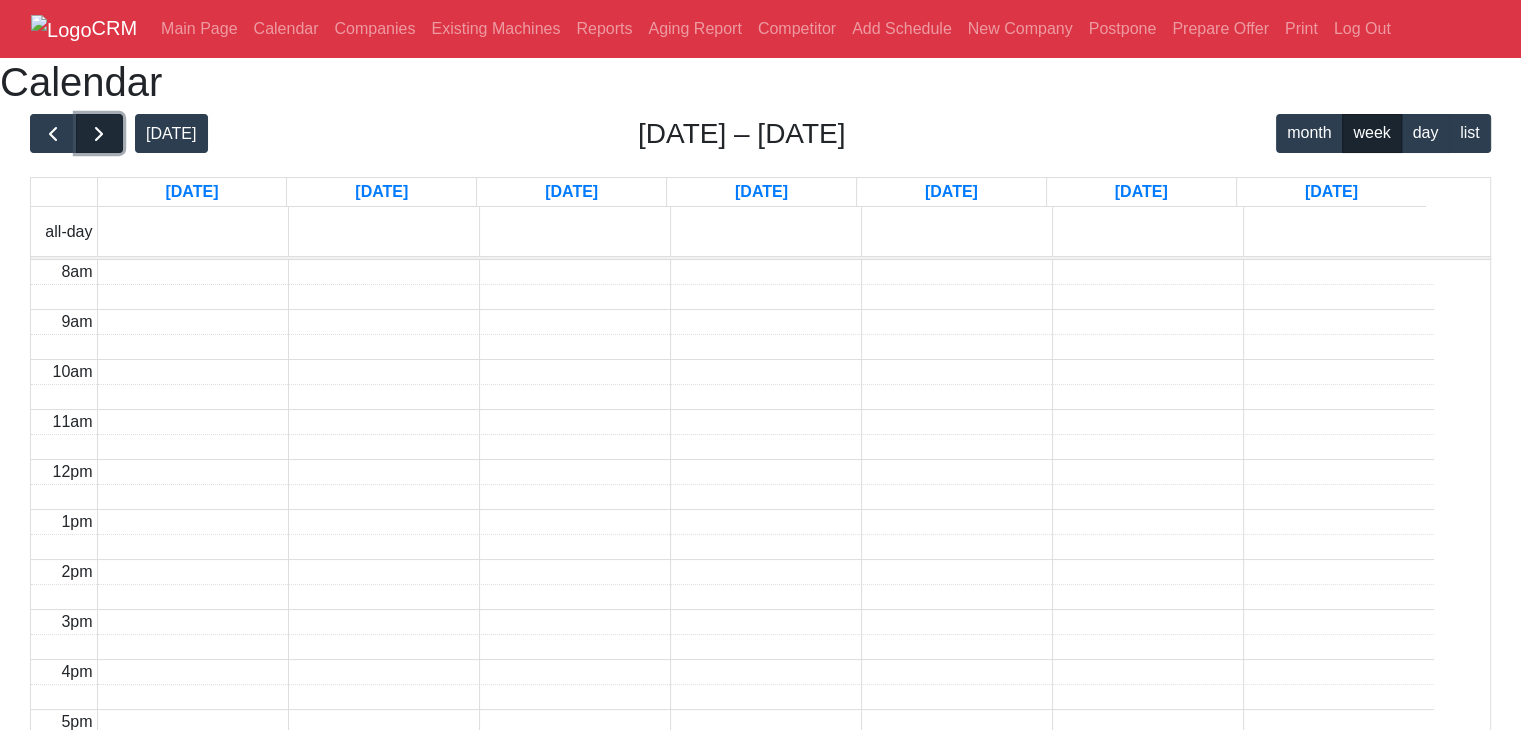 click at bounding box center [99, 134] 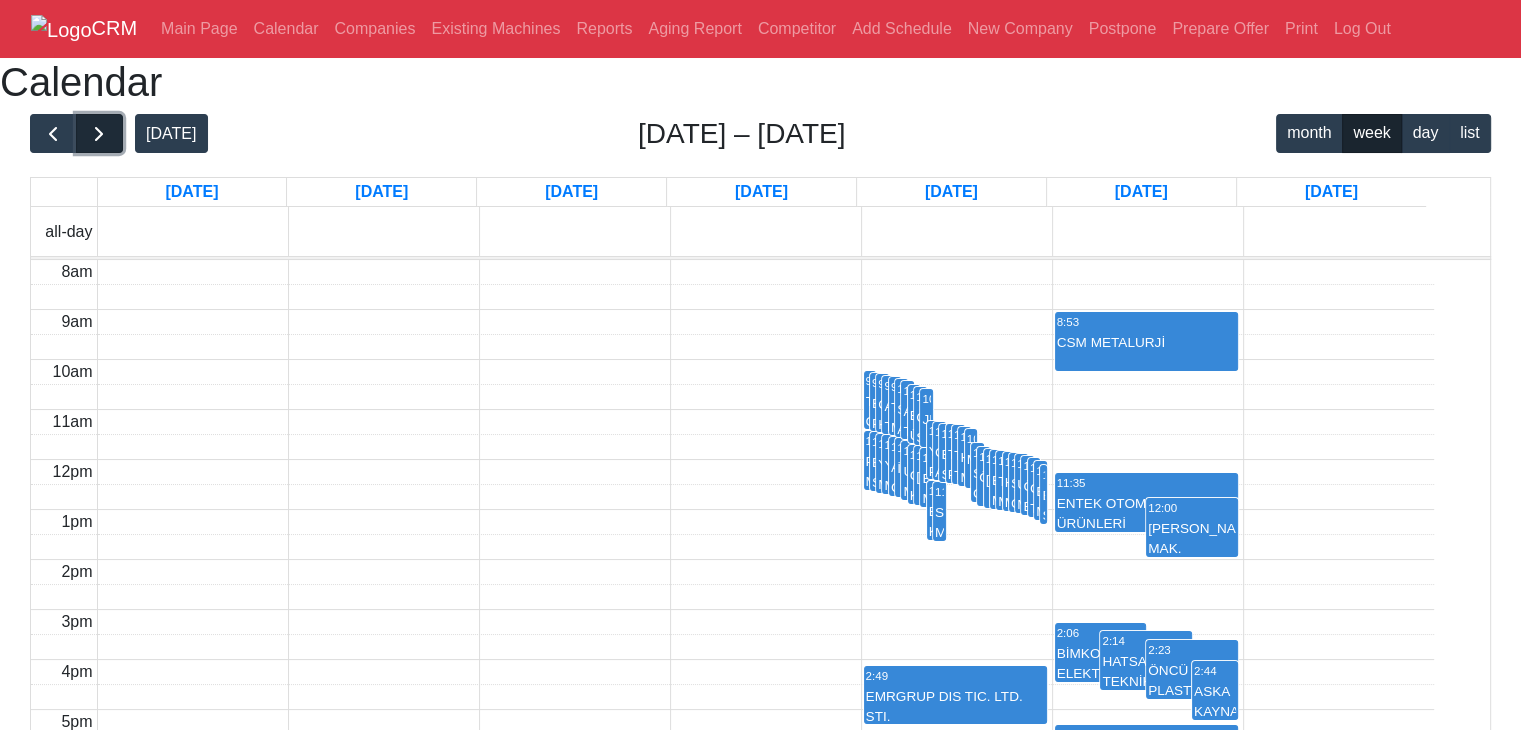 click at bounding box center [99, 134] 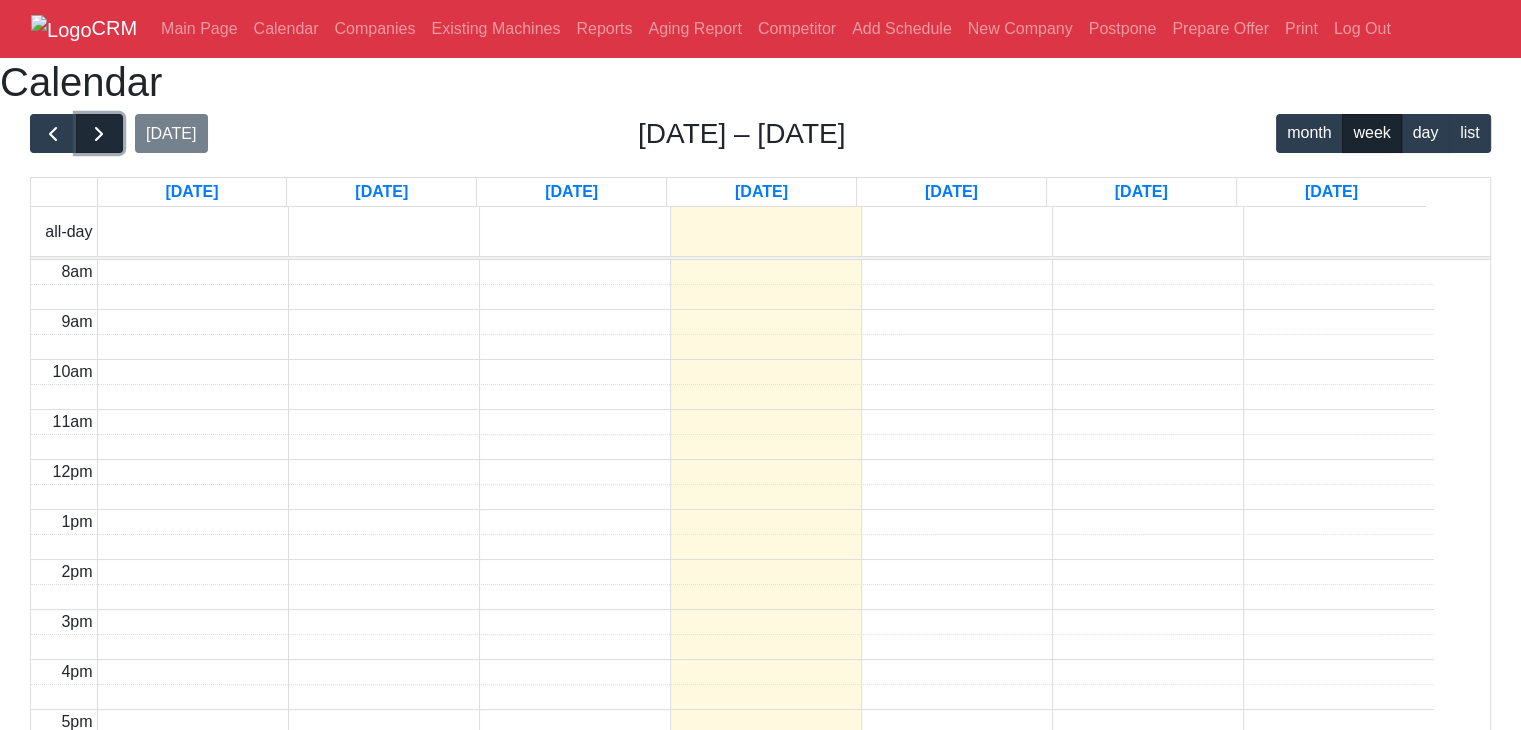 click at bounding box center (99, 134) 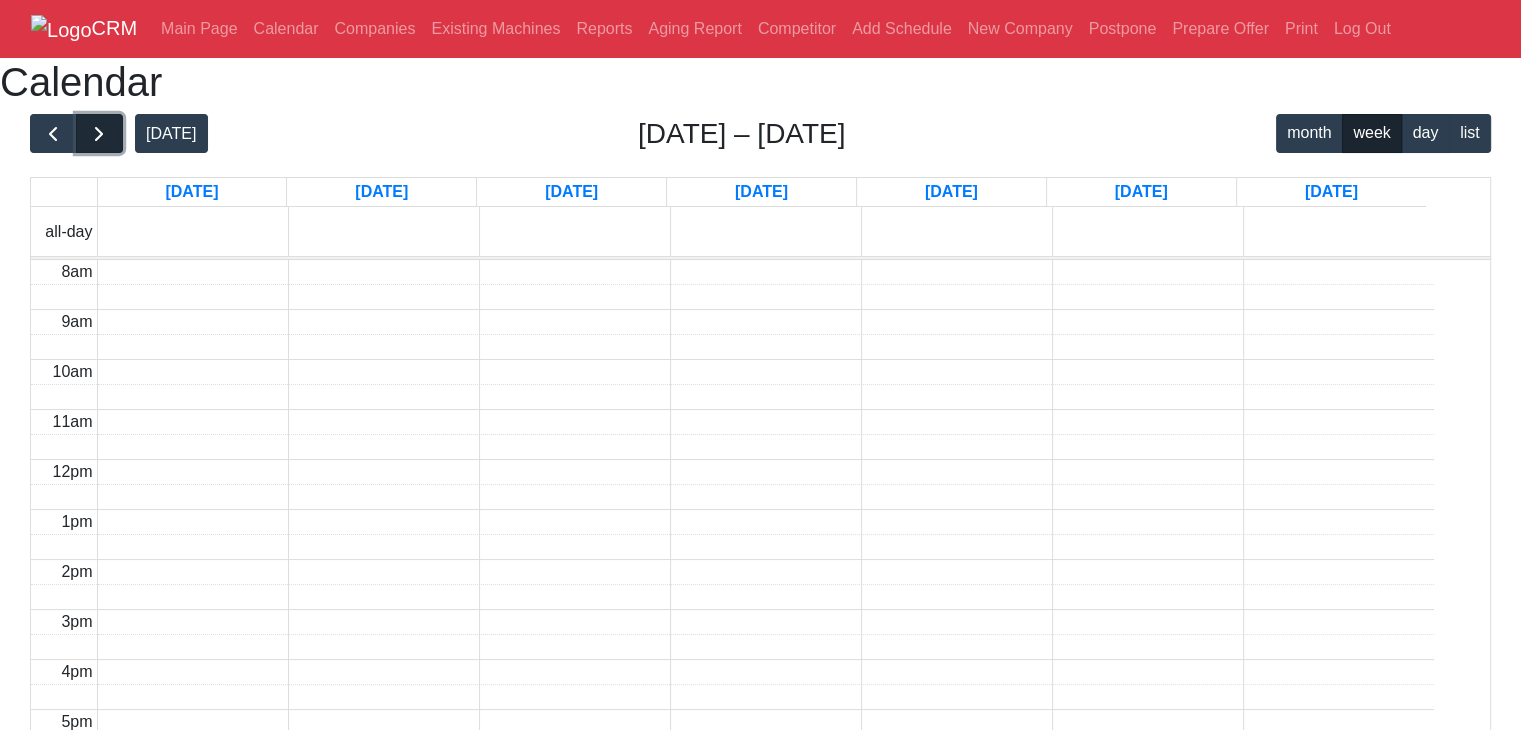 click at bounding box center [99, 134] 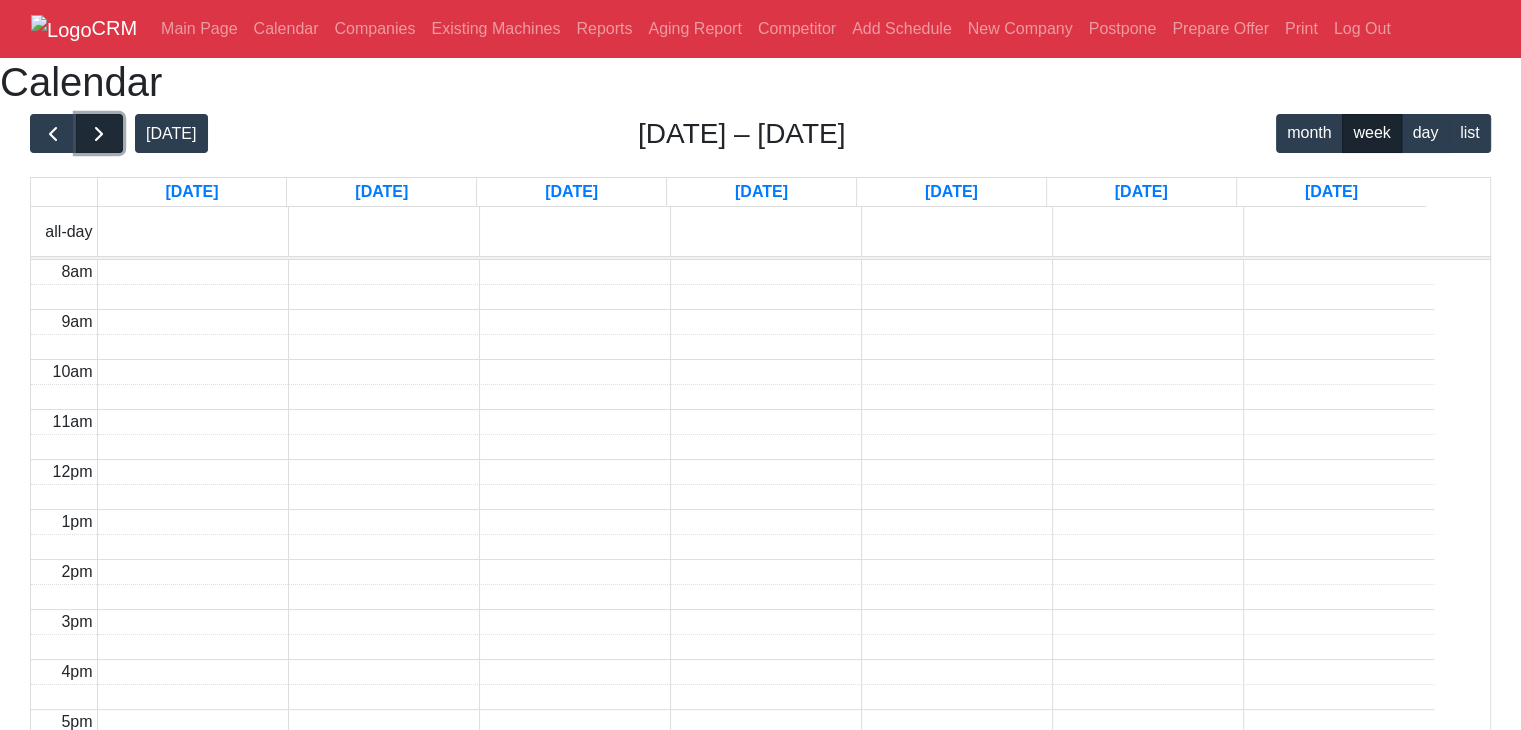 click at bounding box center [99, 134] 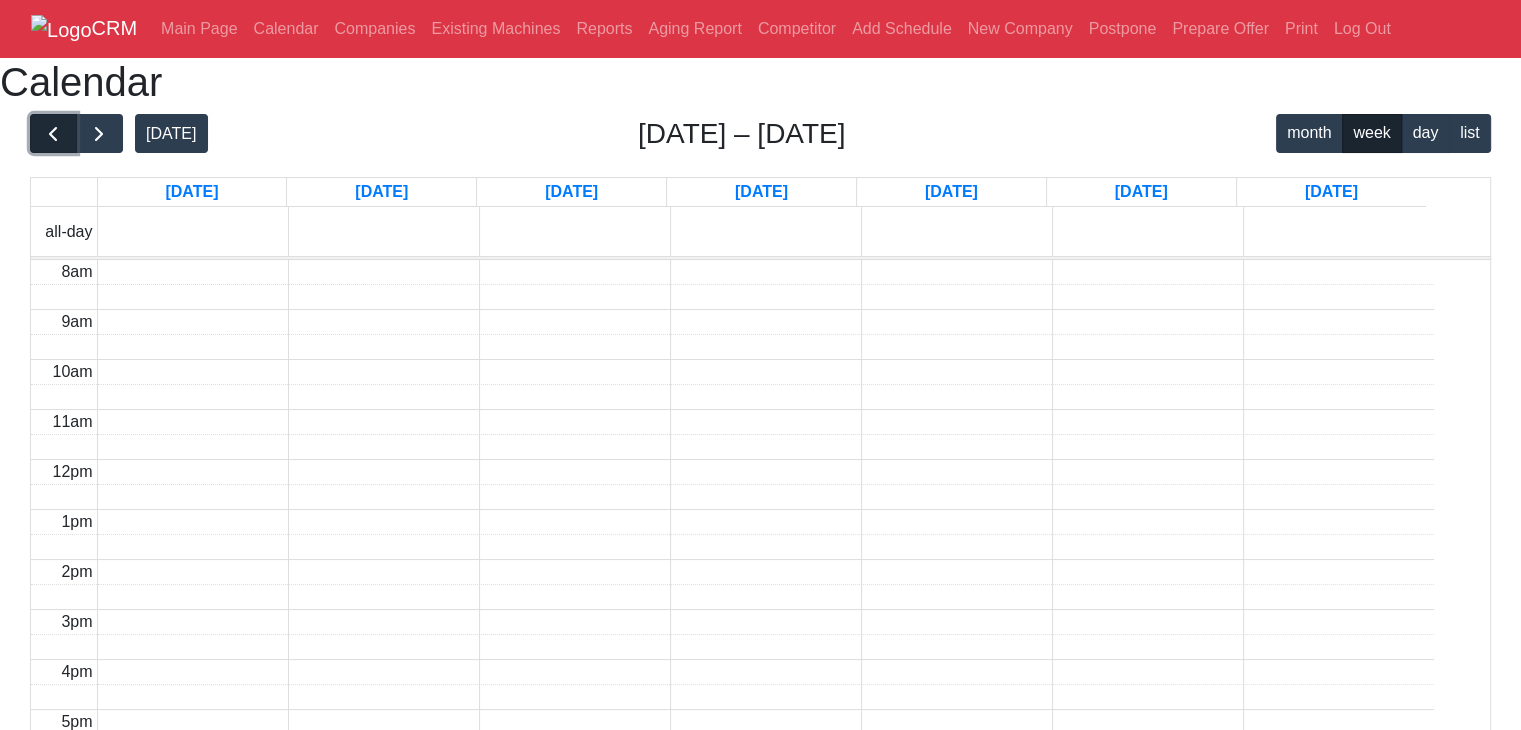click at bounding box center [53, 134] 